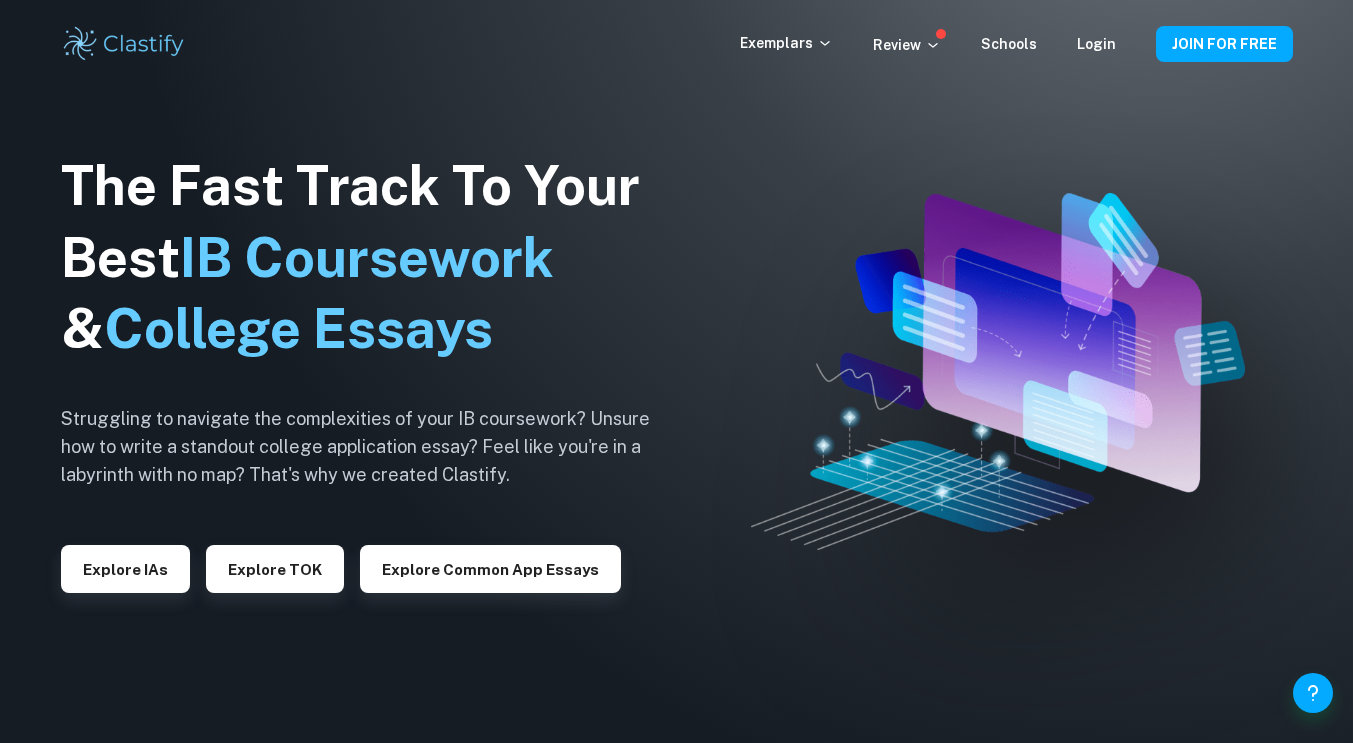 scroll, scrollTop: 0, scrollLeft: 0, axis: both 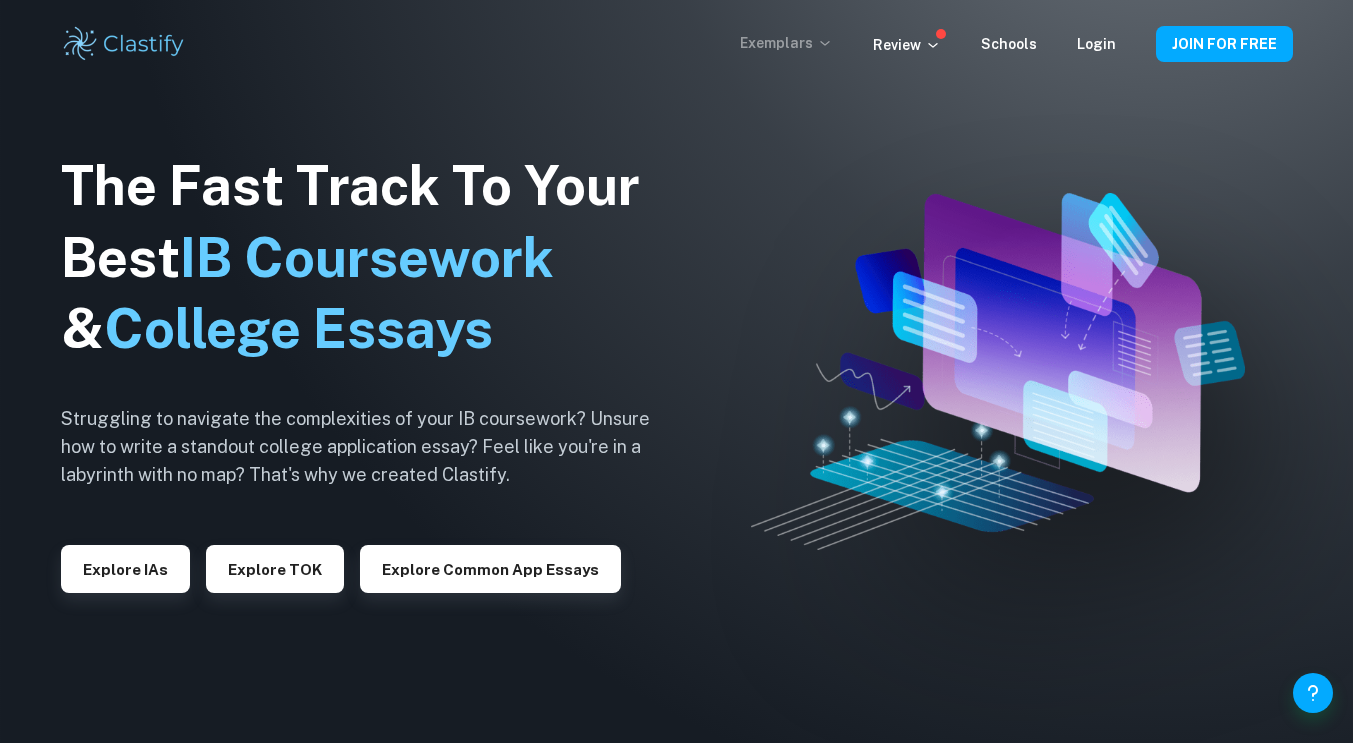click on "Exemplars" at bounding box center (786, 43) 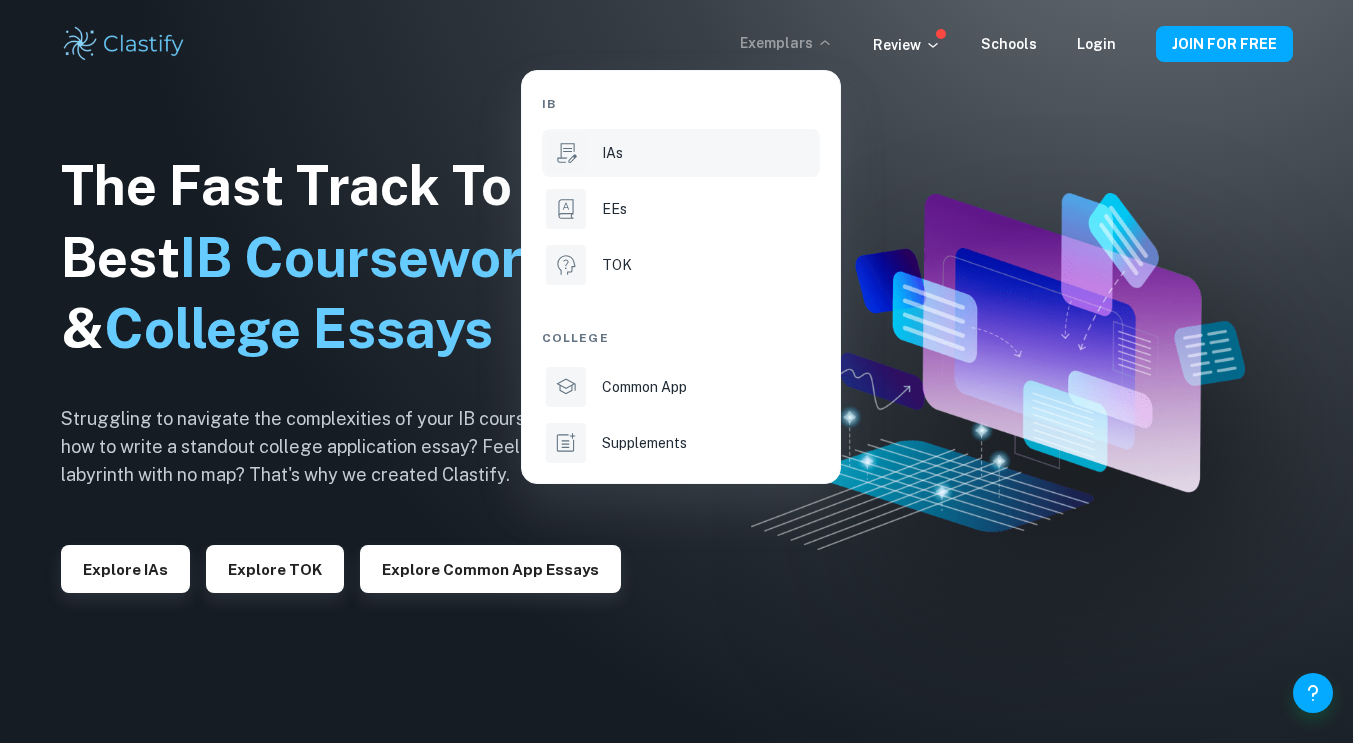 click on "IAs" at bounding box center [709, 153] 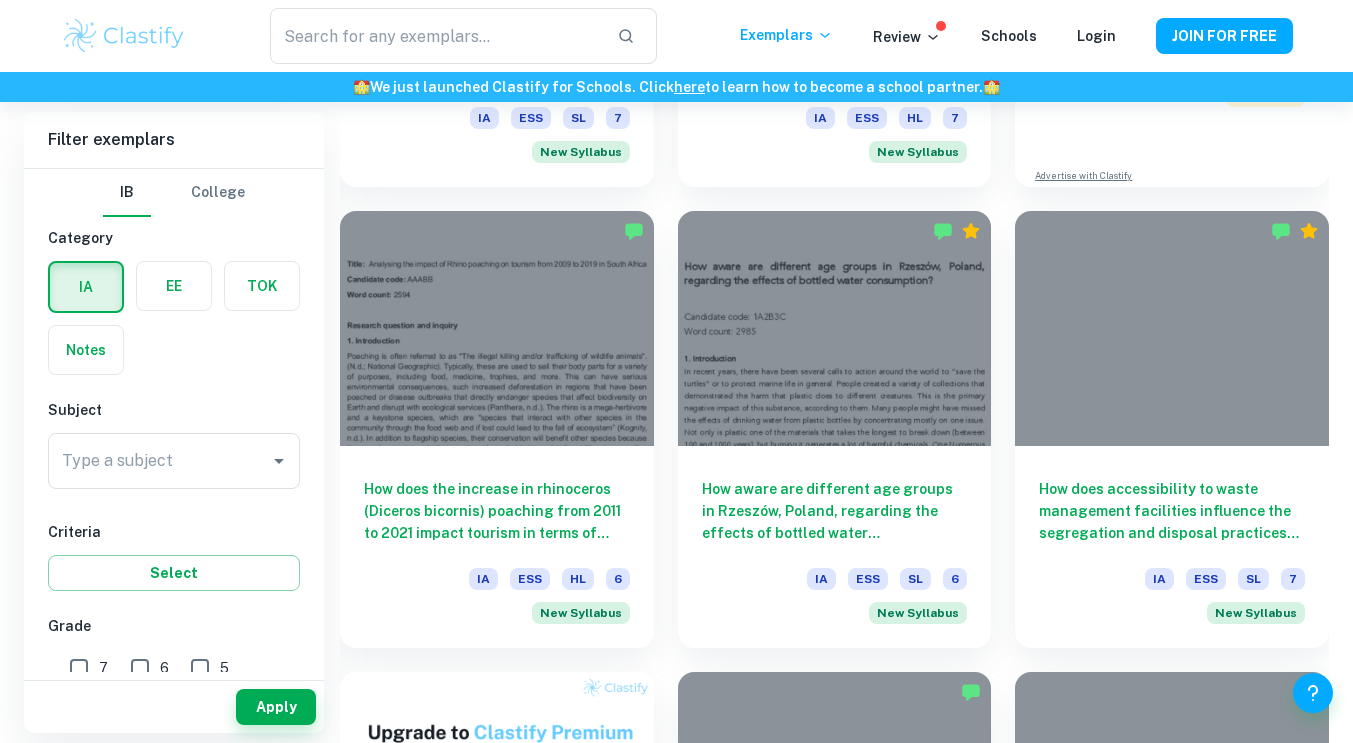 scroll, scrollTop: 928, scrollLeft: 0, axis: vertical 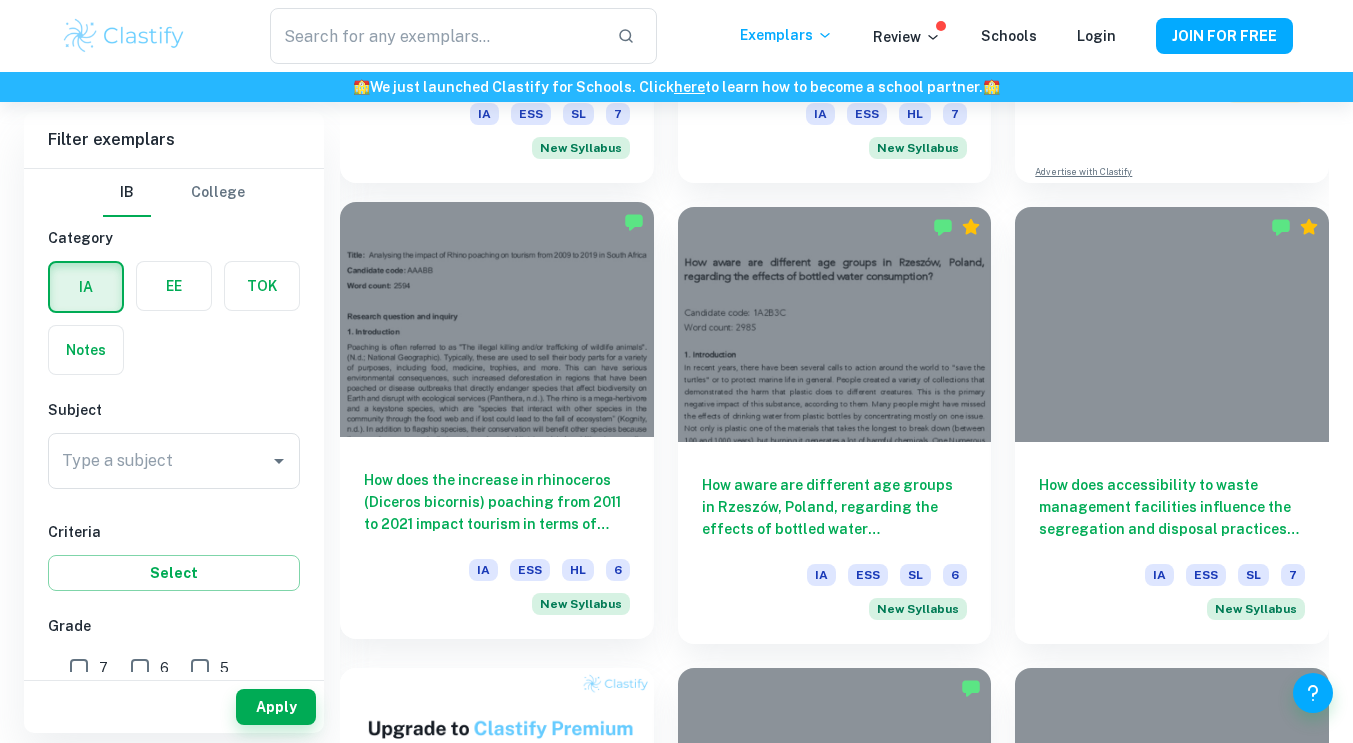 click on "How does the increase in rhinoceros (Diceros bicornis) poaching from 2011 to 2021 impact tourism in terms of revenue (millions) and number of tourists in South Africa?" at bounding box center (497, 502) 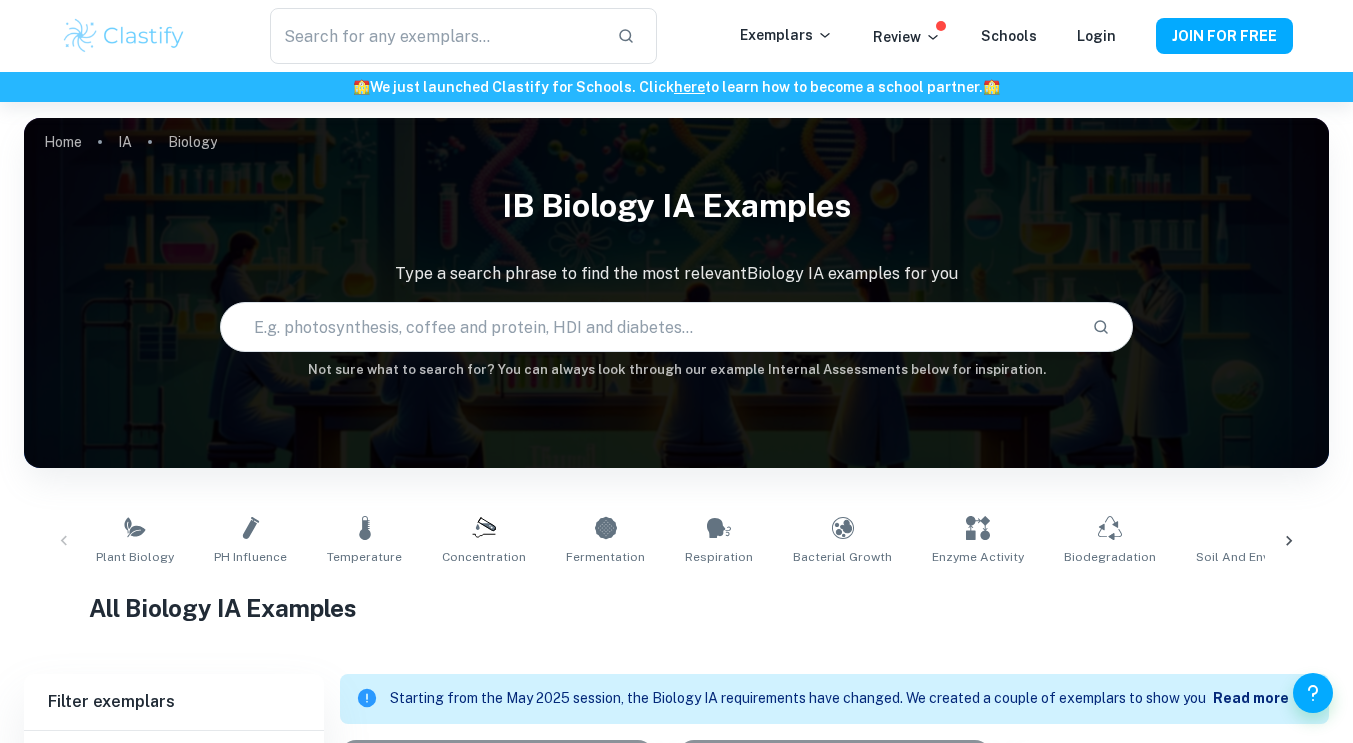 scroll, scrollTop: 0, scrollLeft: 0, axis: both 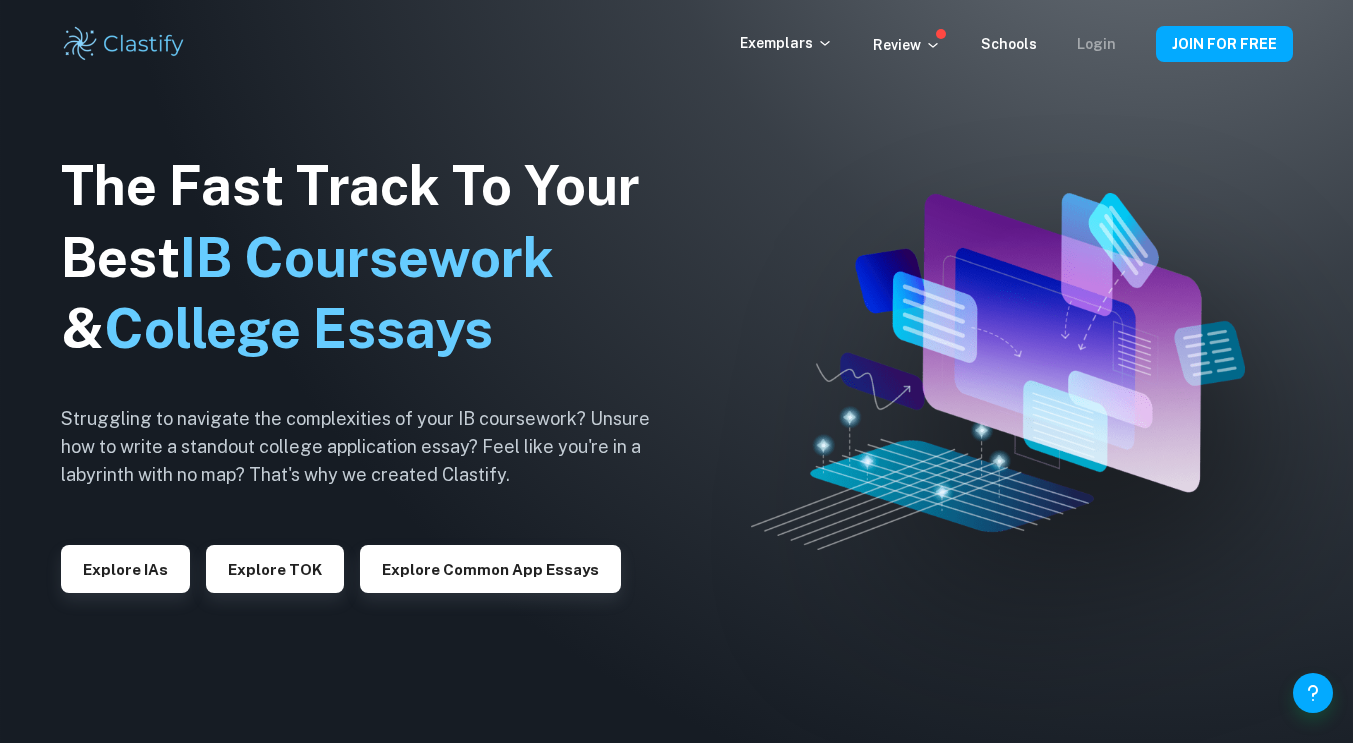 click on "Login" at bounding box center [1096, 44] 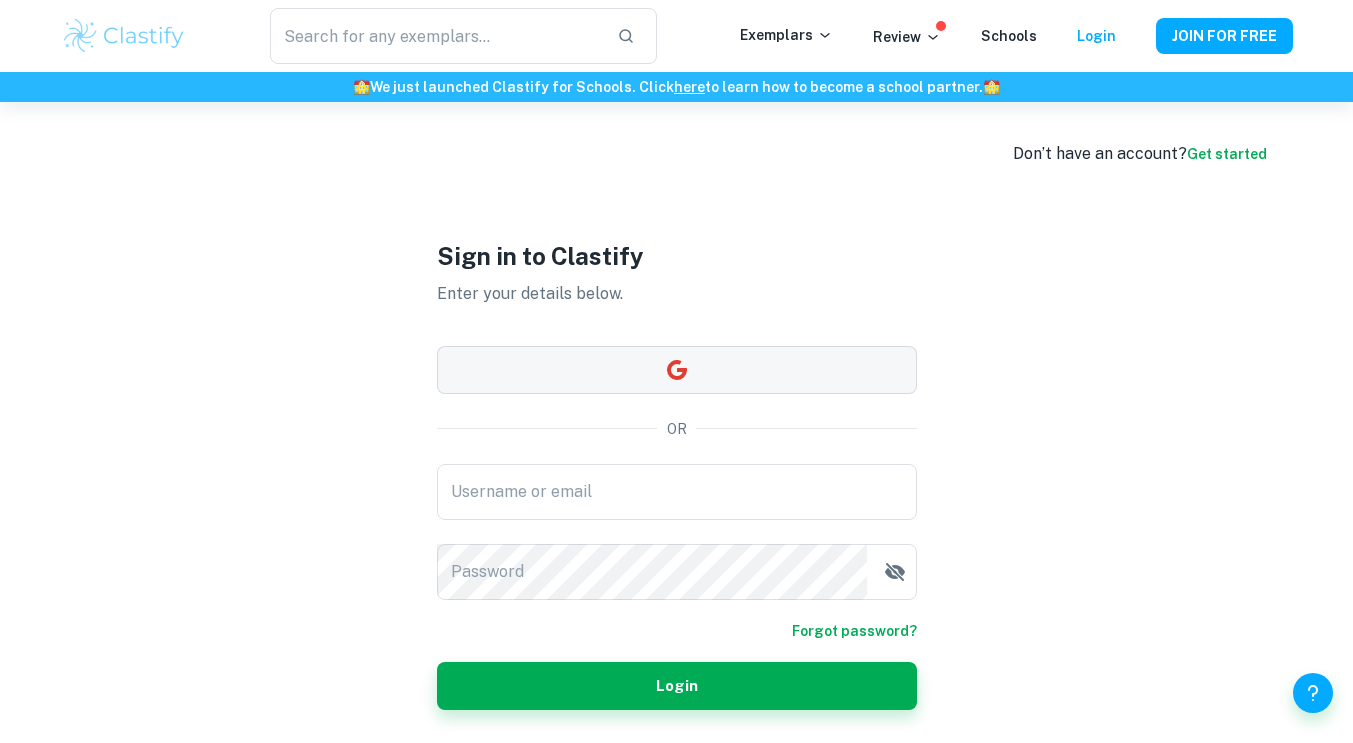 type on "hsaood@hotmail.com" 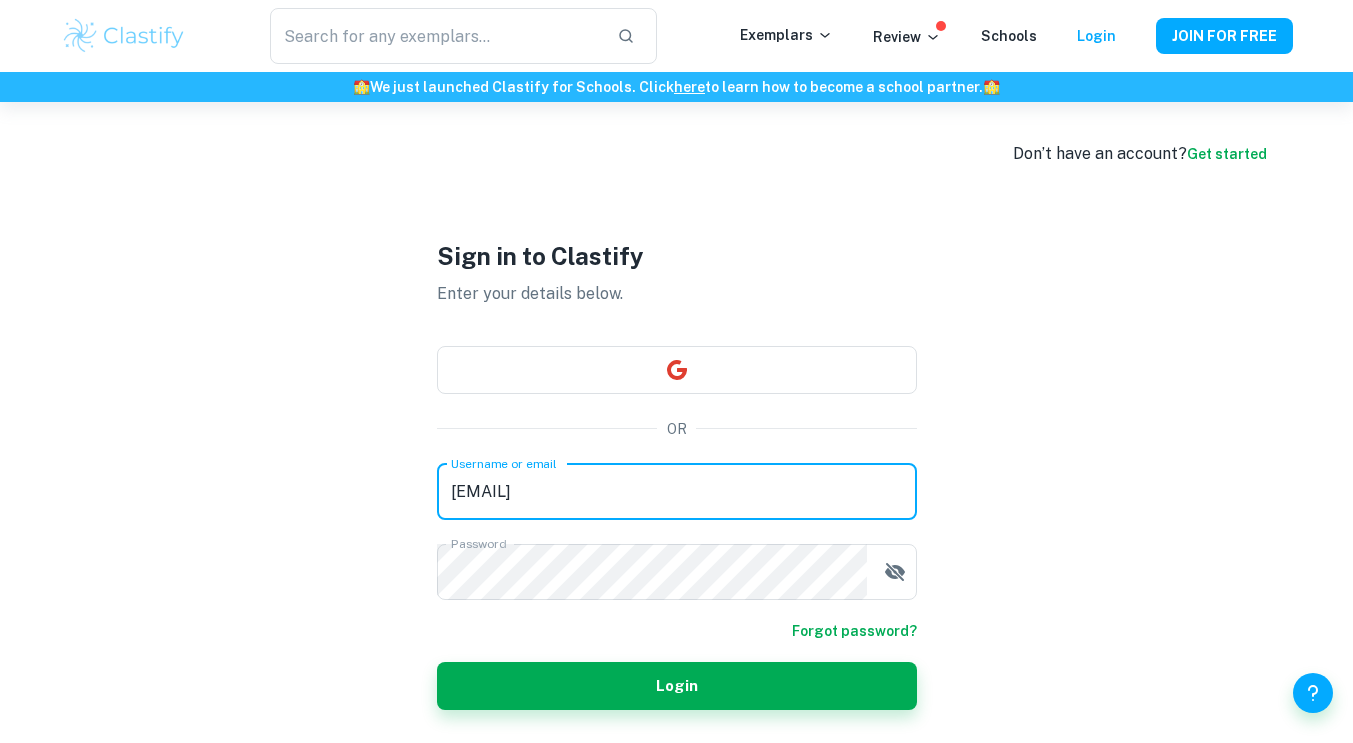 drag, startPoint x: 545, startPoint y: 498, endPoint x: 178, endPoint y: 488, distance: 367.1362 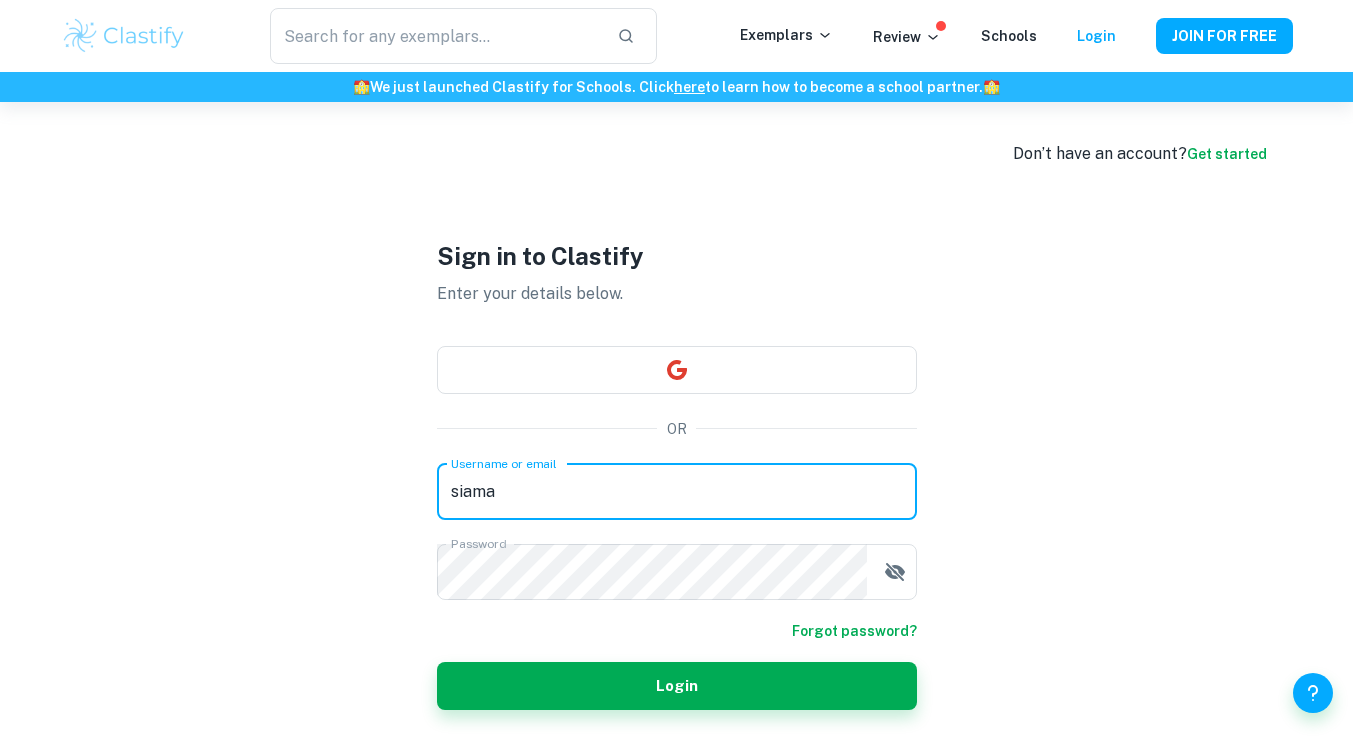 type on "siamakhurshid786@hotmail.com" 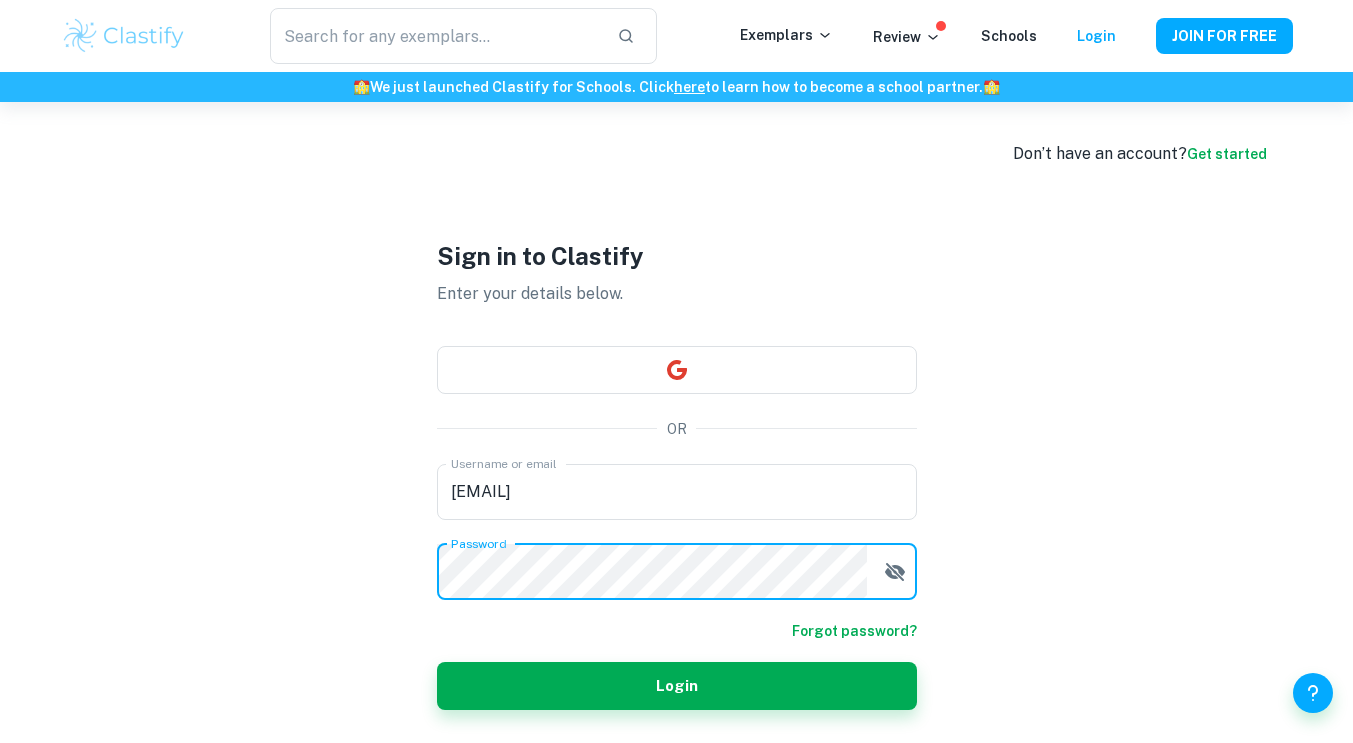click on "Don’t have an account?   Get started Sign in to Clastify Enter your details below. OR Username or email siamakhurshid786@hotmail.com Username or email Password Password Forgot password? Login" at bounding box center [677, 473] 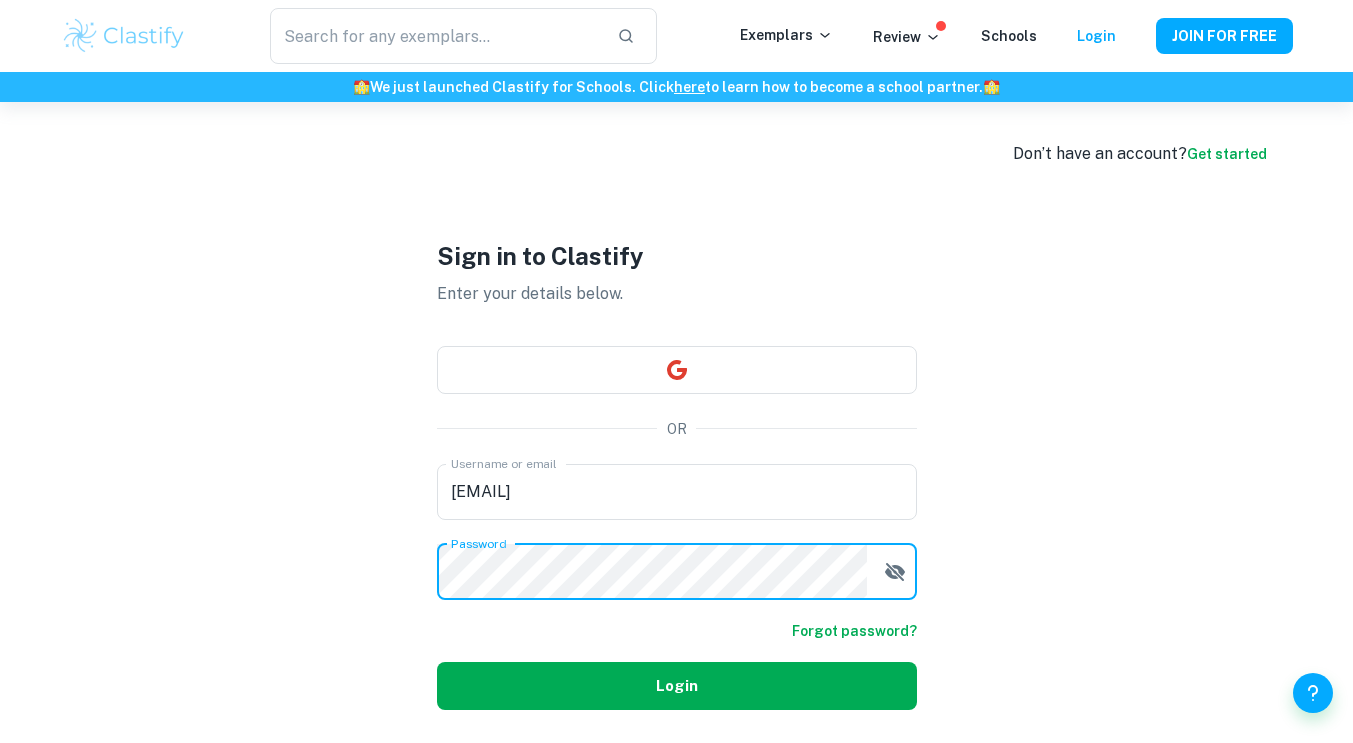 click on "Login" at bounding box center (677, 686) 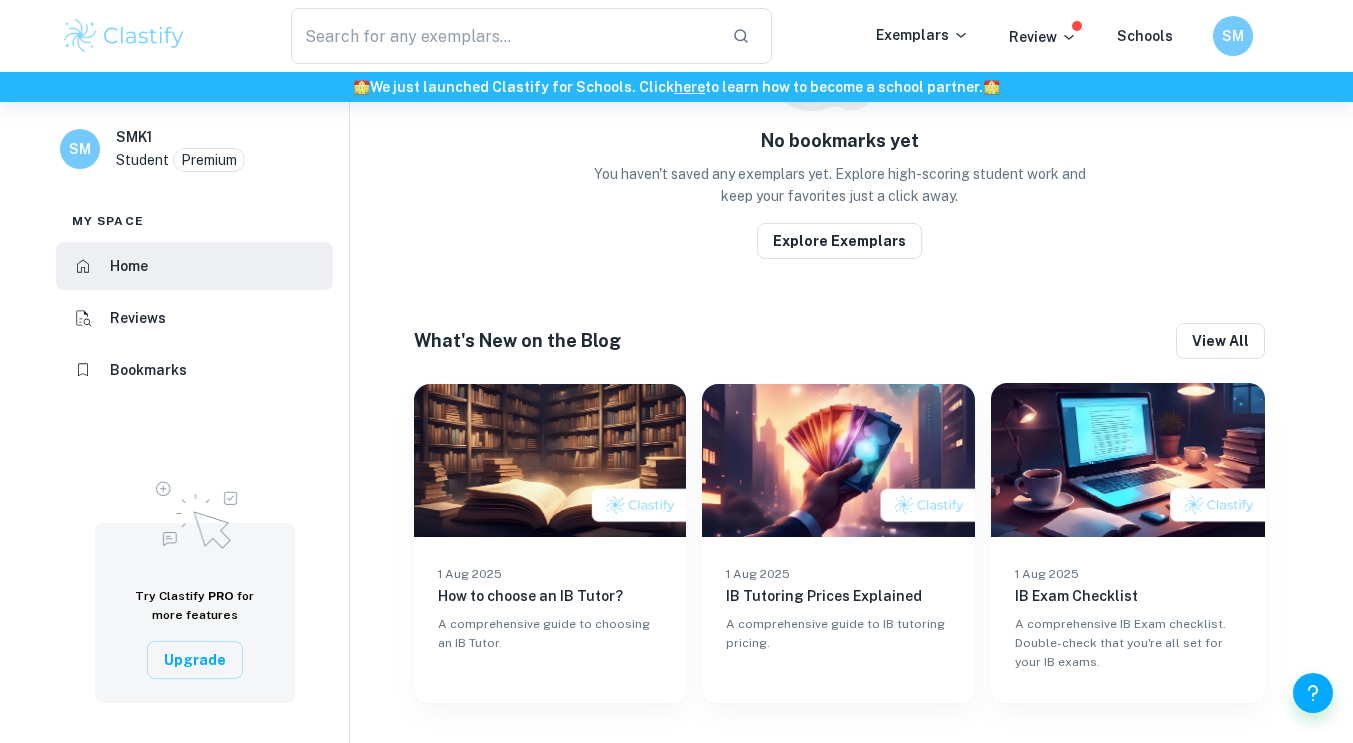 scroll, scrollTop: 1069, scrollLeft: 0, axis: vertical 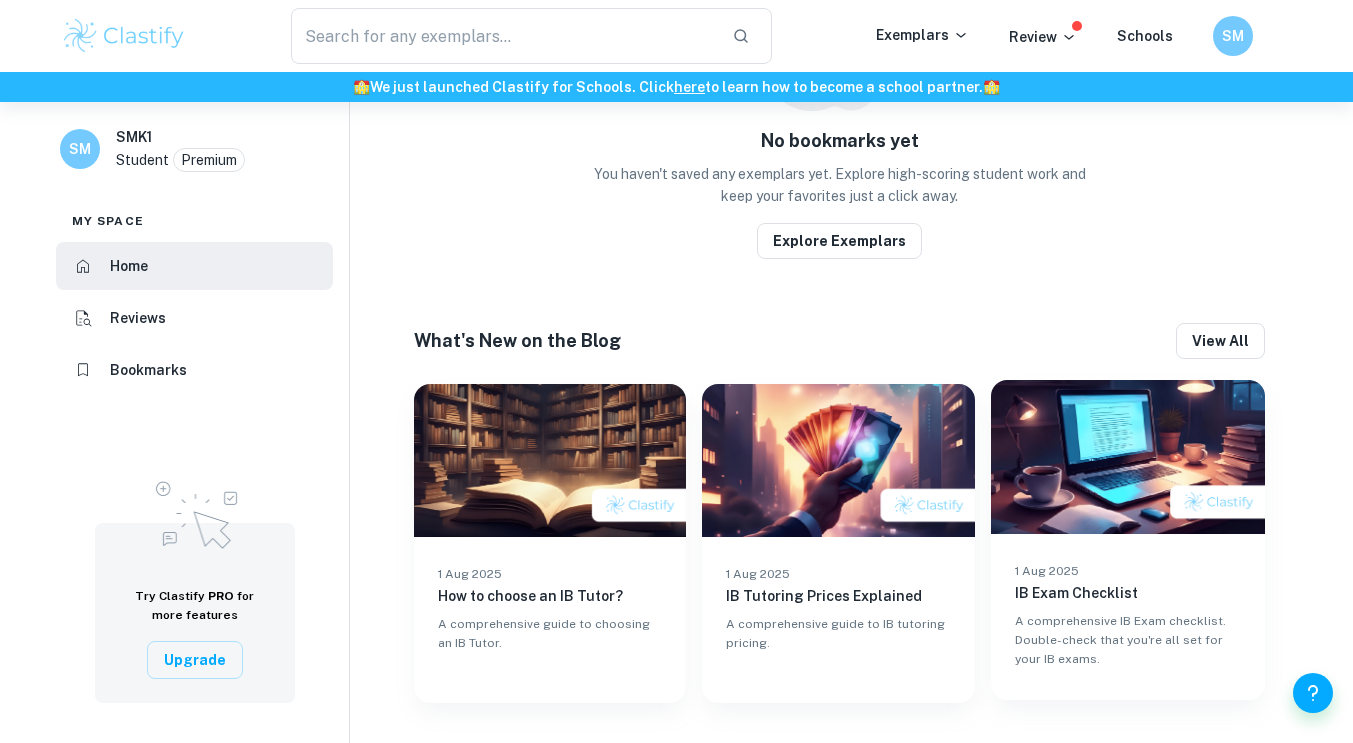 click on "IB Exam Checklist" at bounding box center [1128, 593] 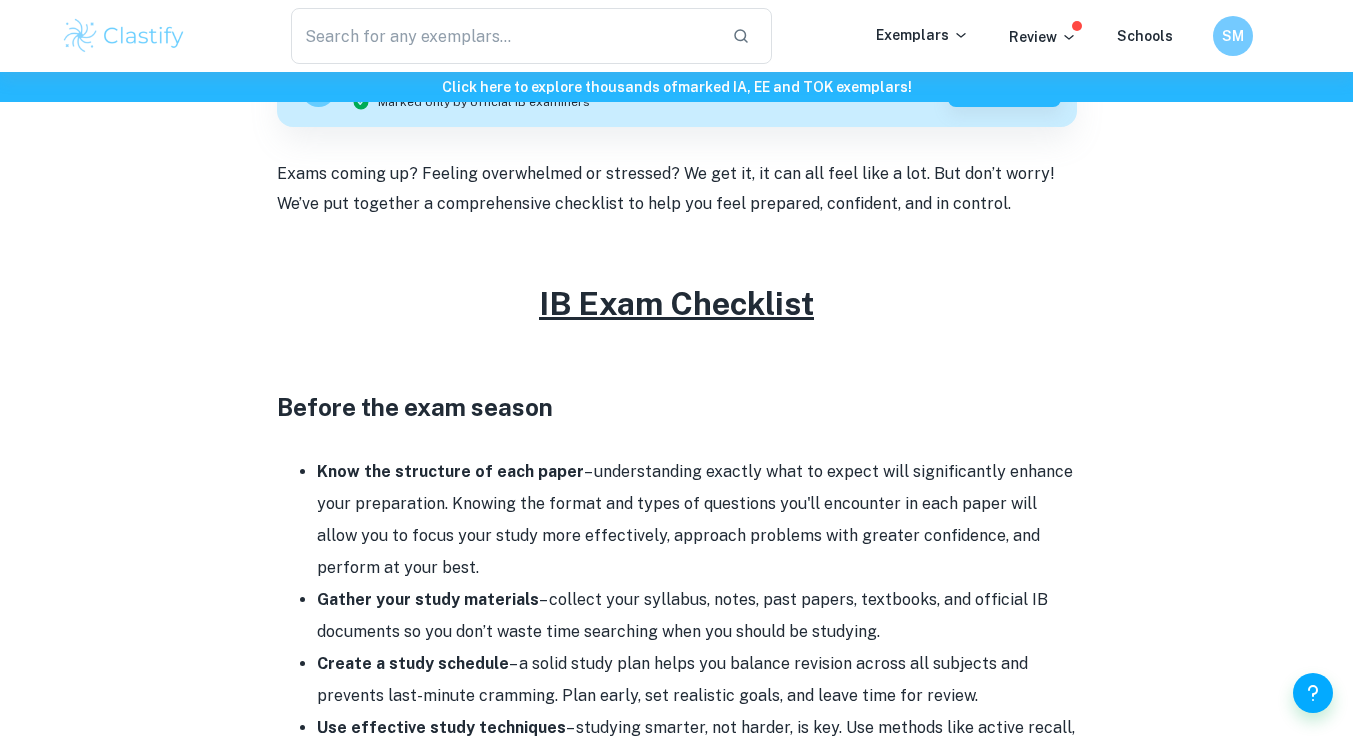 scroll, scrollTop: 0, scrollLeft: 0, axis: both 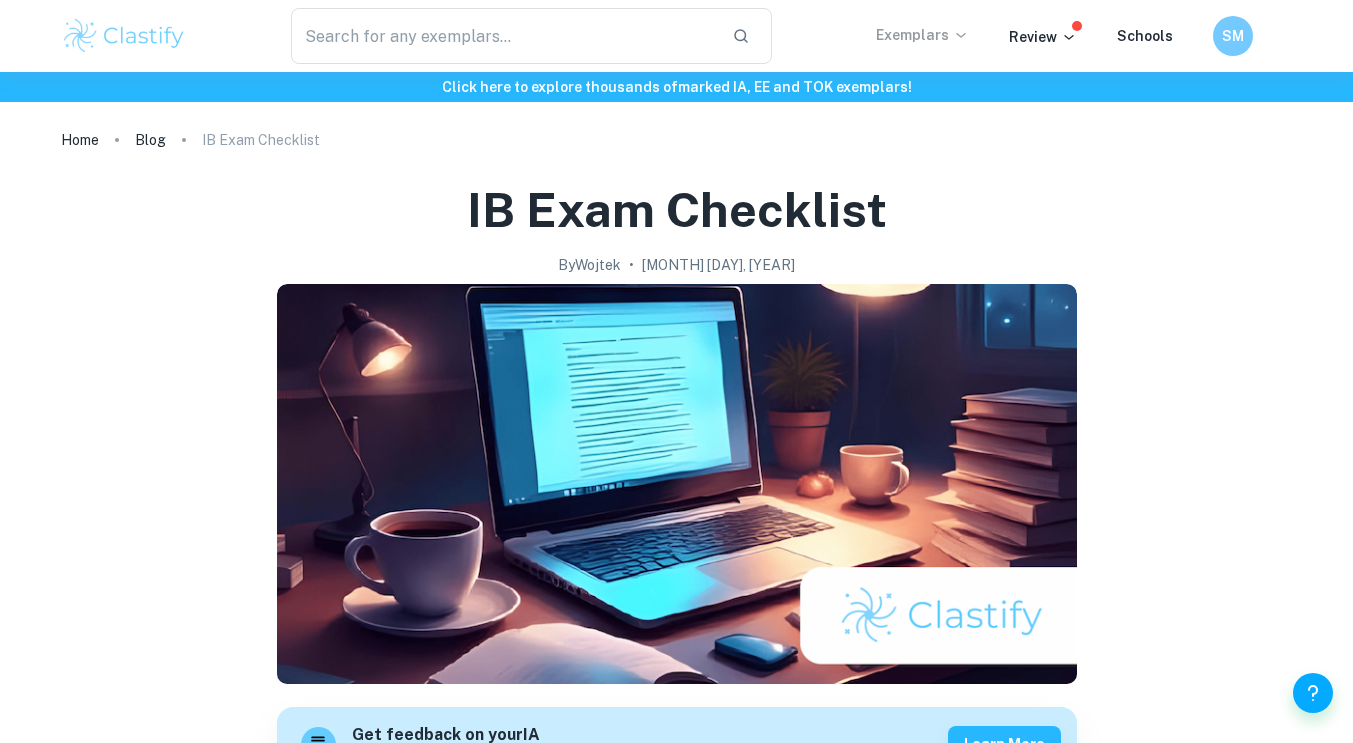 click 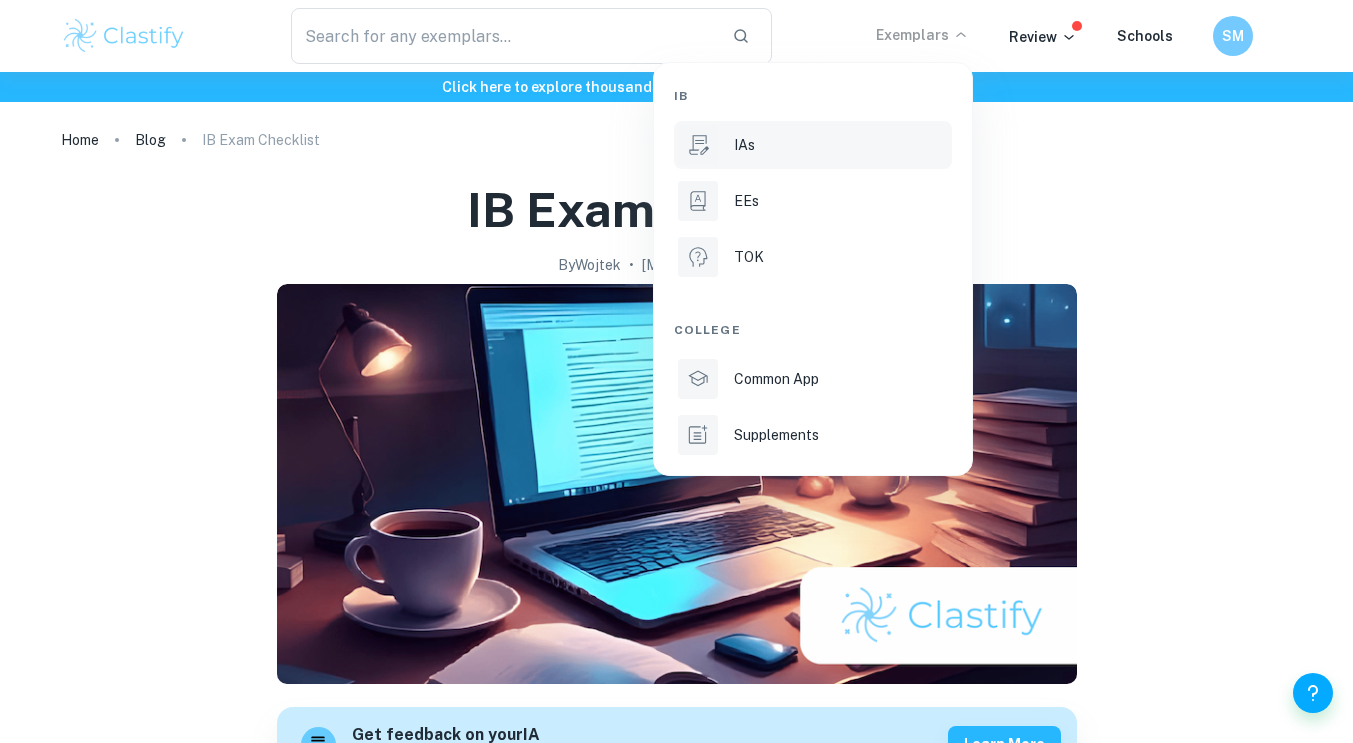 click on "IAs" at bounding box center (841, 145) 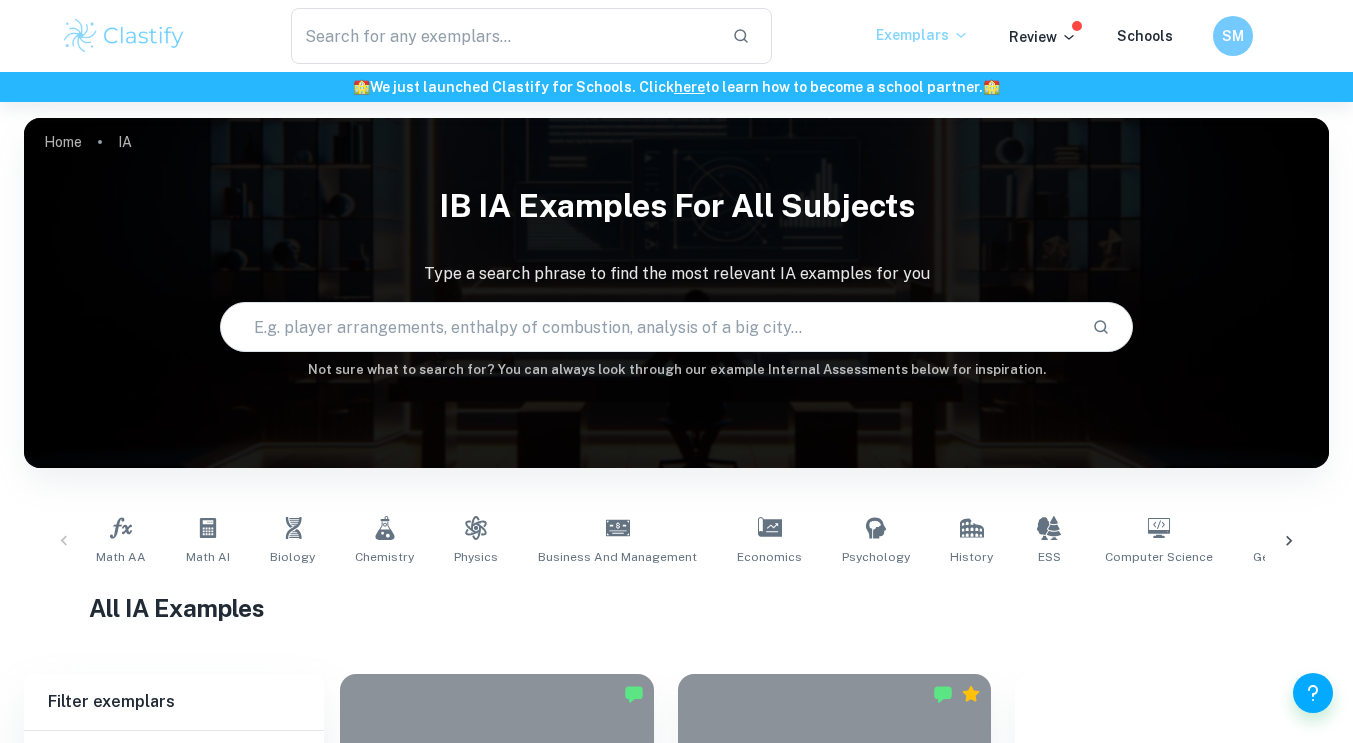 click on "Exemplars" at bounding box center [922, 35] 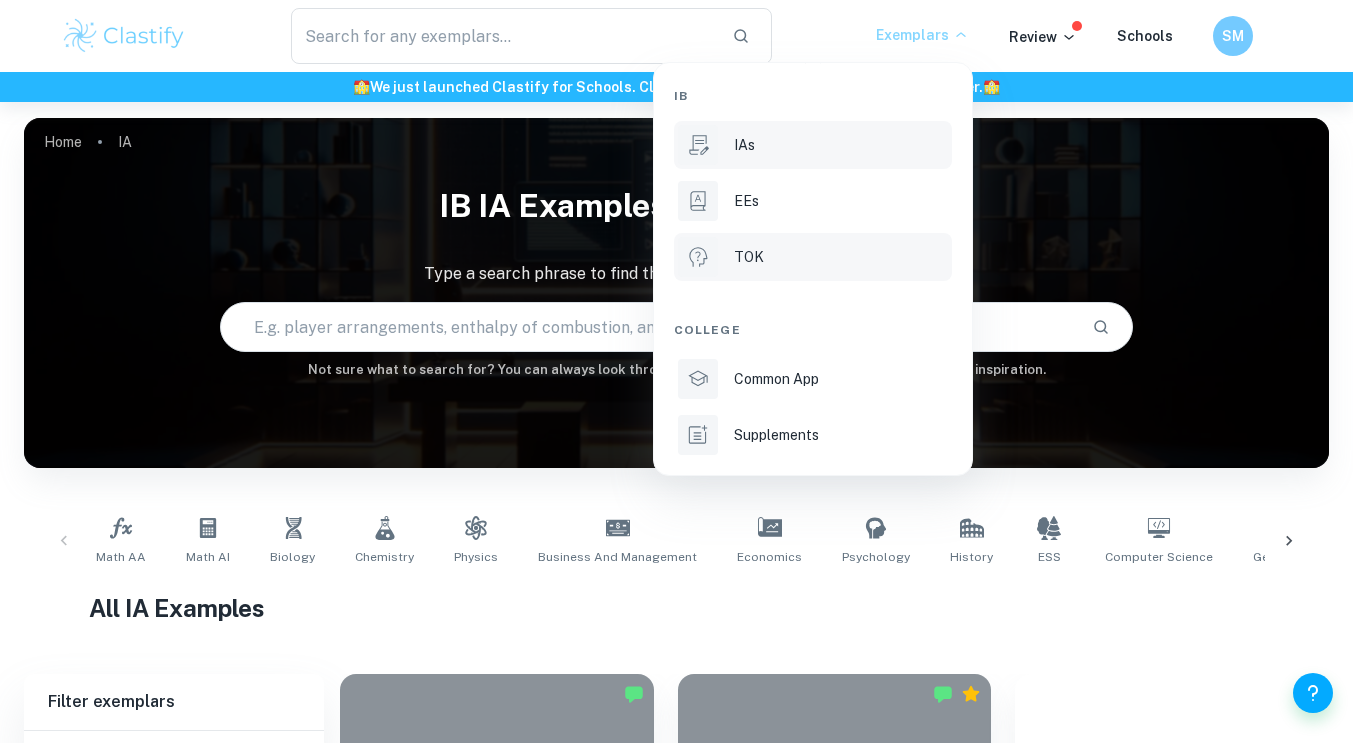 click on "TOK" at bounding box center (841, 257) 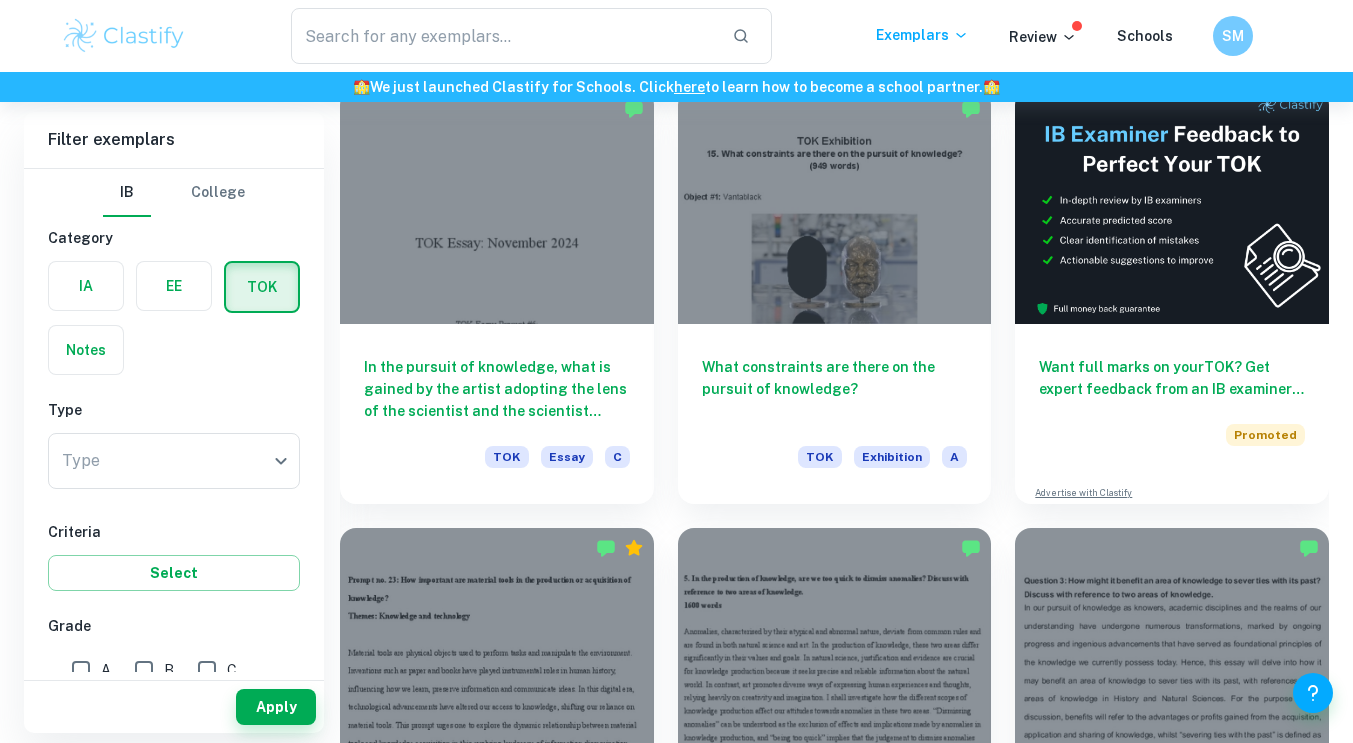scroll, scrollTop: 492, scrollLeft: 0, axis: vertical 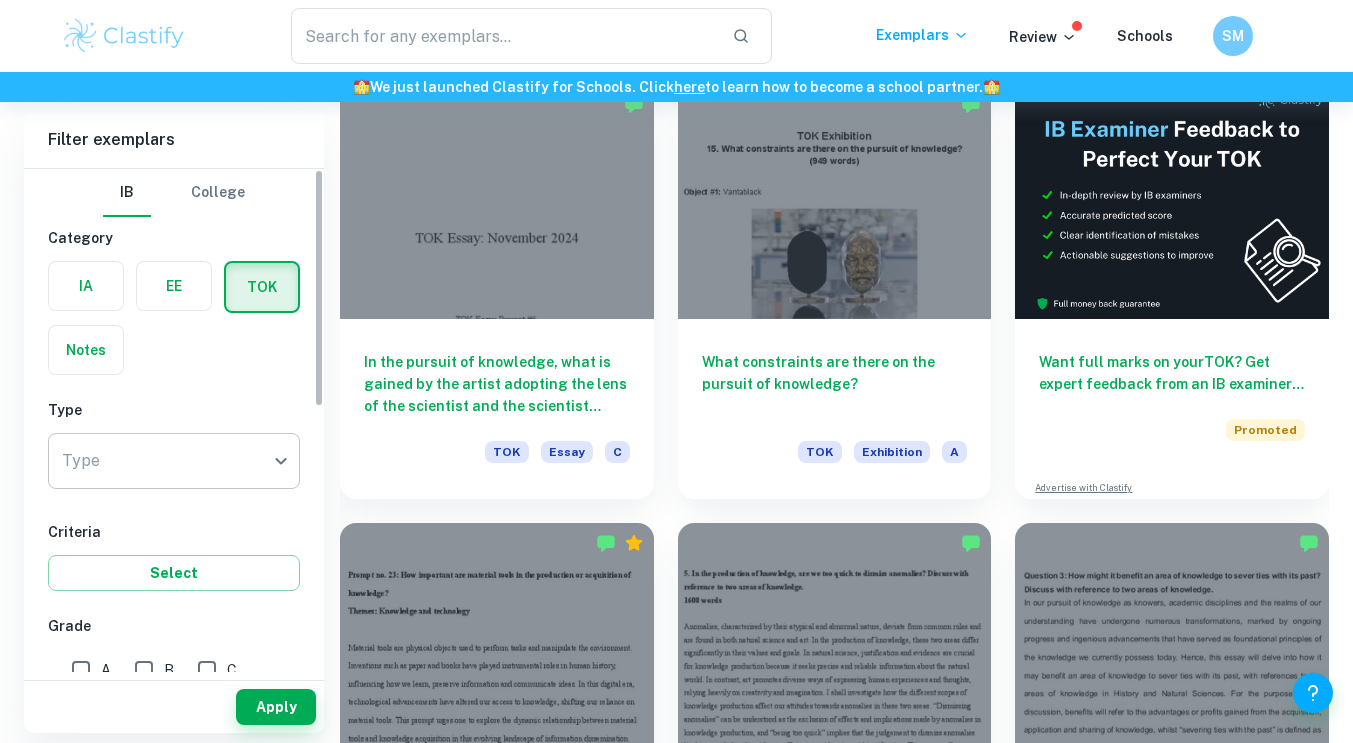 click on "We value your privacy We use cookies to enhance your browsing experience, serve personalised ads or content, and analyse our traffic. By clicking "Accept All", you consent to our use of cookies.   Cookie Policy Customise   Reject All   Accept All   Customise Consent Preferences   We use cookies to help you navigate efficiently and perform certain functions. You will find detailed information about all cookies under each consent category below. The cookies that are categorised as "Necessary" are stored on your browser as they are essential for enabling the basic functionalities of the site. ...  Show more For more information on how Google's third-party cookies operate and handle your data, see:   Google Privacy Policy Necessary Always Active Necessary cookies are required to enable the basic features of this site, such as providing secure log-in or adjusting your consent preferences. These cookies do not store any personally identifiable data. Functional Analytics Performance Advertisement Uncategorised" at bounding box center [676, -19] 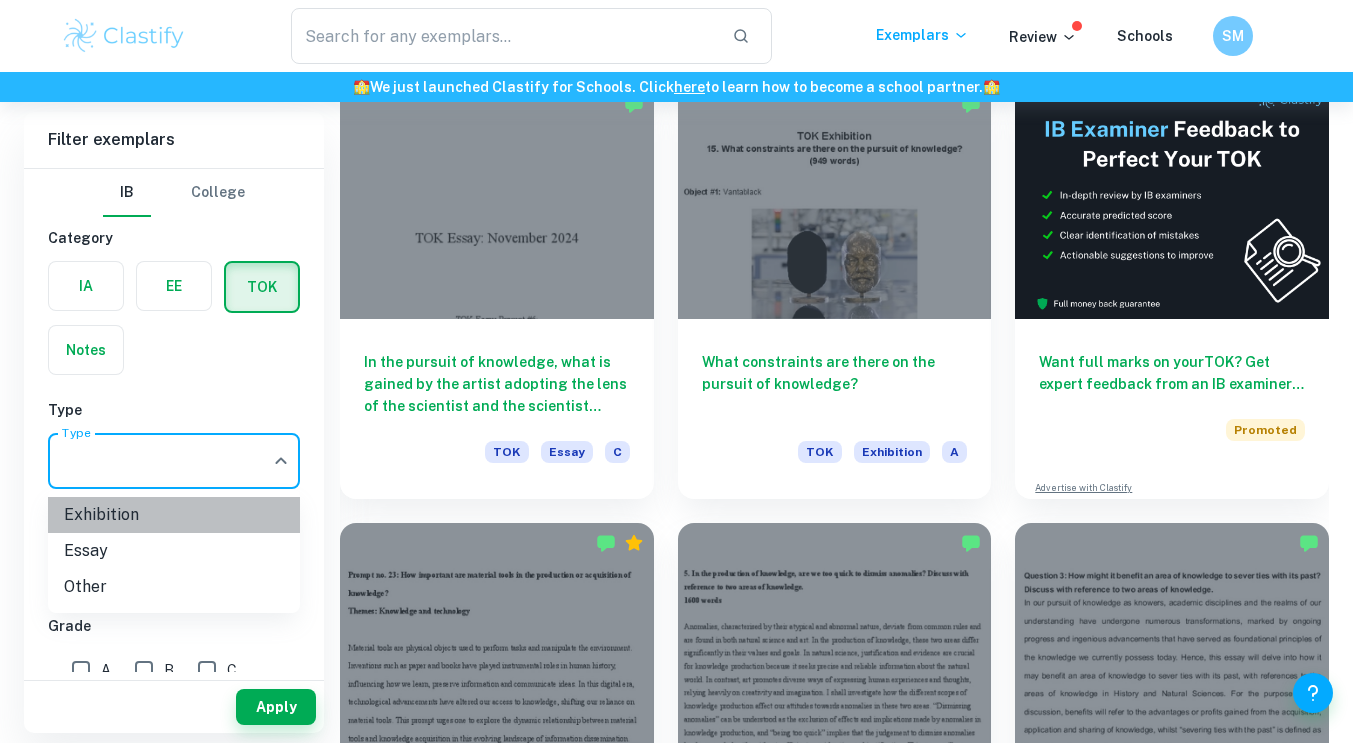 click on "Exhibition" at bounding box center (174, 515) 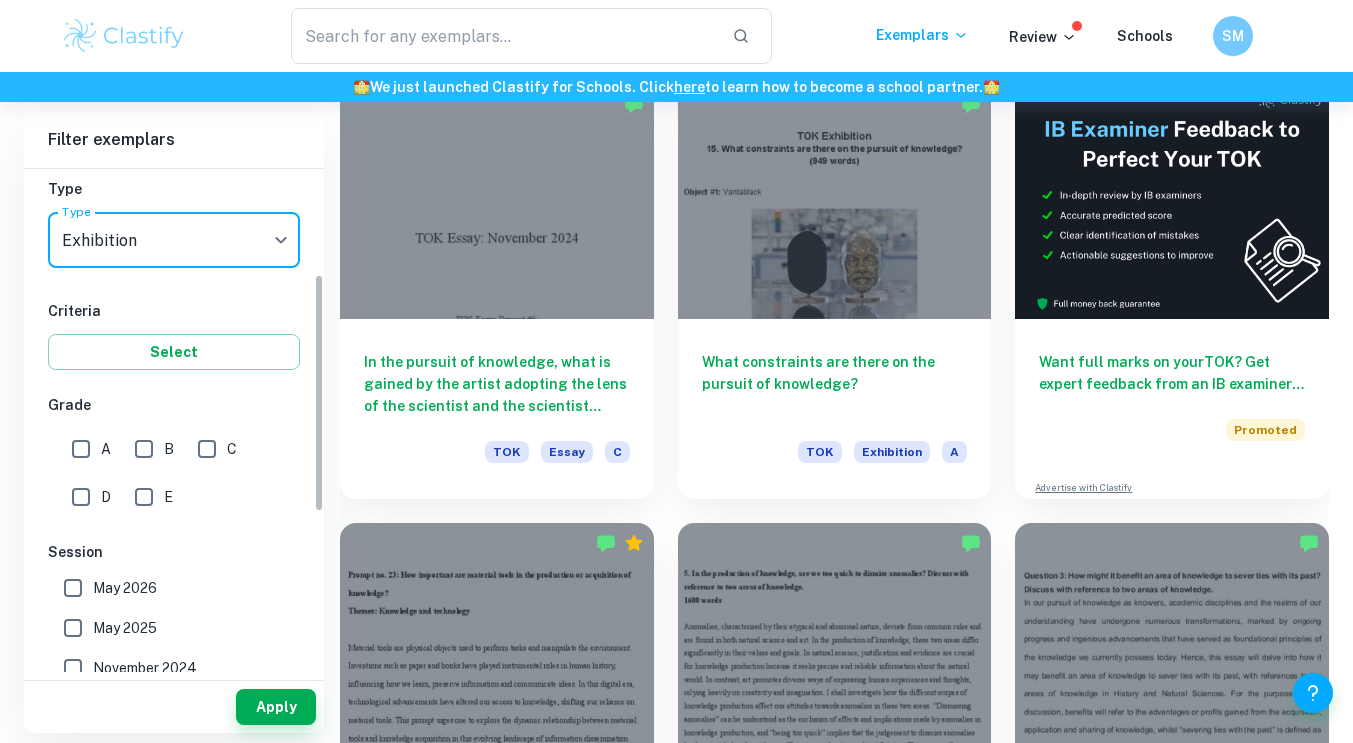 scroll, scrollTop: 222, scrollLeft: 0, axis: vertical 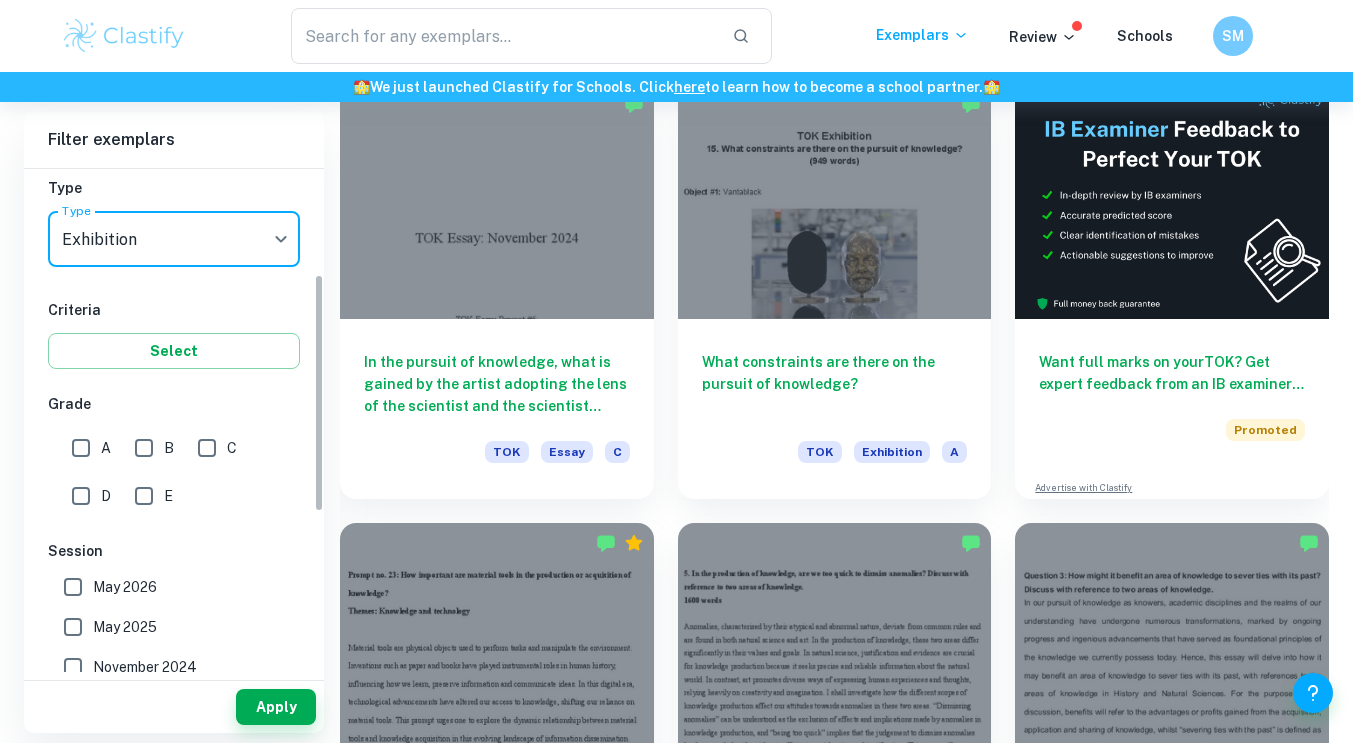 click on "A" at bounding box center (81, 448) 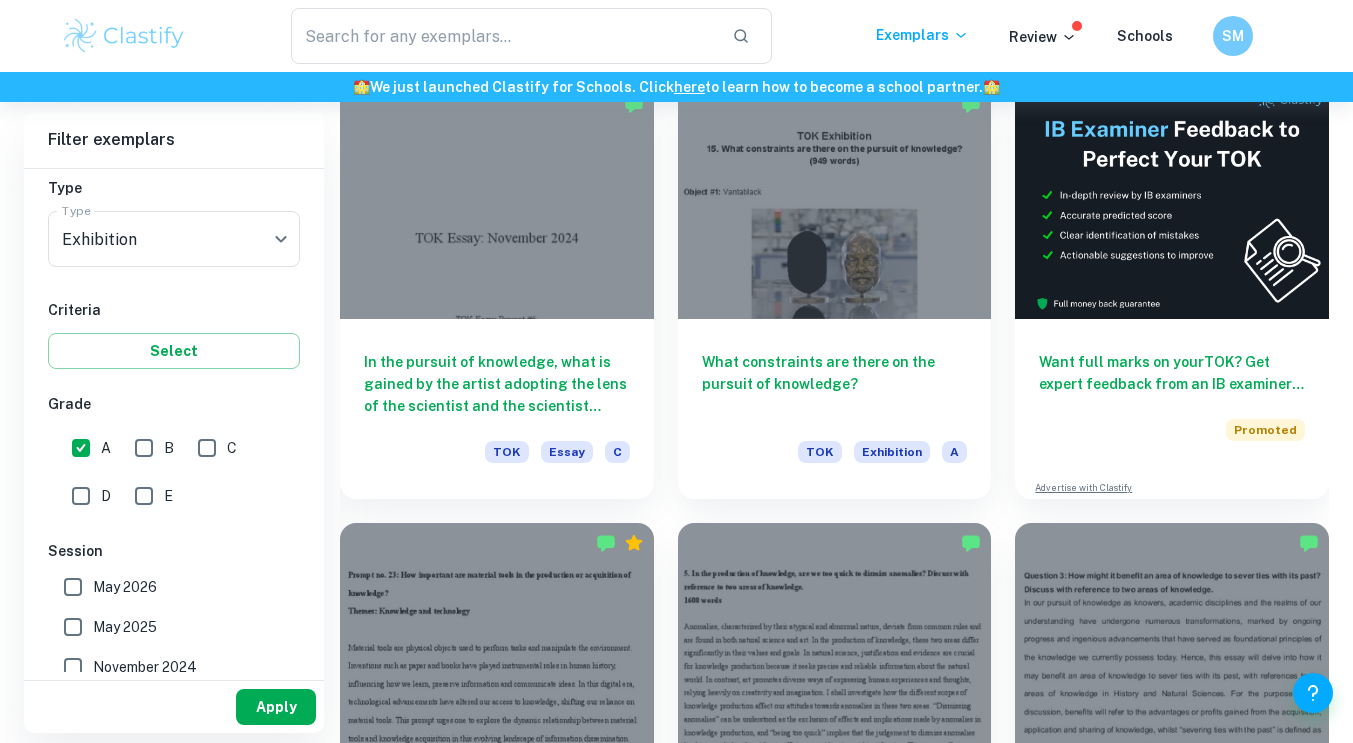 click on "Apply" at bounding box center [276, 707] 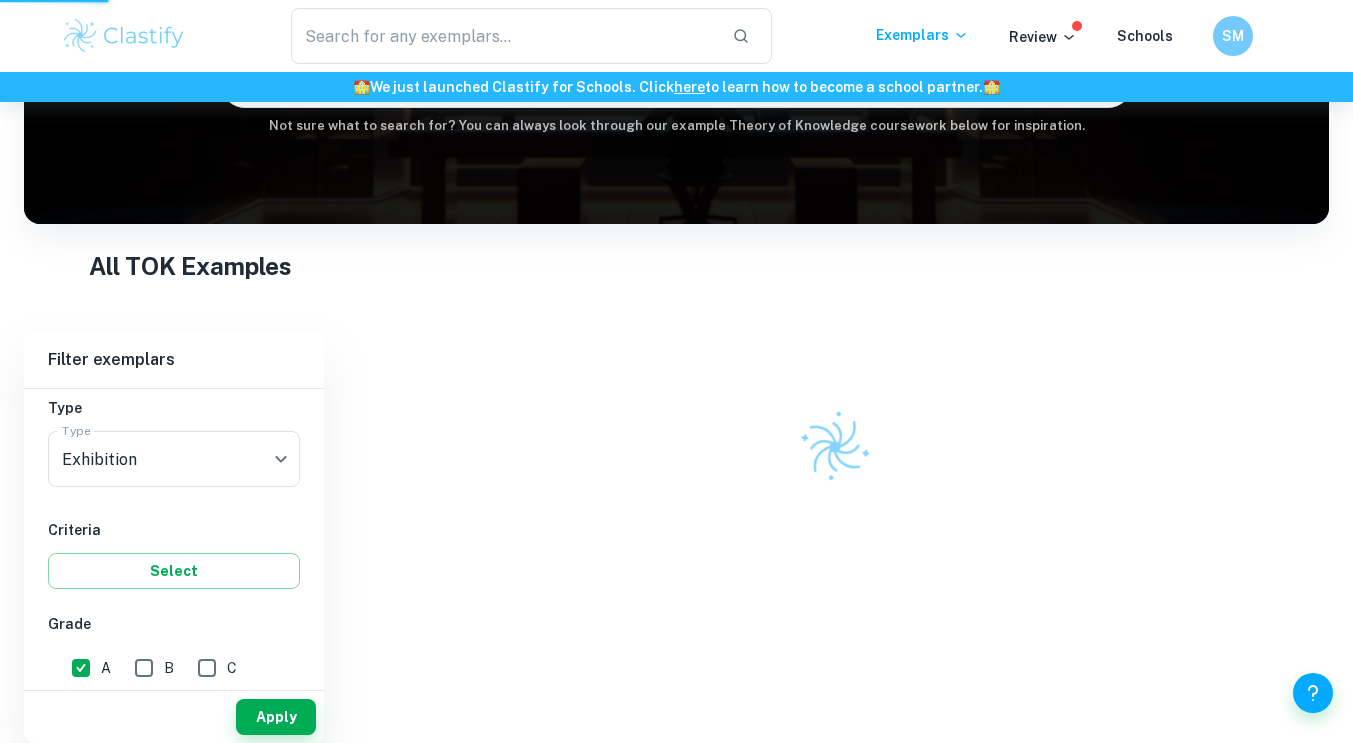 scroll, scrollTop: 224, scrollLeft: 0, axis: vertical 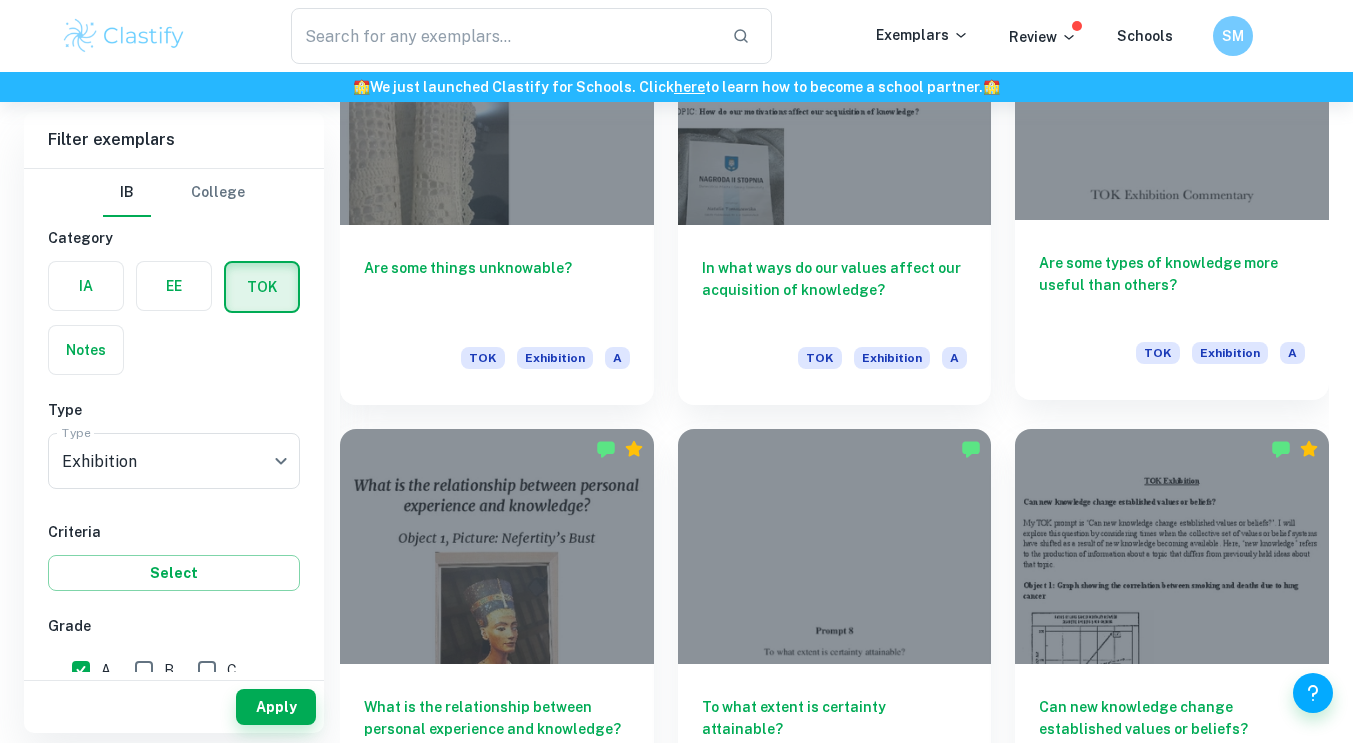 click on "Are some types of knowledge more useful than others?" at bounding box center [1172, 285] 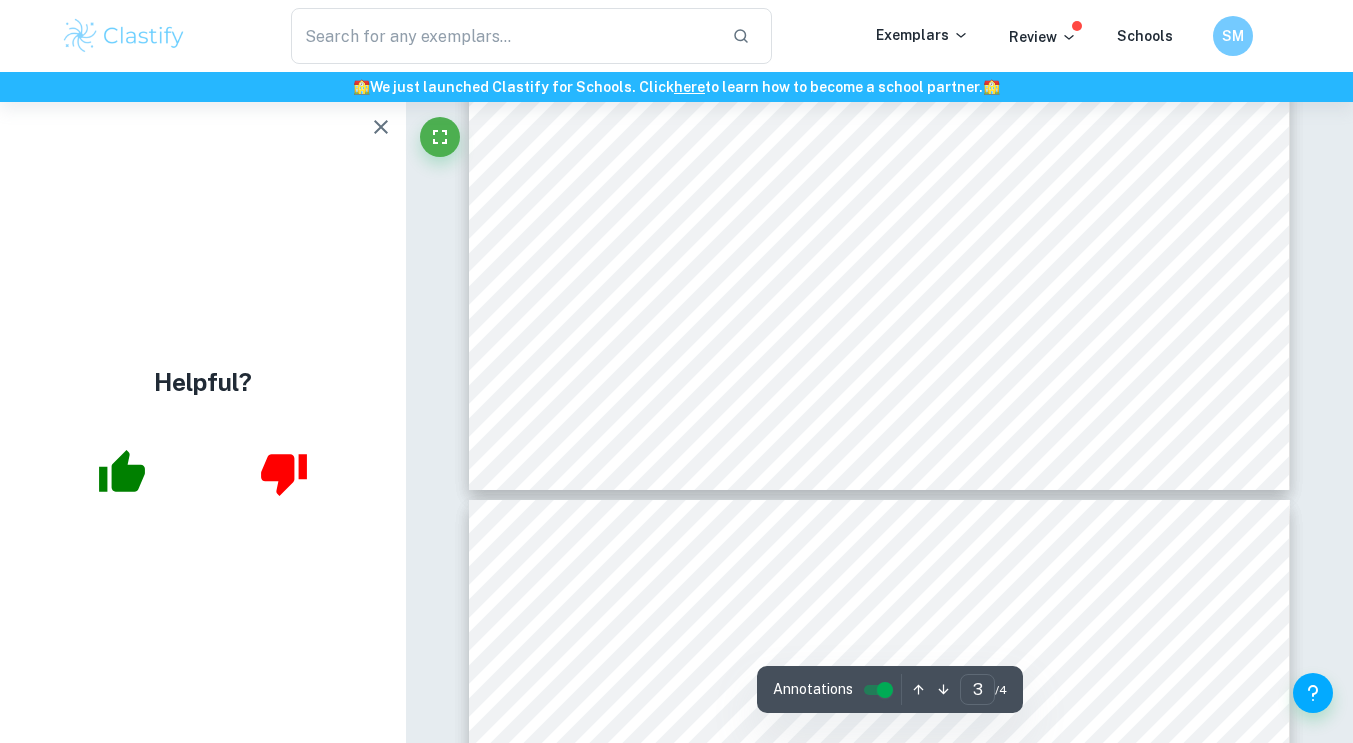 scroll, scrollTop: 3271, scrollLeft: 0, axis: vertical 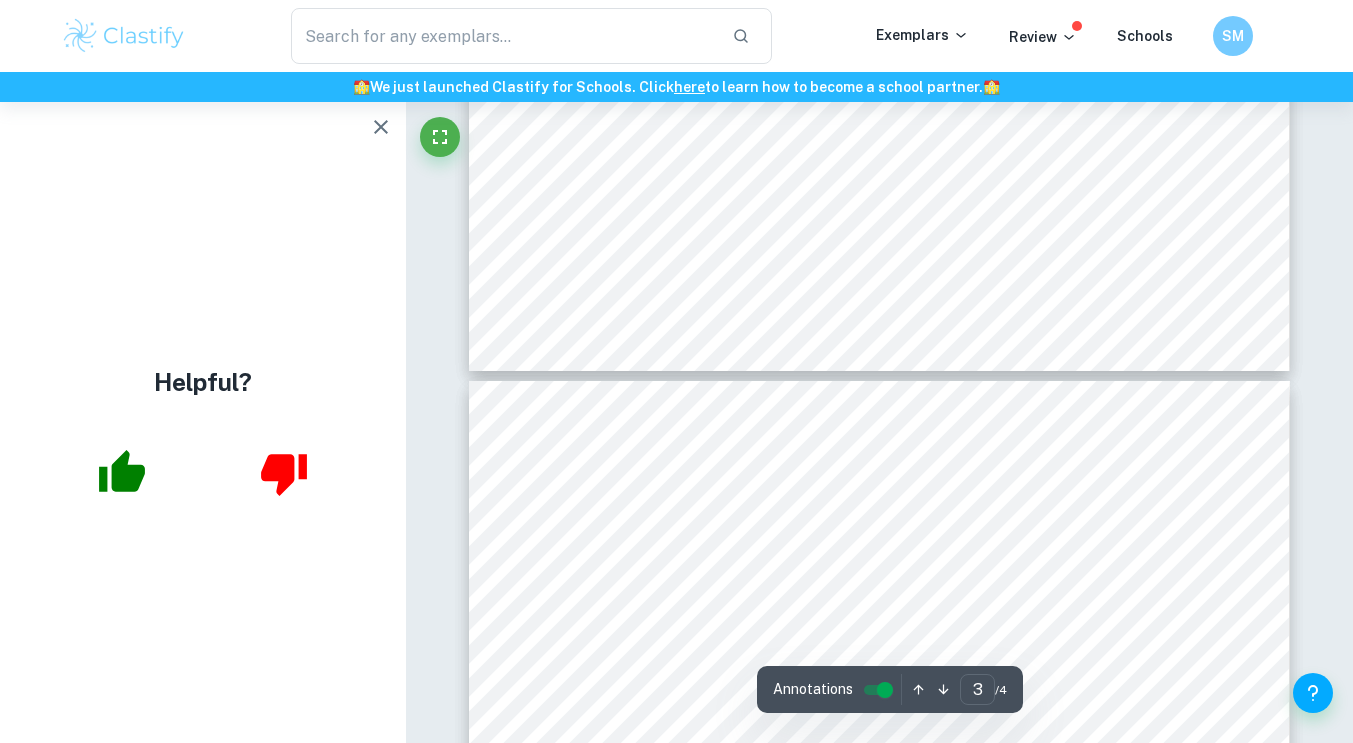 type on "4" 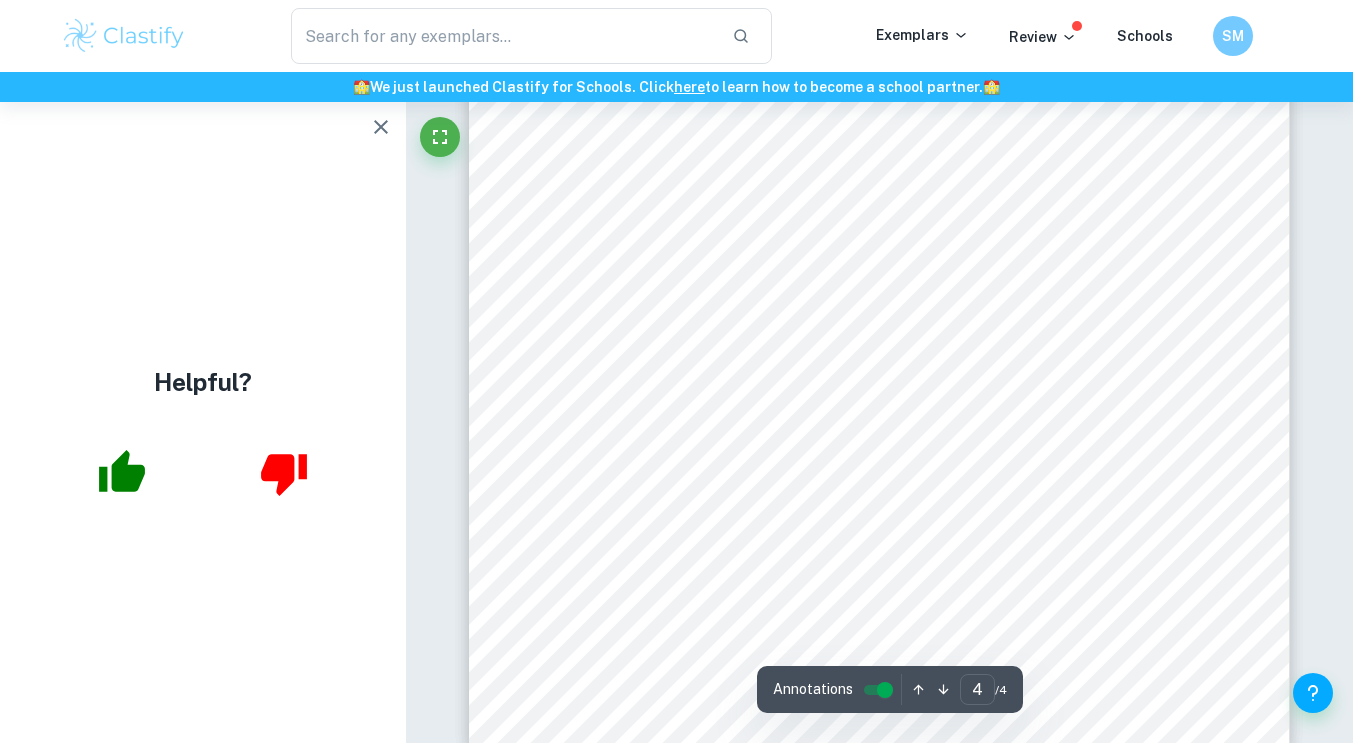 scroll, scrollTop: 4206, scrollLeft: 0, axis: vertical 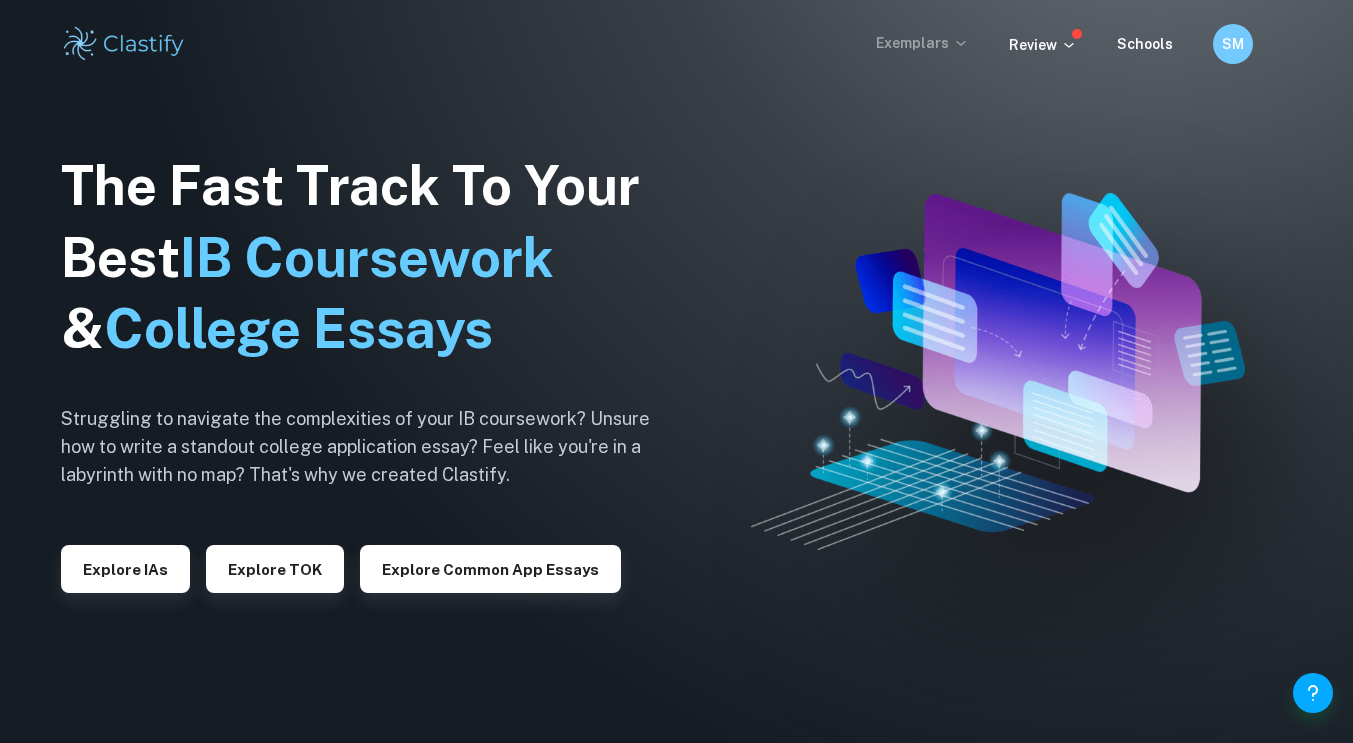 click on "Exemplars" at bounding box center (922, 43) 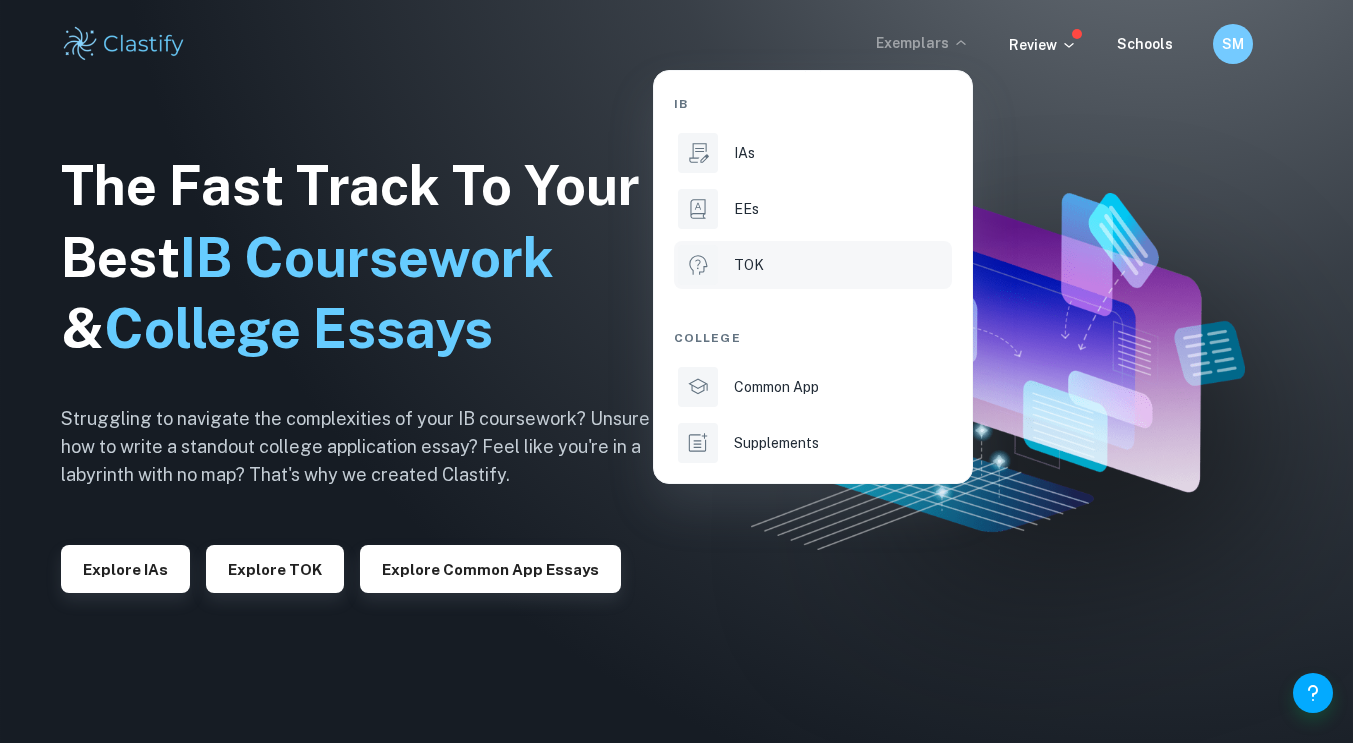 click on "TOK" at bounding box center (841, 265) 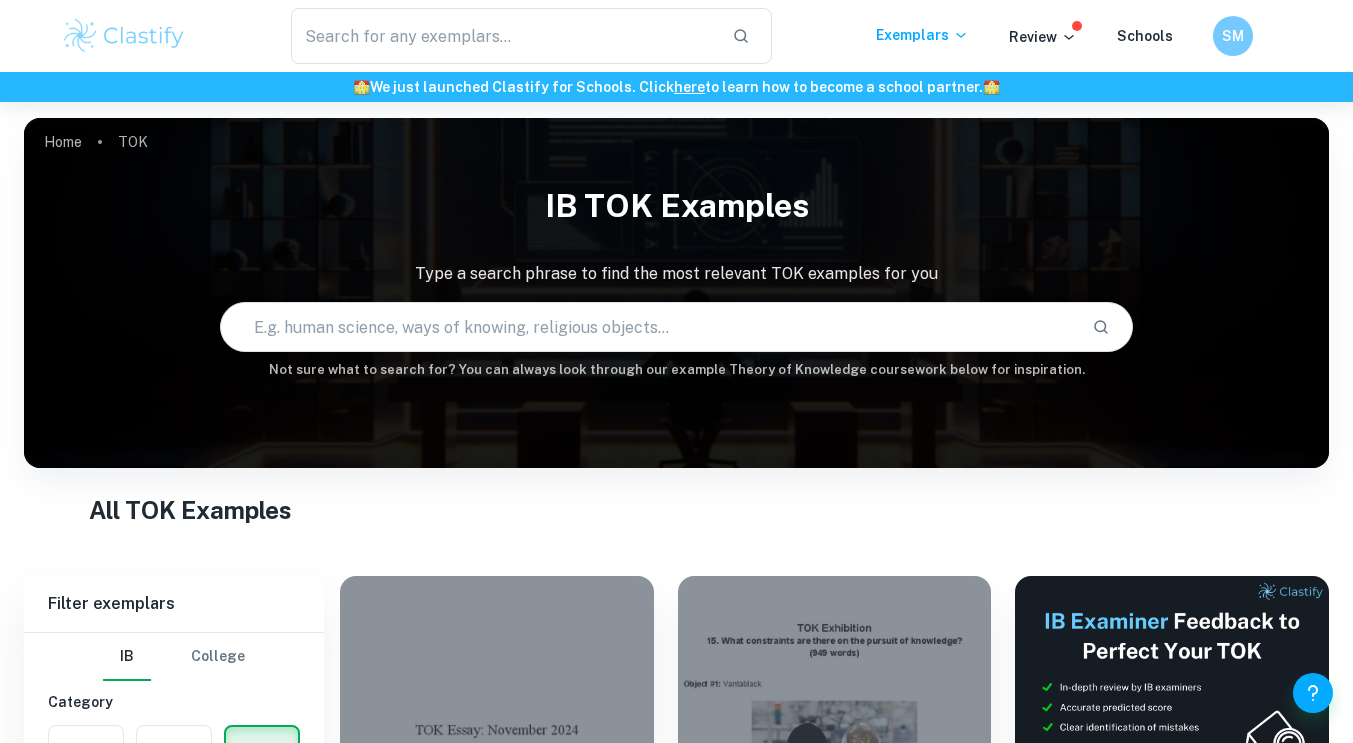 scroll, scrollTop: 324, scrollLeft: 0, axis: vertical 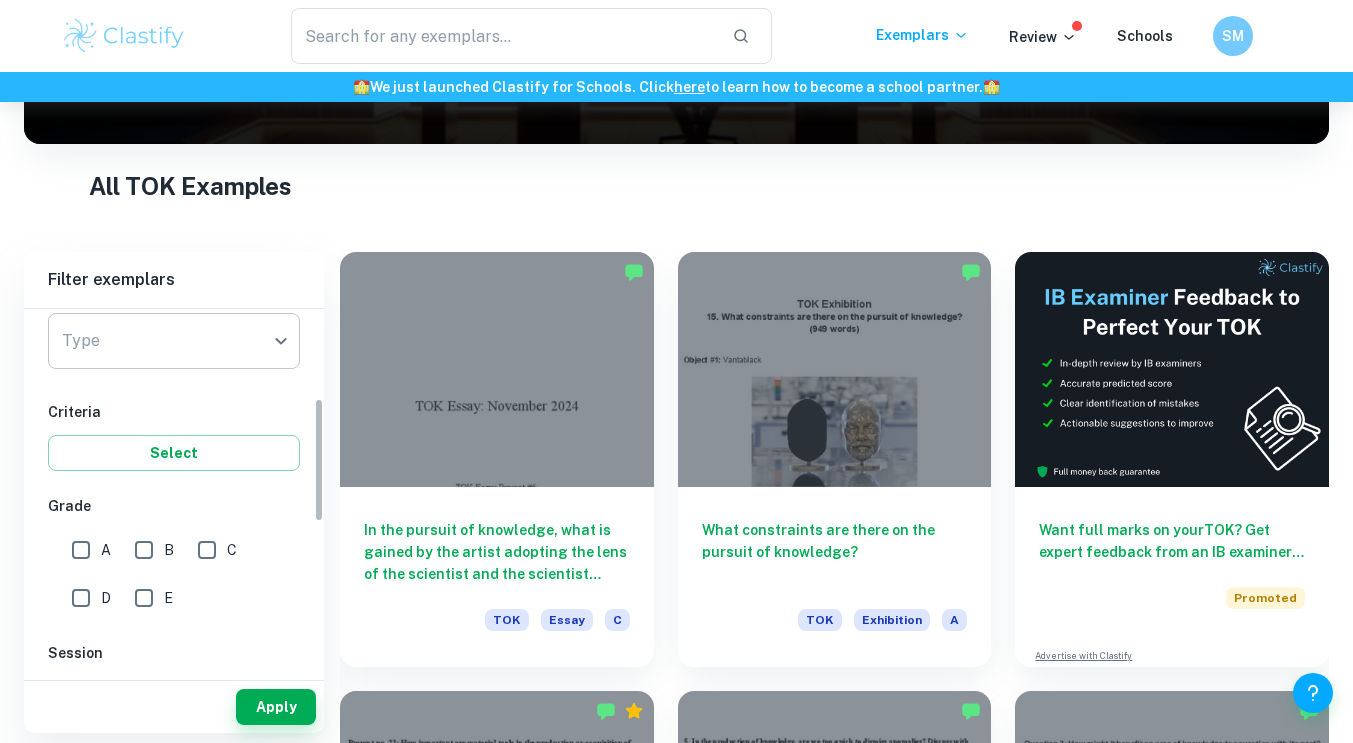 click on "We value your privacy We use cookies to enhance your browsing experience, serve personalised ads or content, and analyse our traffic. By clicking "Accept All", you consent to our use of cookies.   Cookie Policy Customise   Reject All   Accept All   Customise Consent Preferences   We use cookies to help you navigate efficiently and perform certain functions. You will find detailed information about all cookies under each consent category below. The cookies that are categorised as "Necessary" are stored on your browser as they are essential for enabling the basic functionalities of the site. ...  Show more For more information on how Google's third-party cookies operate and handle your data, see:   Google Privacy Policy Necessary Always Active Necessary cookies are required to enable the basic features of this site, such as providing secure log-in or adjusting your consent preferences. These cookies do not store any personally identifiable data. Functional Analytics Performance Advertisement Uncategorised" at bounding box center [676, 149] 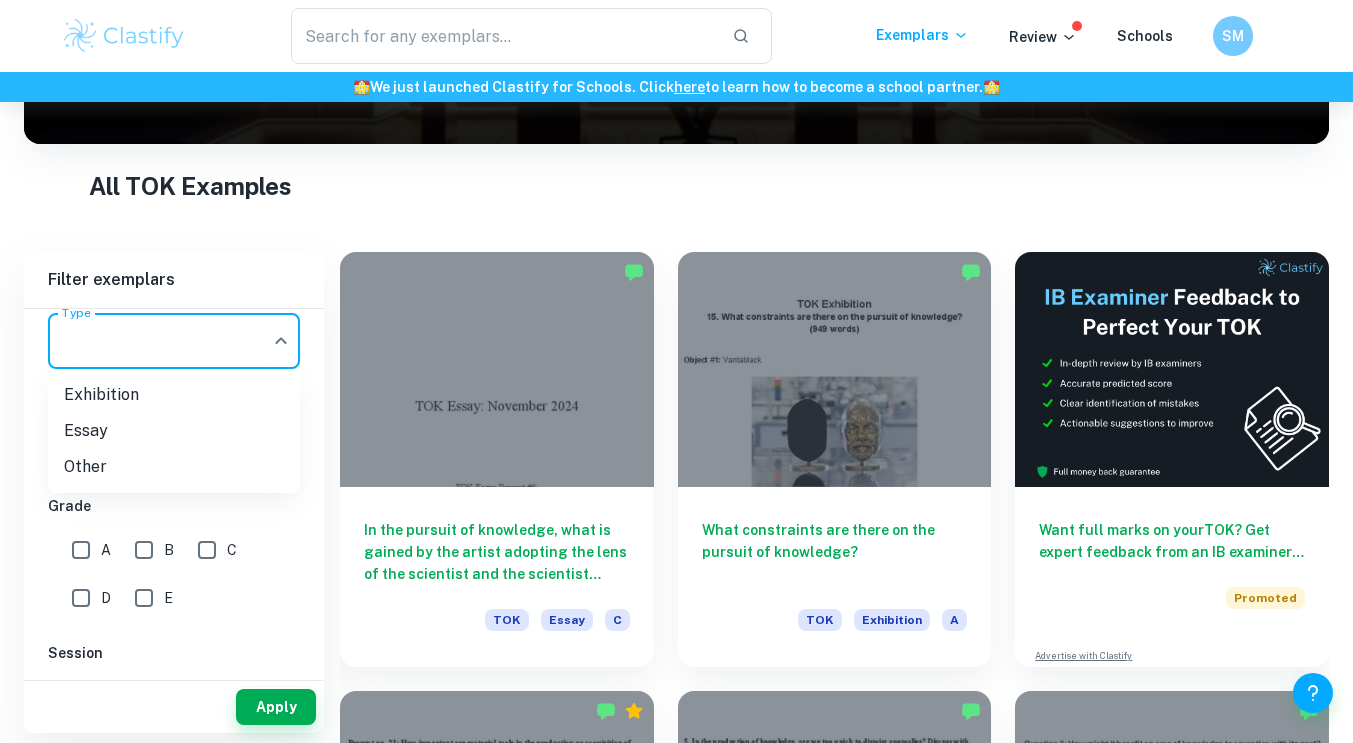 click on "Exhibition" at bounding box center [174, 395] 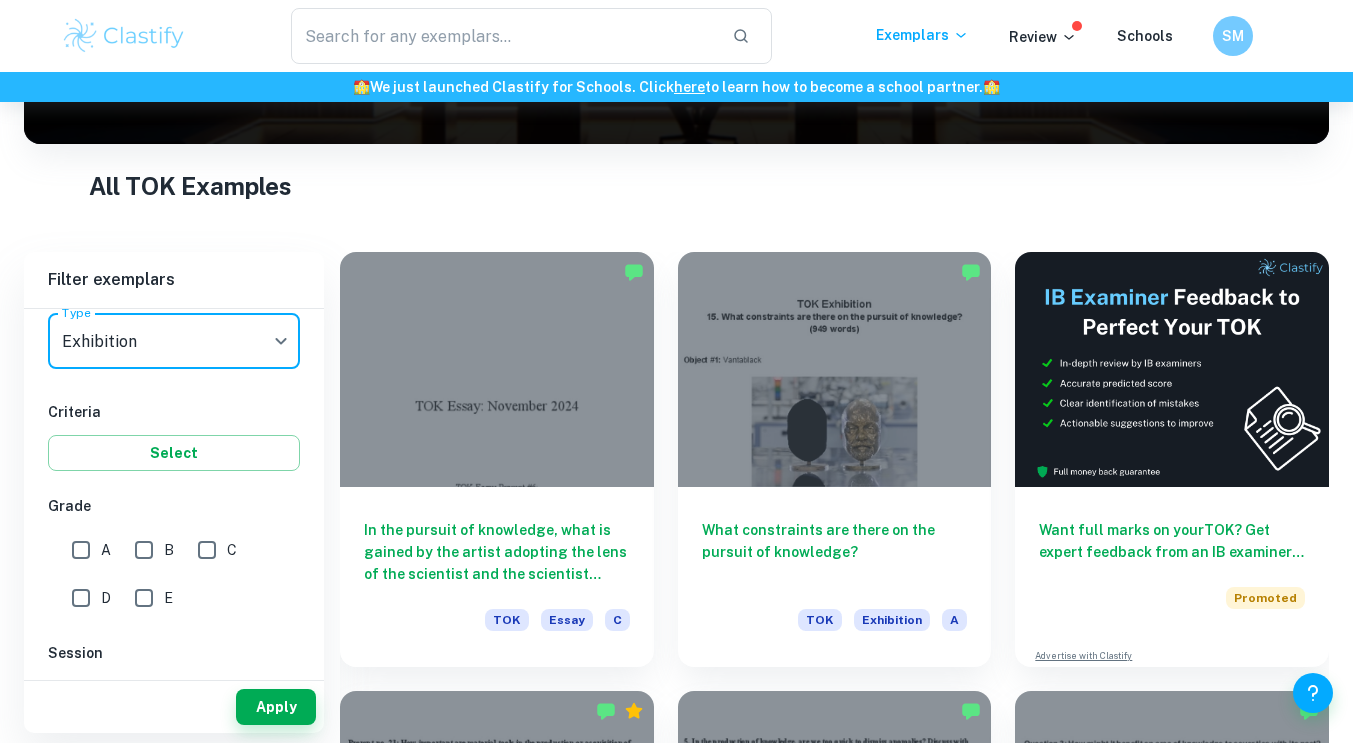 click on "A" at bounding box center (81, 550) 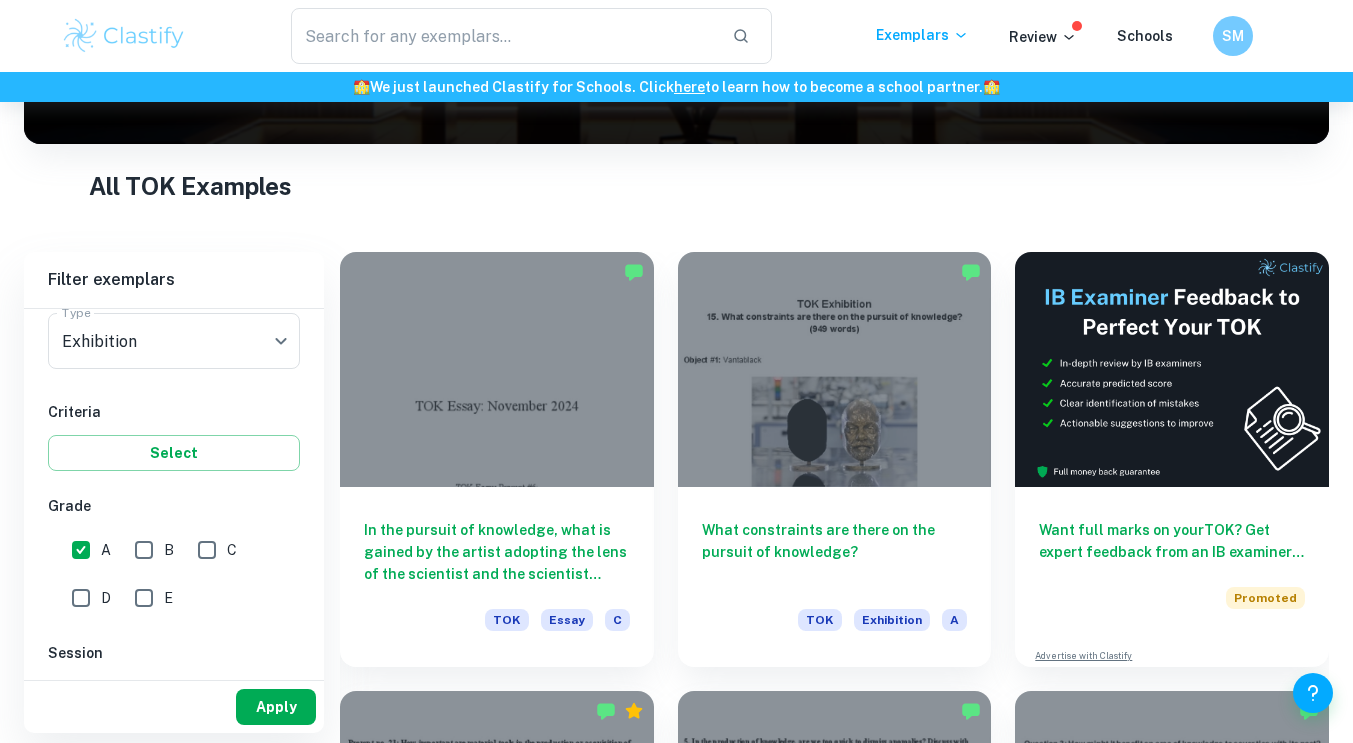 click on "Apply" at bounding box center (276, 707) 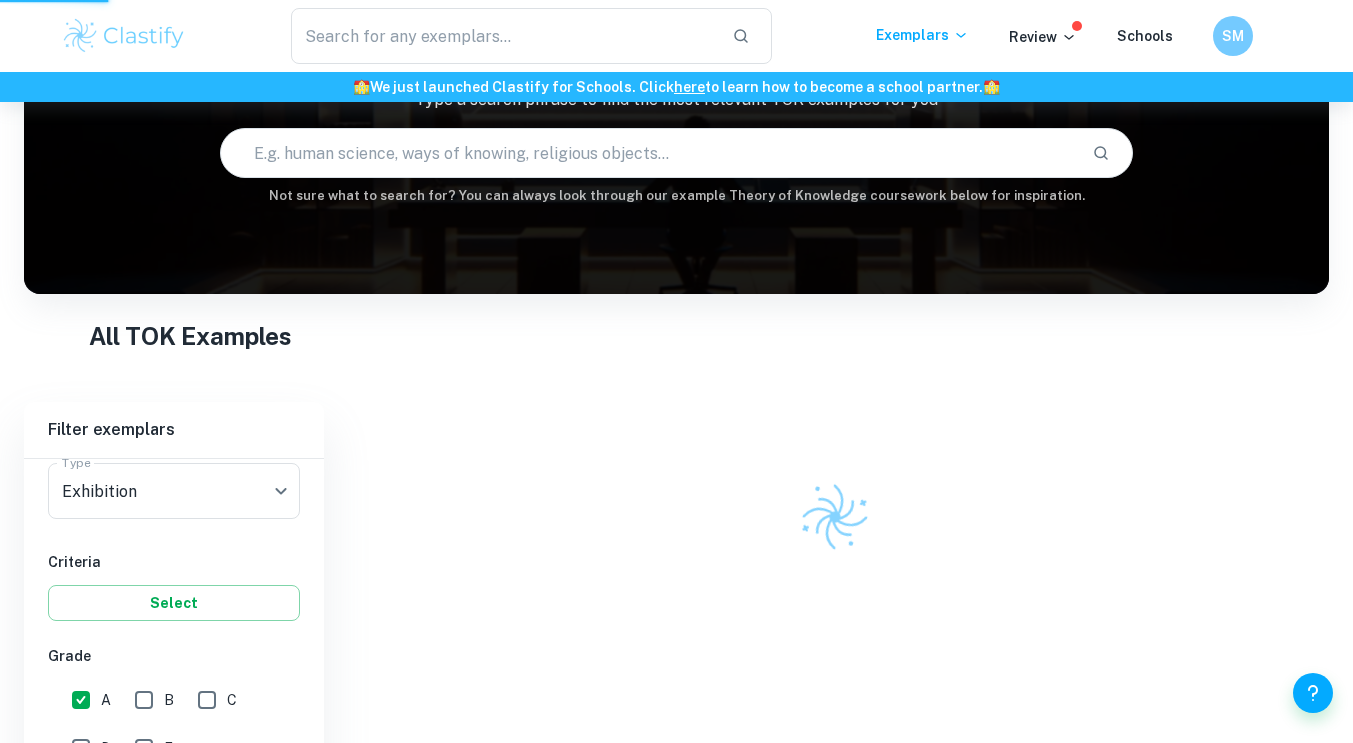scroll, scrollTop: 133, scrollLeft: 0, axis: vertical 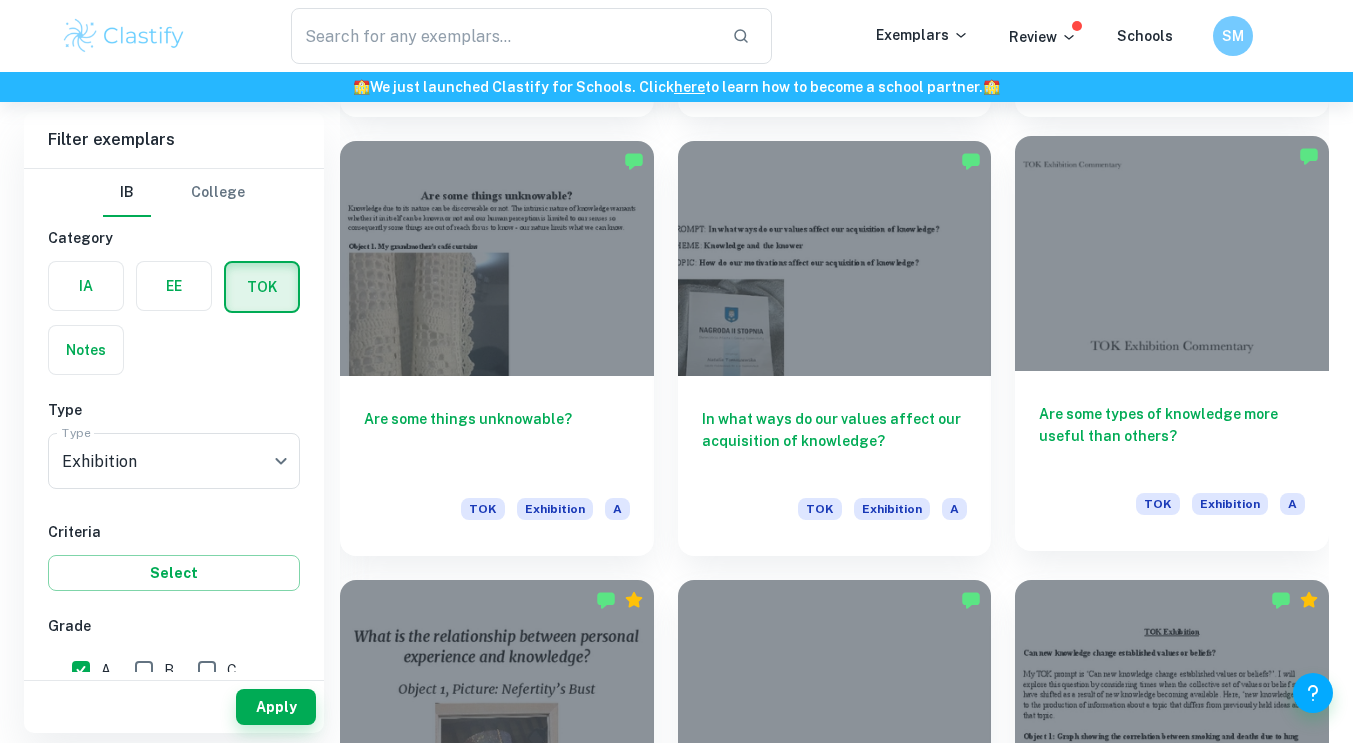 click on "Are some types of knowledge more useful than others?" at bounding box center (1172, 436) 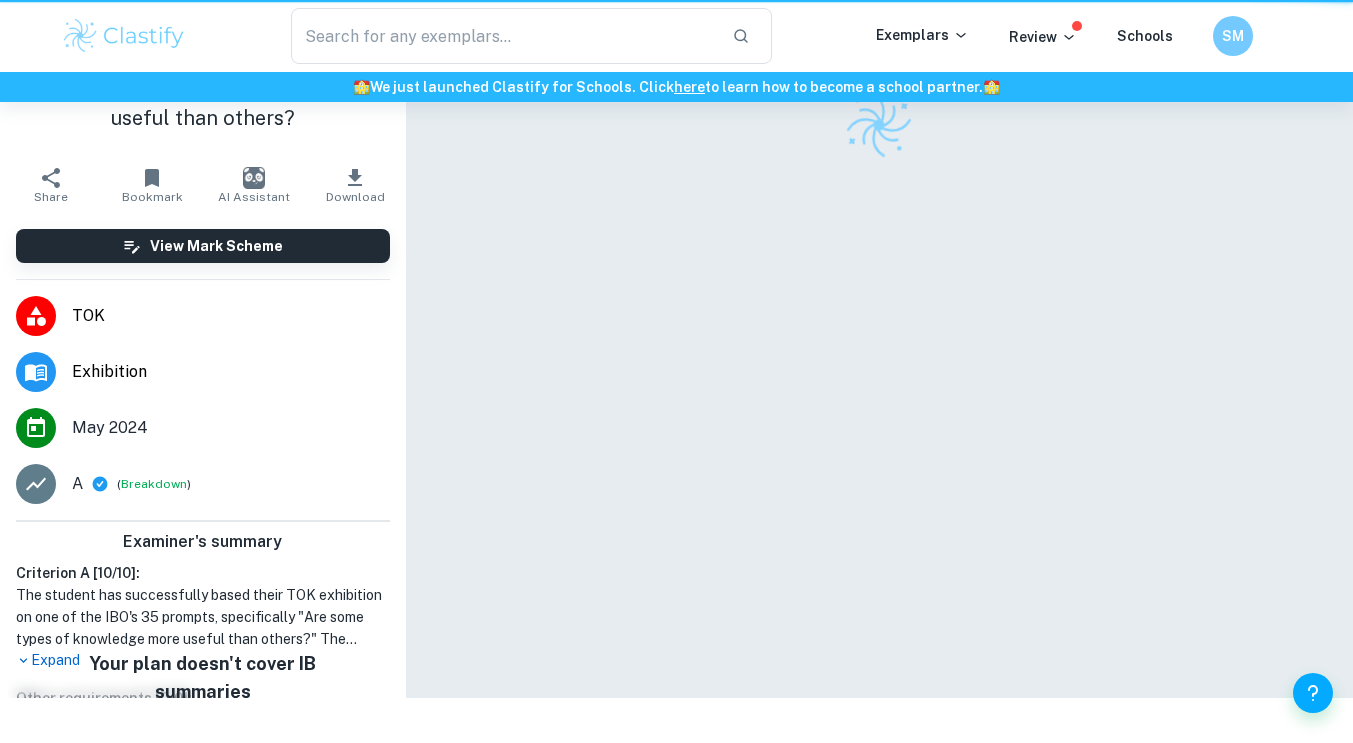 scroll, scrollTop: 0, scrollLeft: 0, axis: both 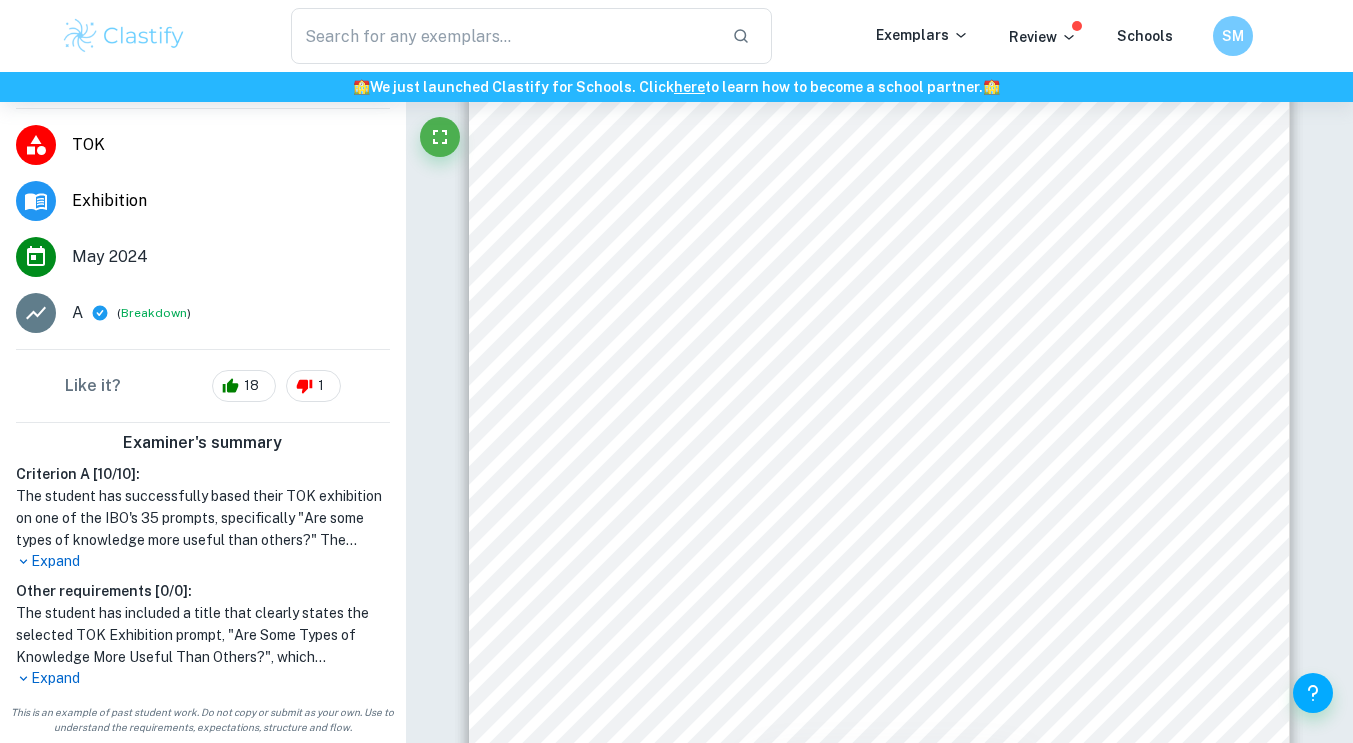 click on "Expand" at bounding box center [203, 678] 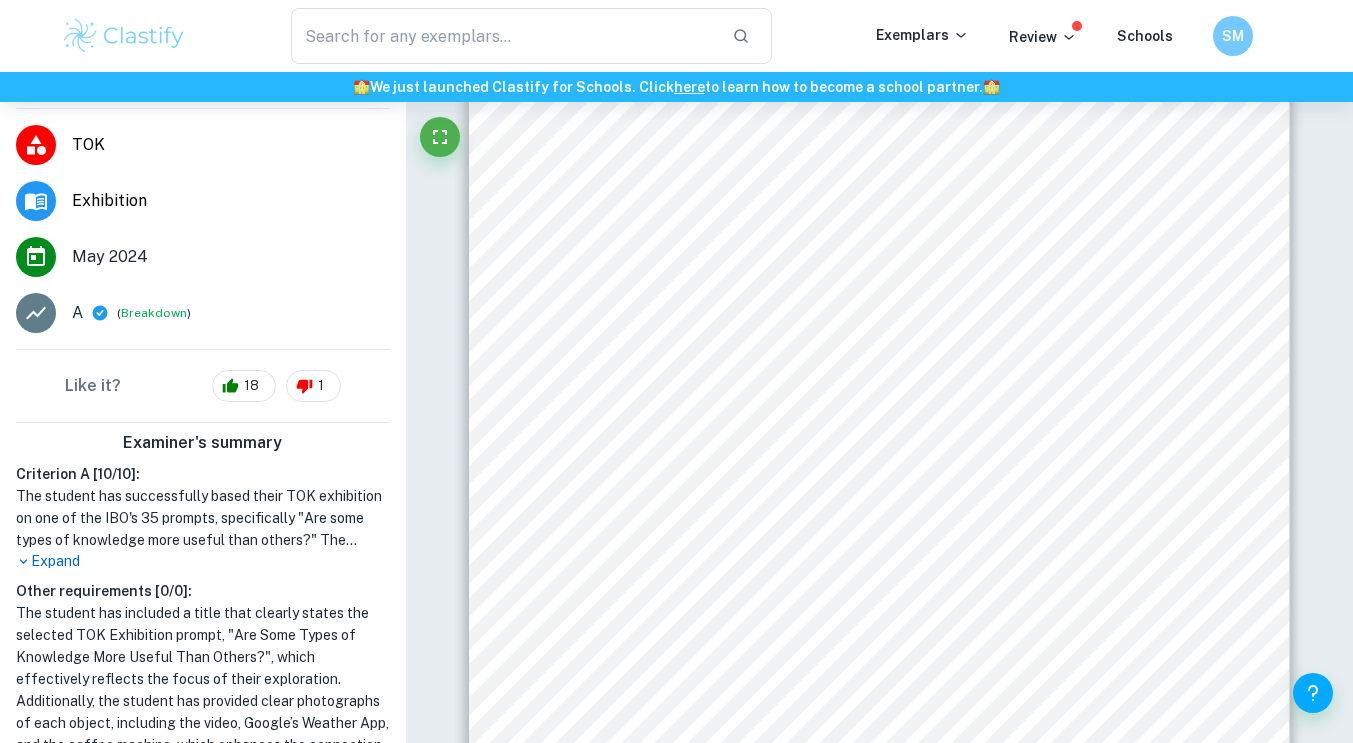 scroll, scrollTop: 392, scrollLeft: 0, axis: vertical 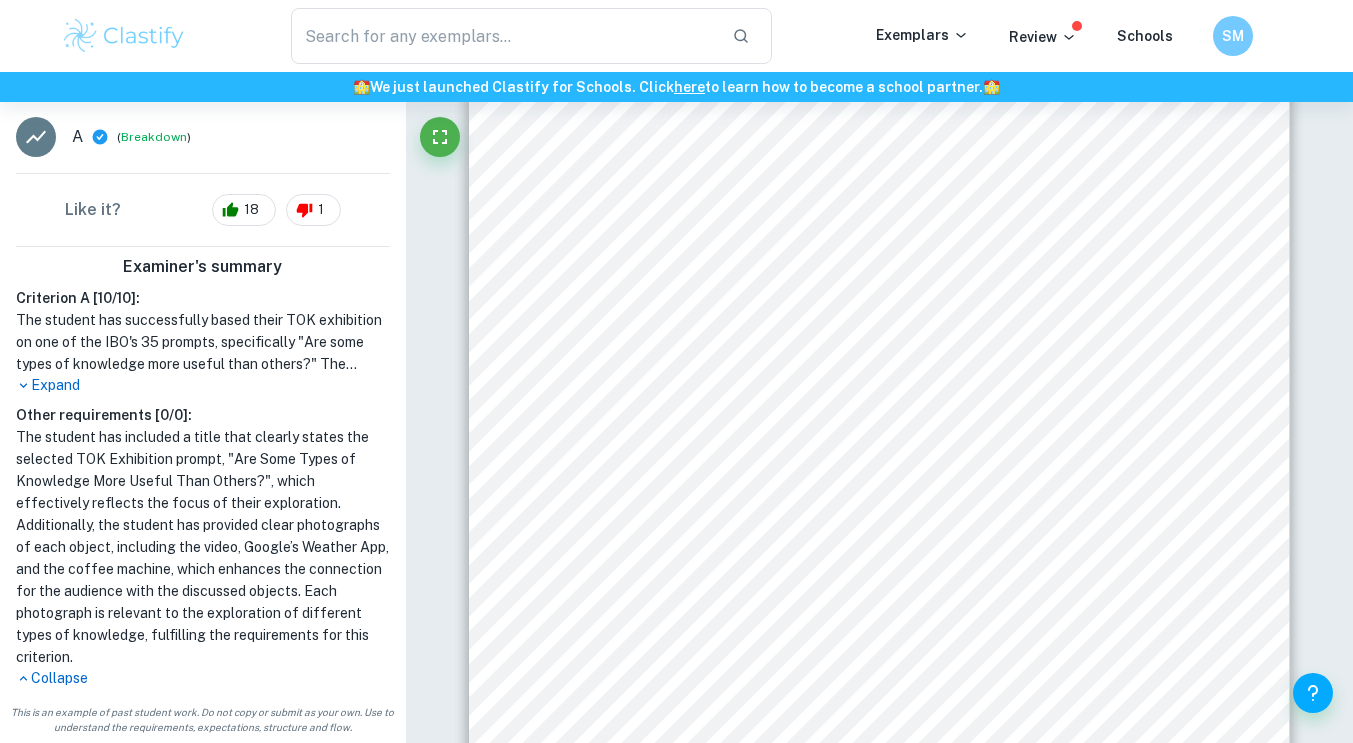 click on "Expand" at bounding box center [203, 385] 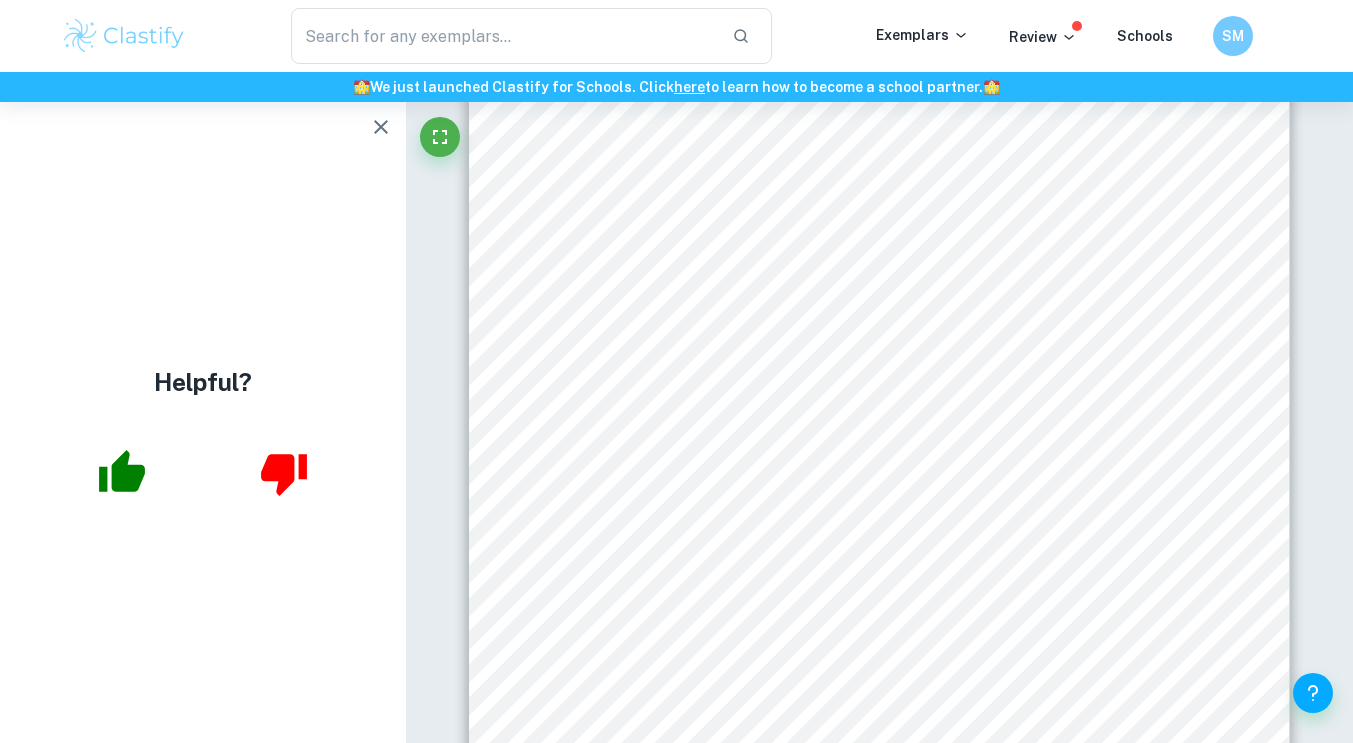 scroll, scrollTop: 0, scrollLeft: 0, axis: both 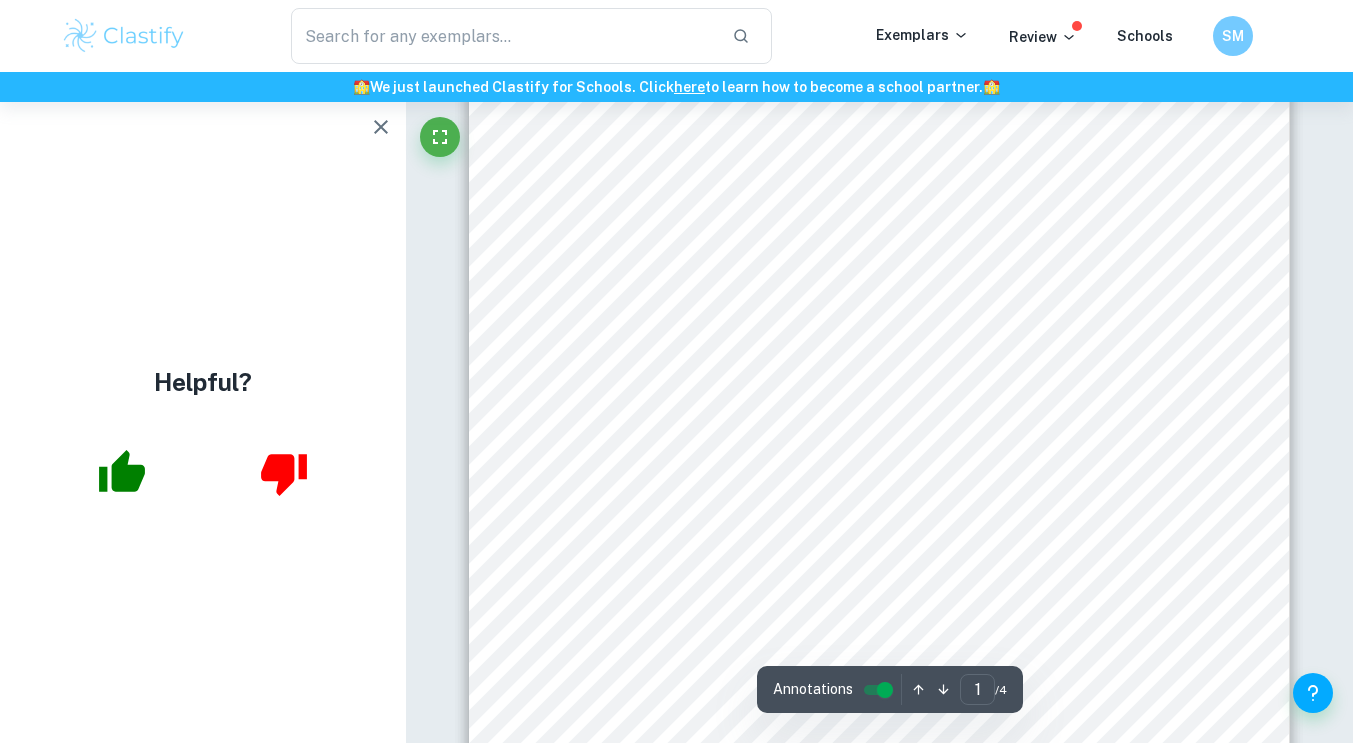 click 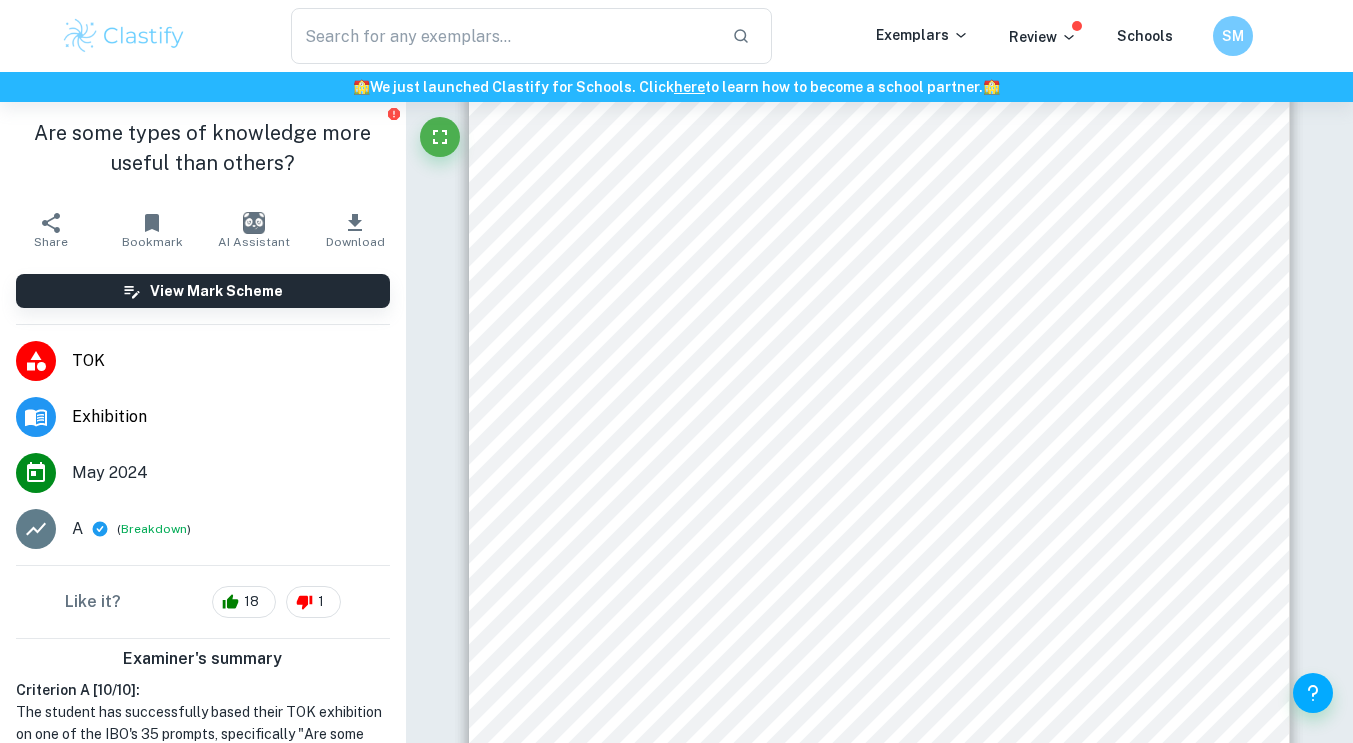 scroll, scrollTop: 216, scrollLeft: 0, axis: vertical 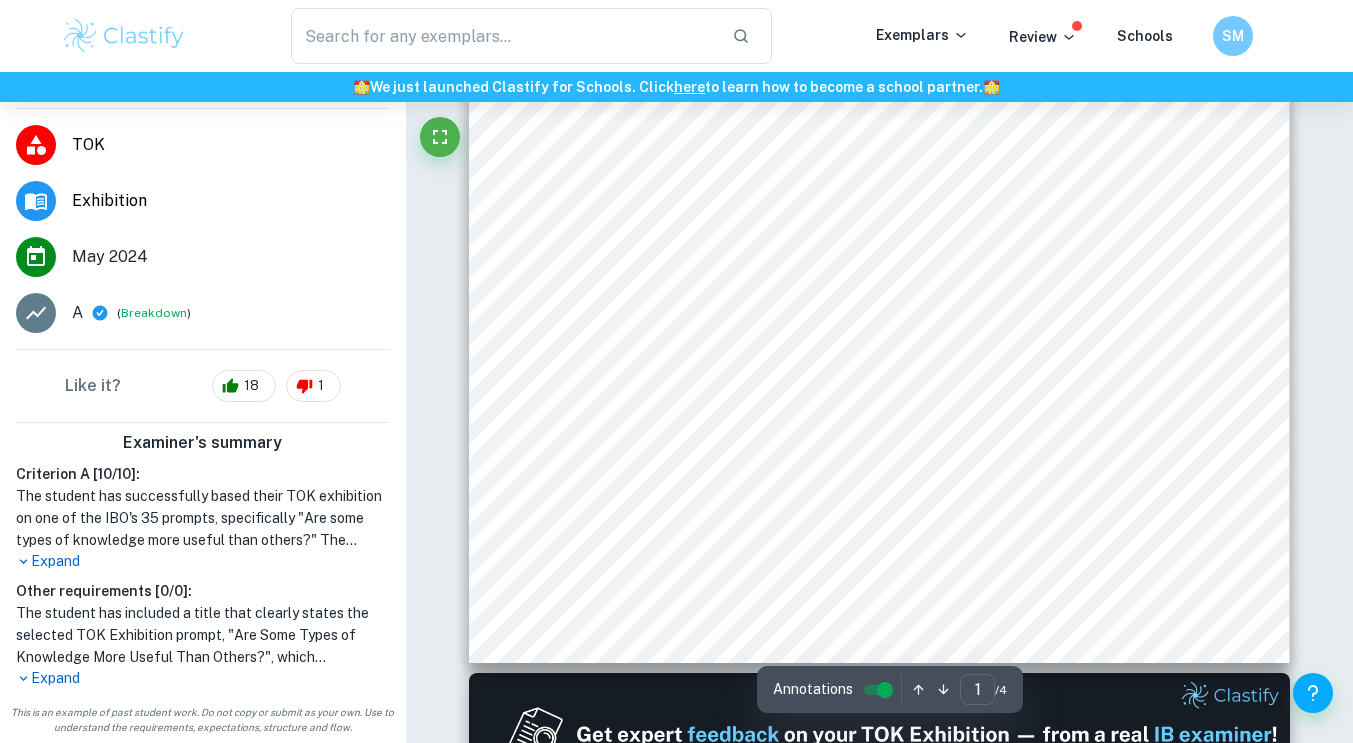 click on "Expand" at bounding box center (203, 561) 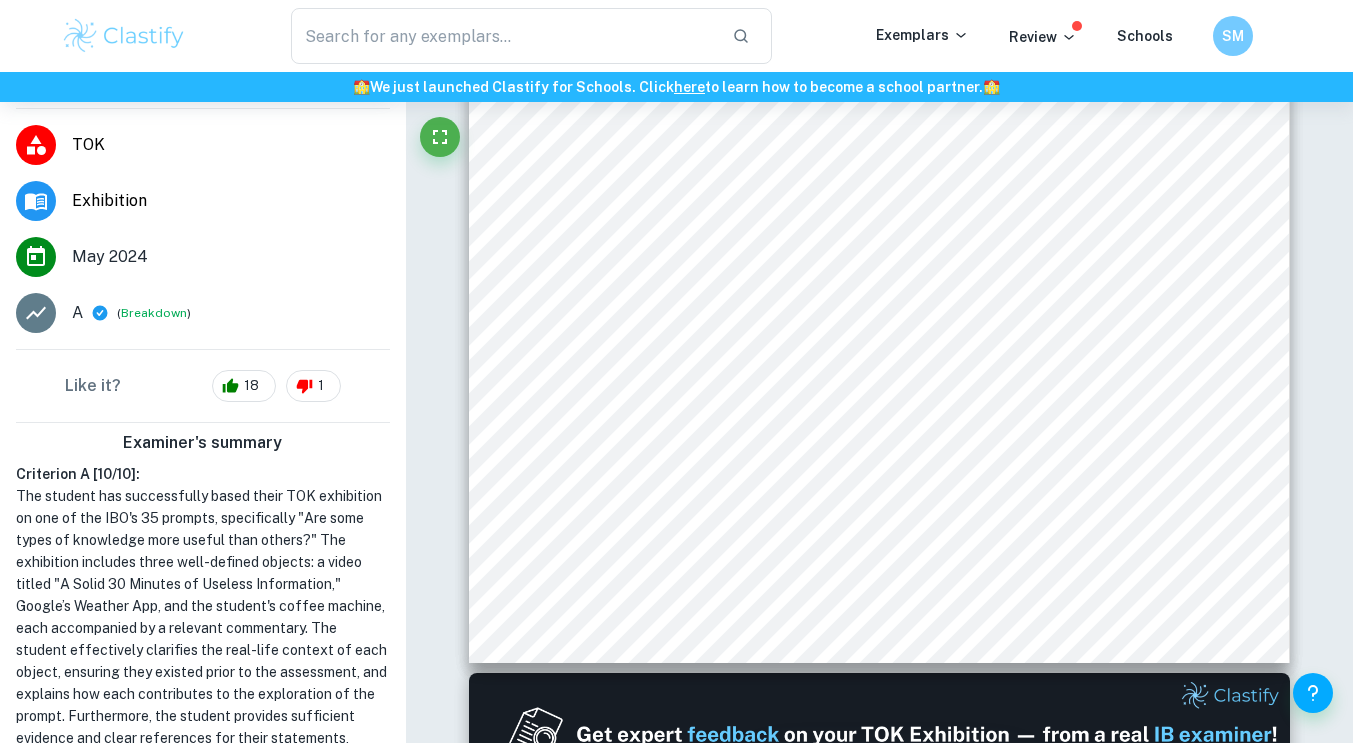 scroll, scrollTop: 480, scrollLeft: 0, axis: vertical 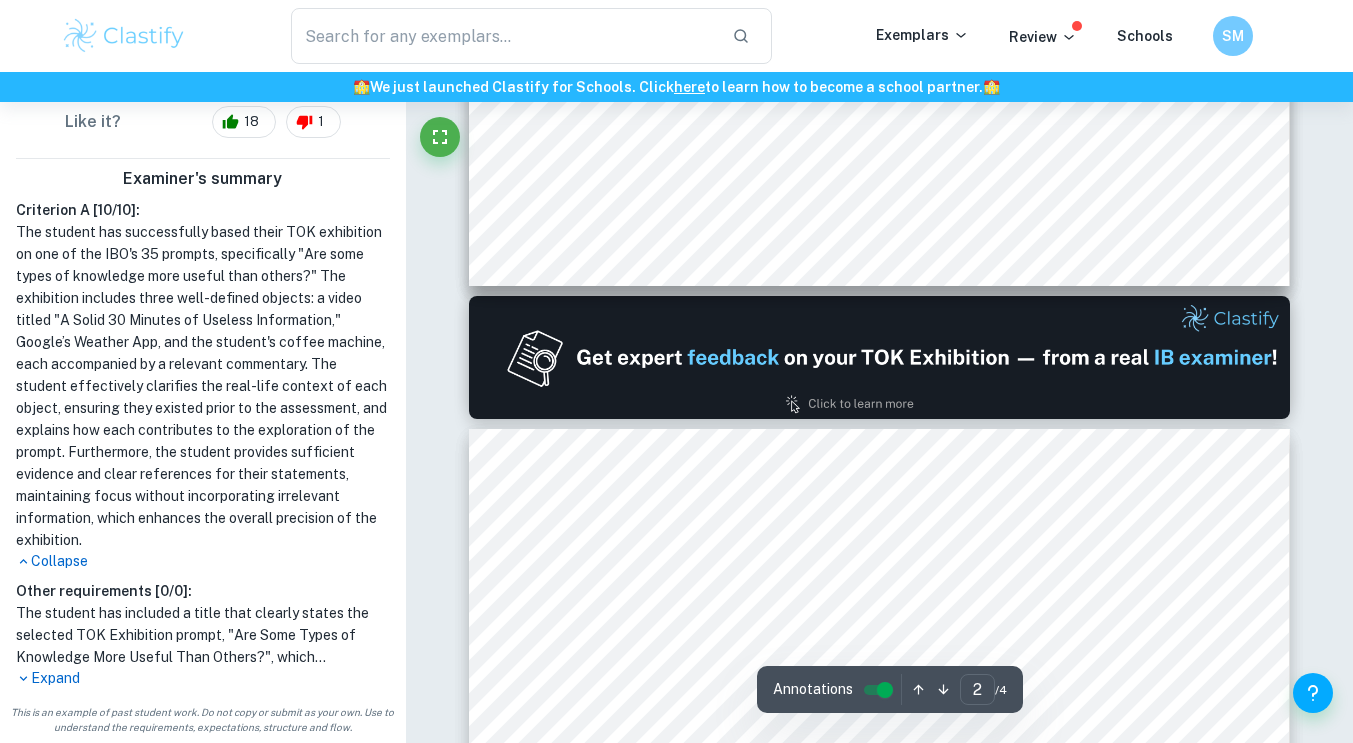type on "1" 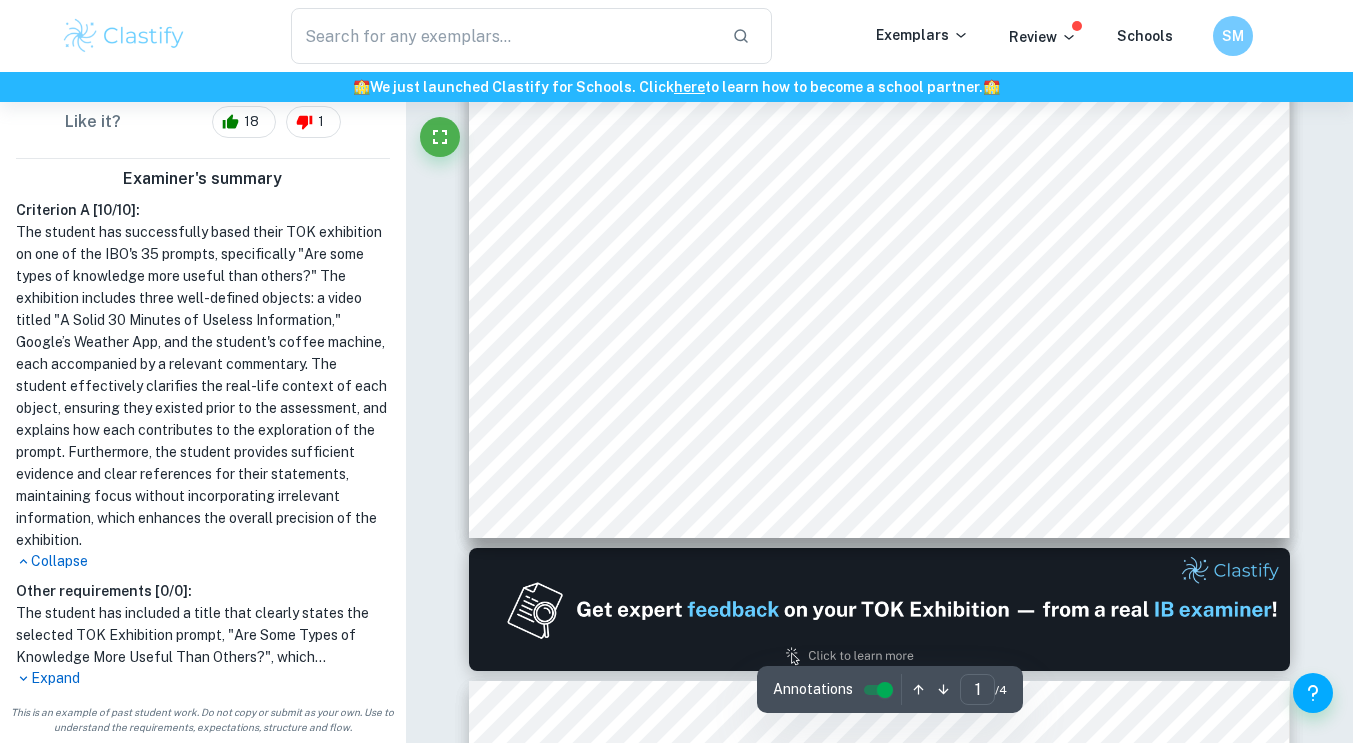 scroll, scrollTop: 731, scrollLeft: 0, axis: vertical 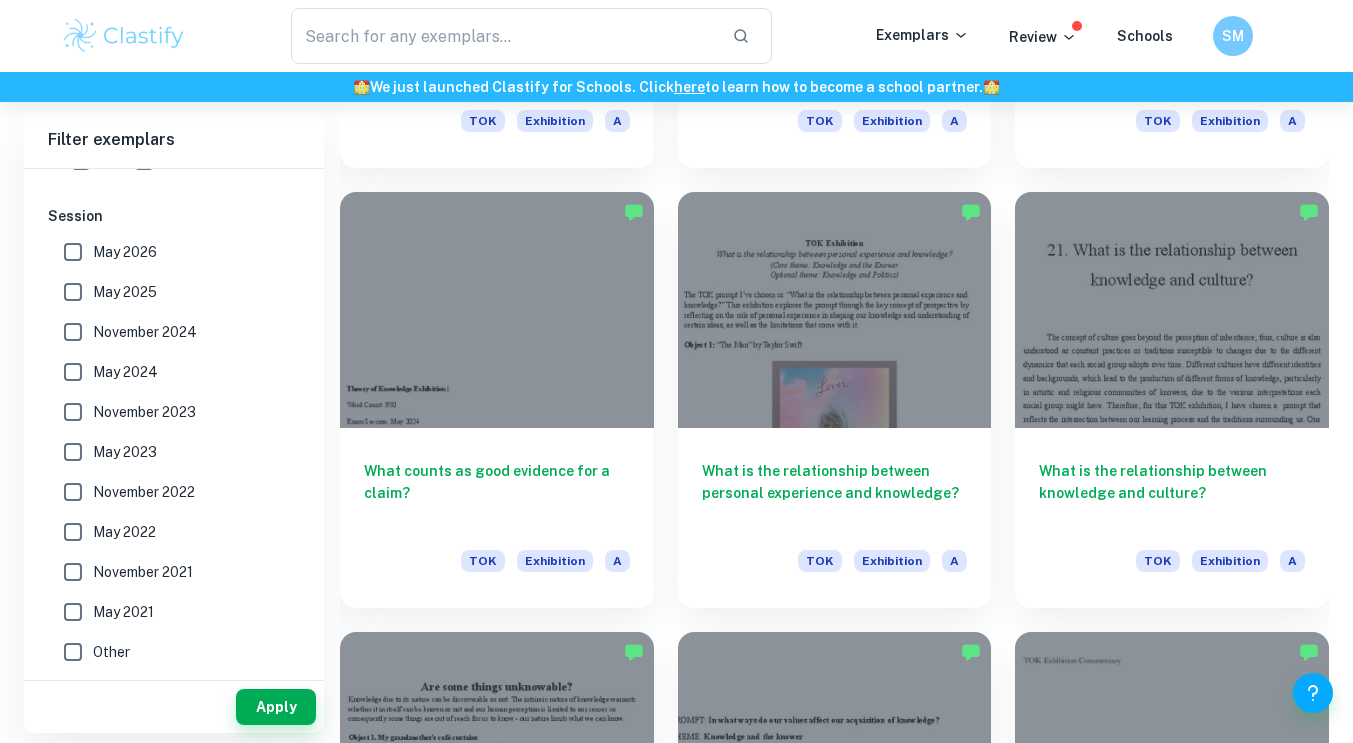 click on "May 2025" at bounding box center [125, 292] 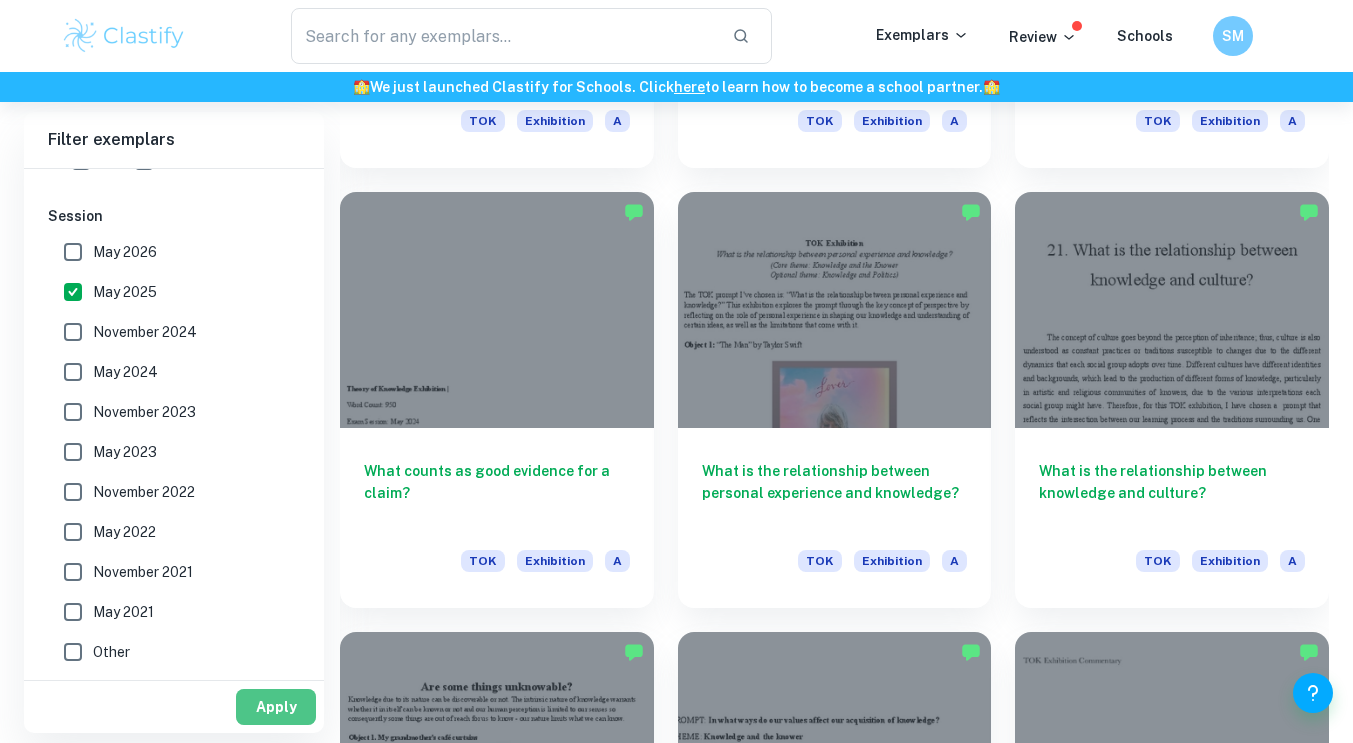 click on "Apply" at bounding box center [276, 707] 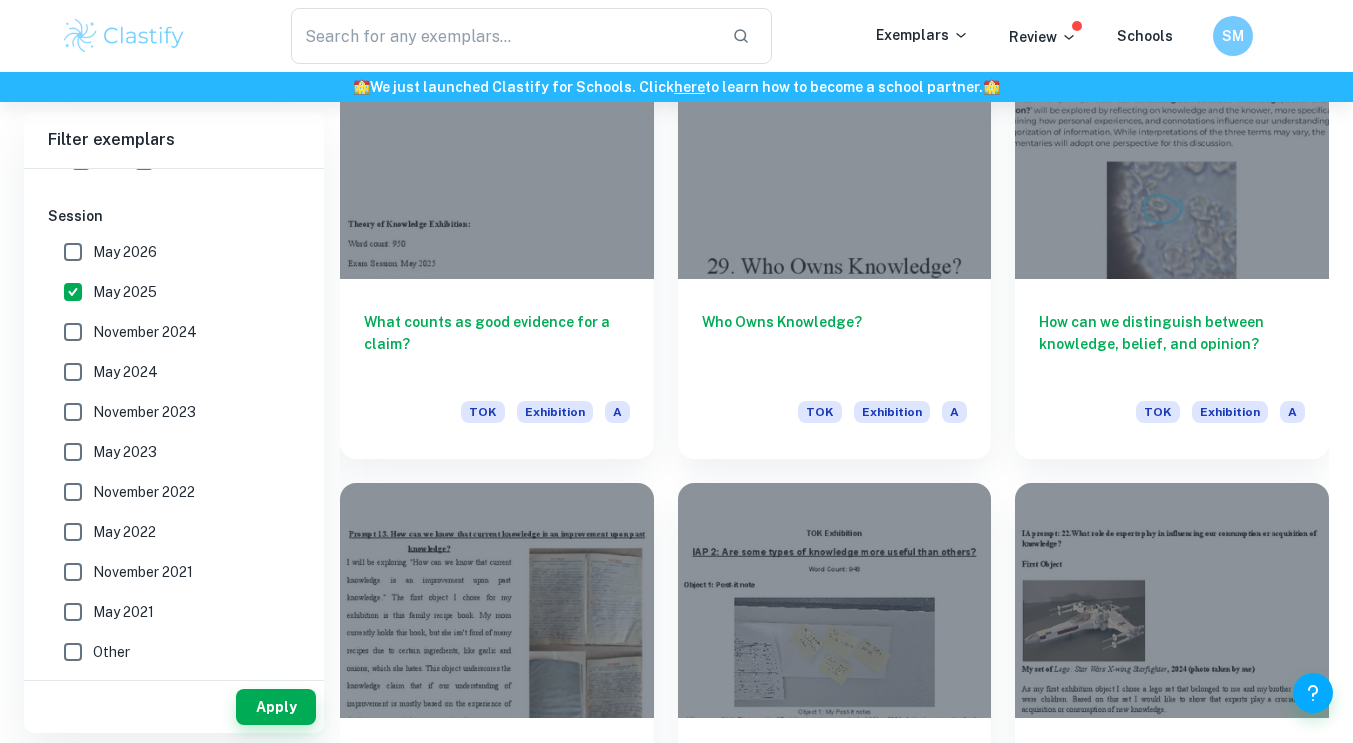 scroll, scrollTop: 4070, scrollLeft: 0, axis: vertical 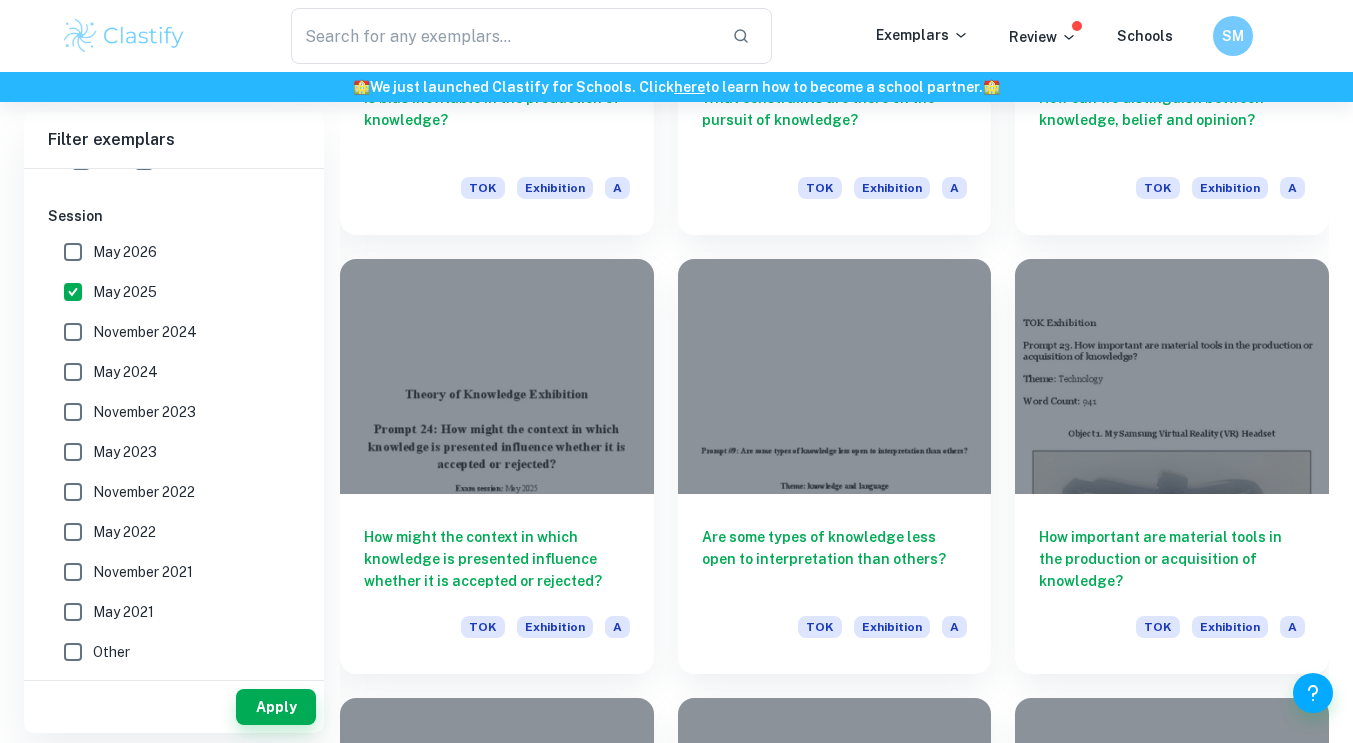 click on "May 2025" at bounding box center [73, 292] 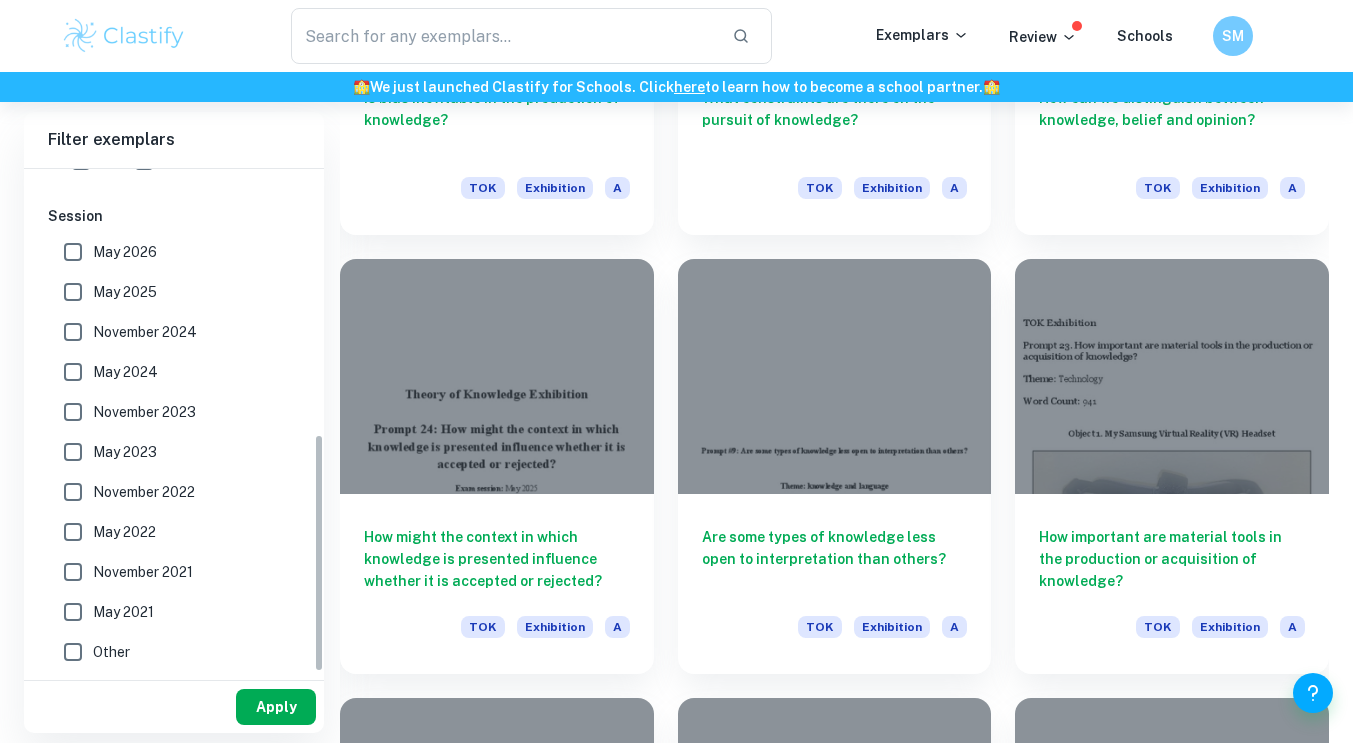 click on "Apply" at bounding box center [276, 707] 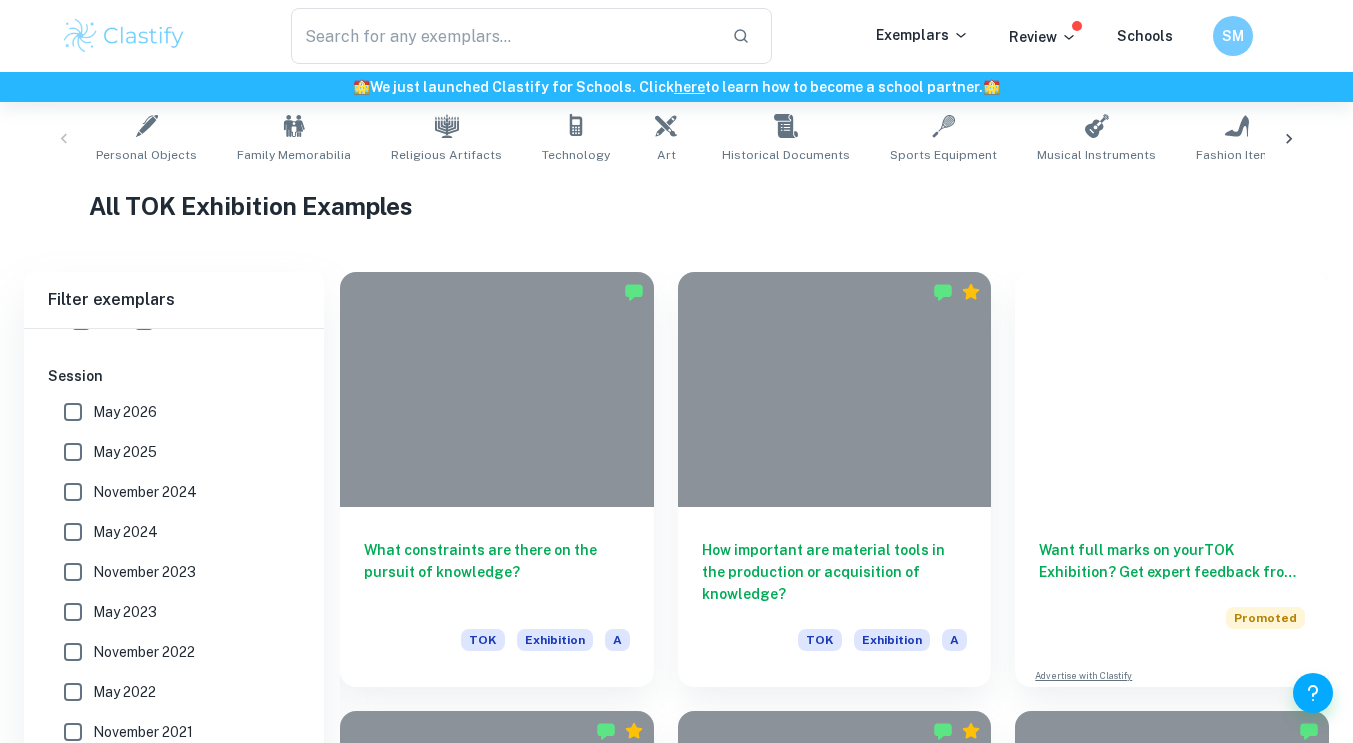 scroll, scrollTop: 1733, scrollLeft: 0, axis: vertical 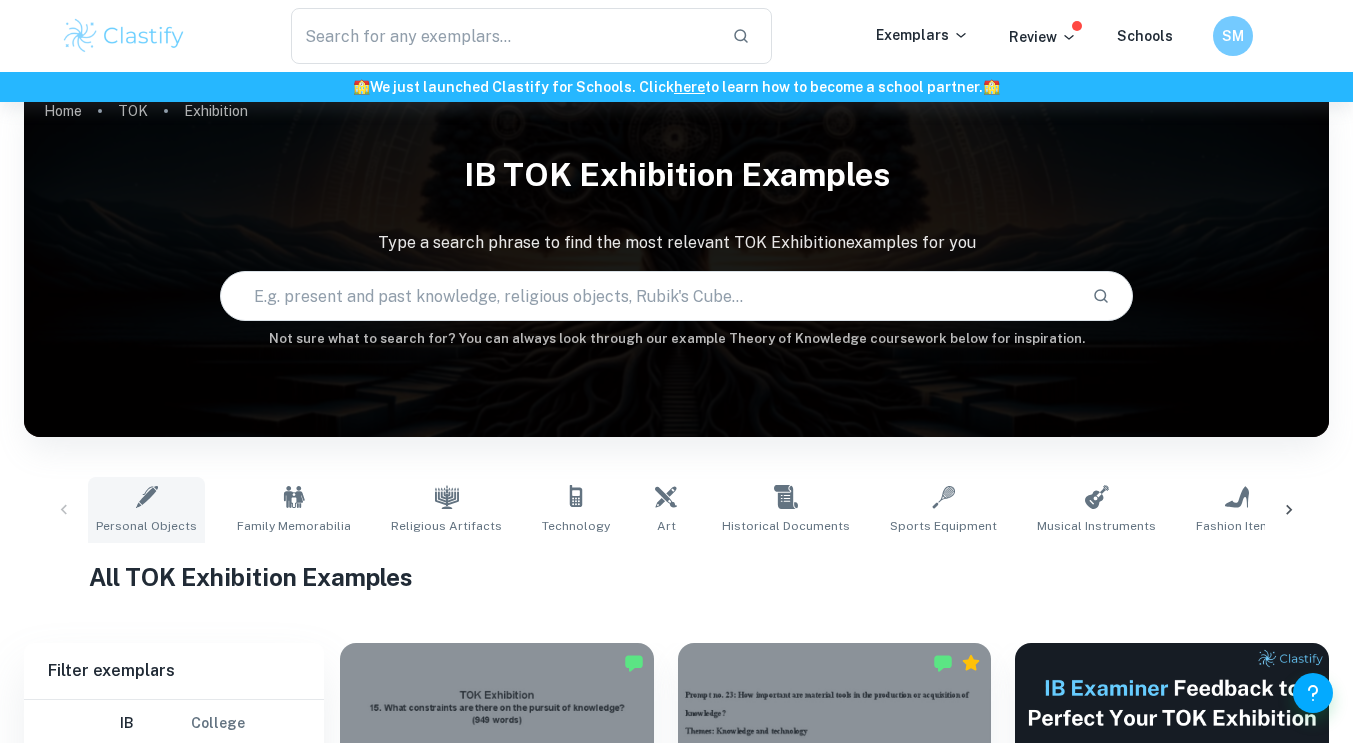click 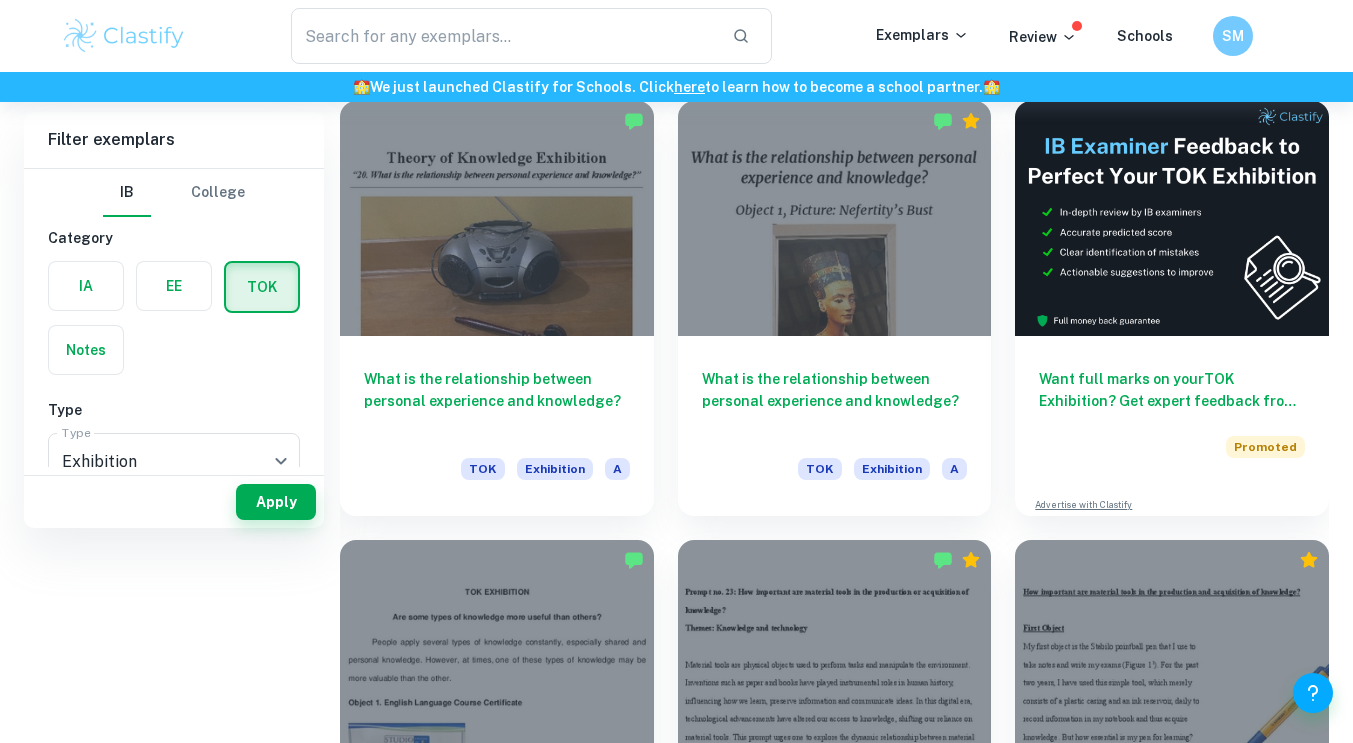 scroll, scrollTop: 321, scrollLeft: 0, axis: vertical 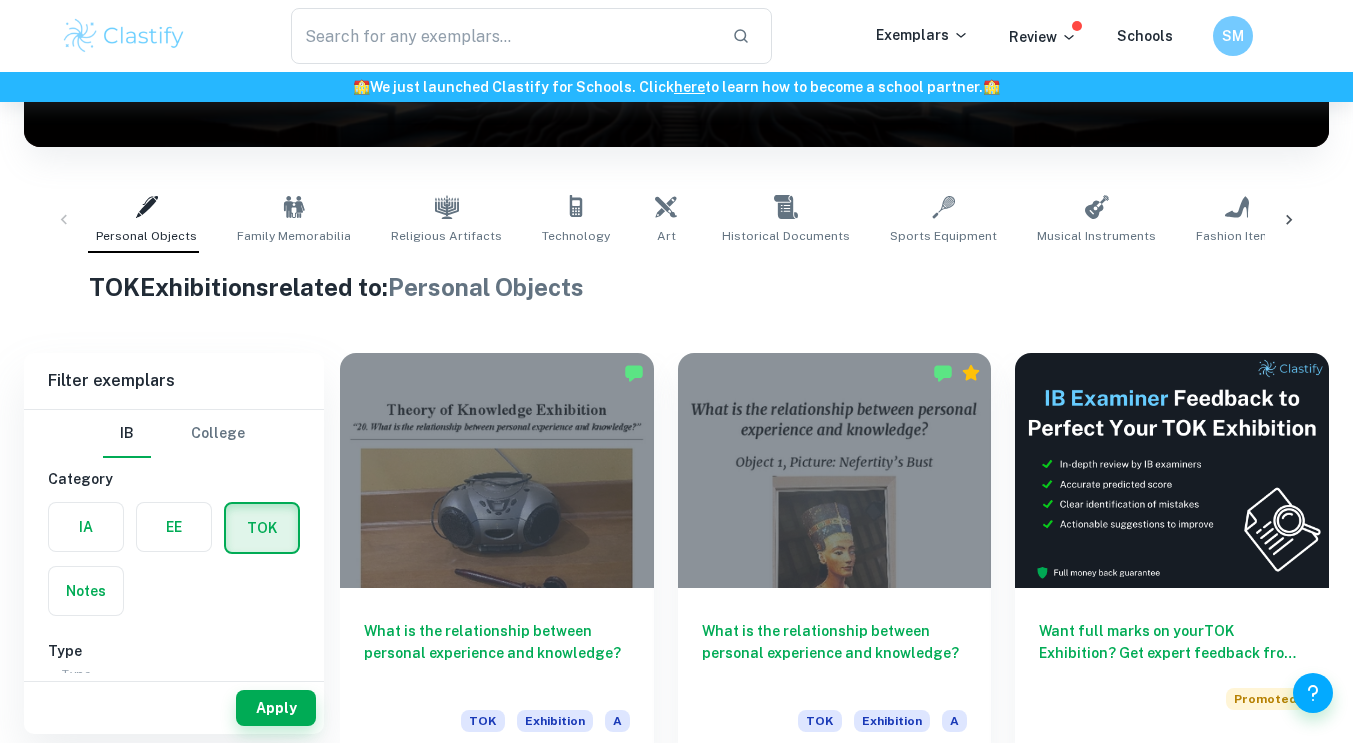 click at bounding box center (1289, 220) 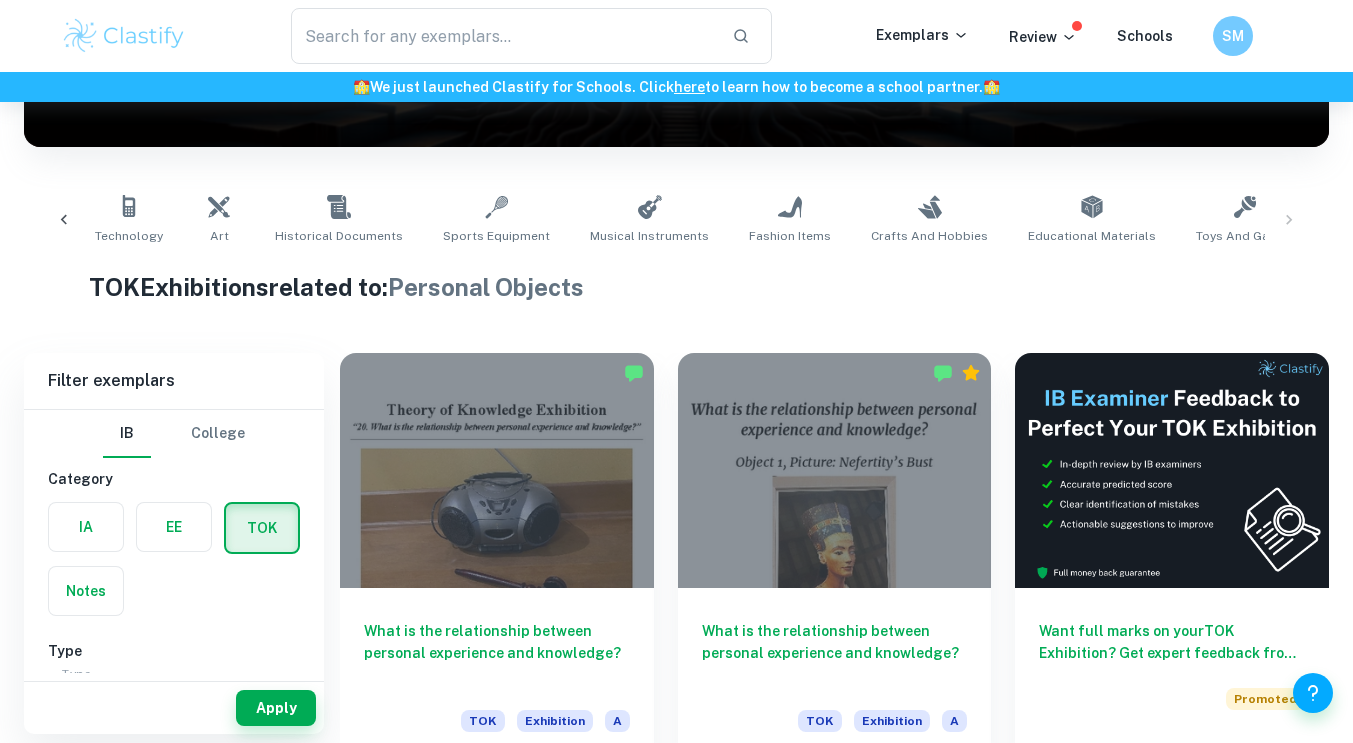 scroll, scrollTop: 0, scrollLeft: 795, axis: horizontal 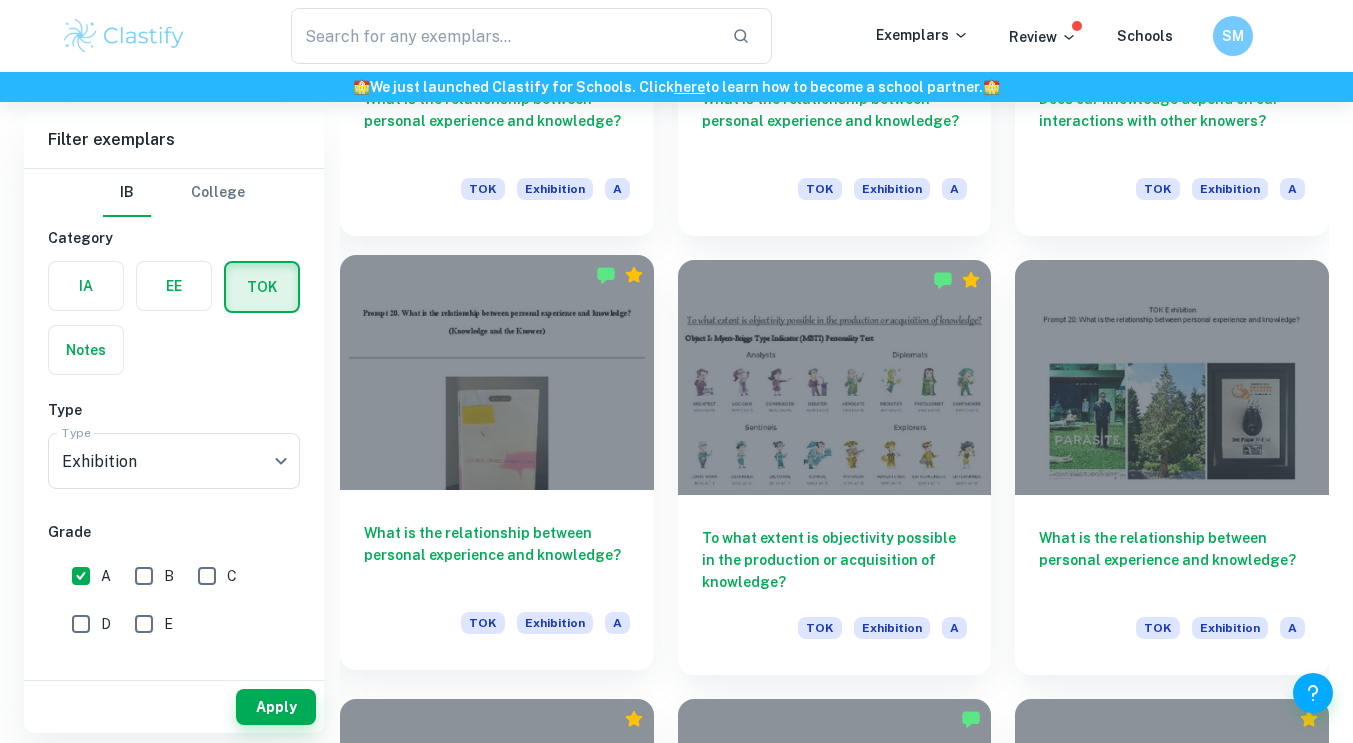 drag, startPoint x: 532, startPoint y: 531, endPoint x: 631, endPoint y: 315, distance: 237.60681 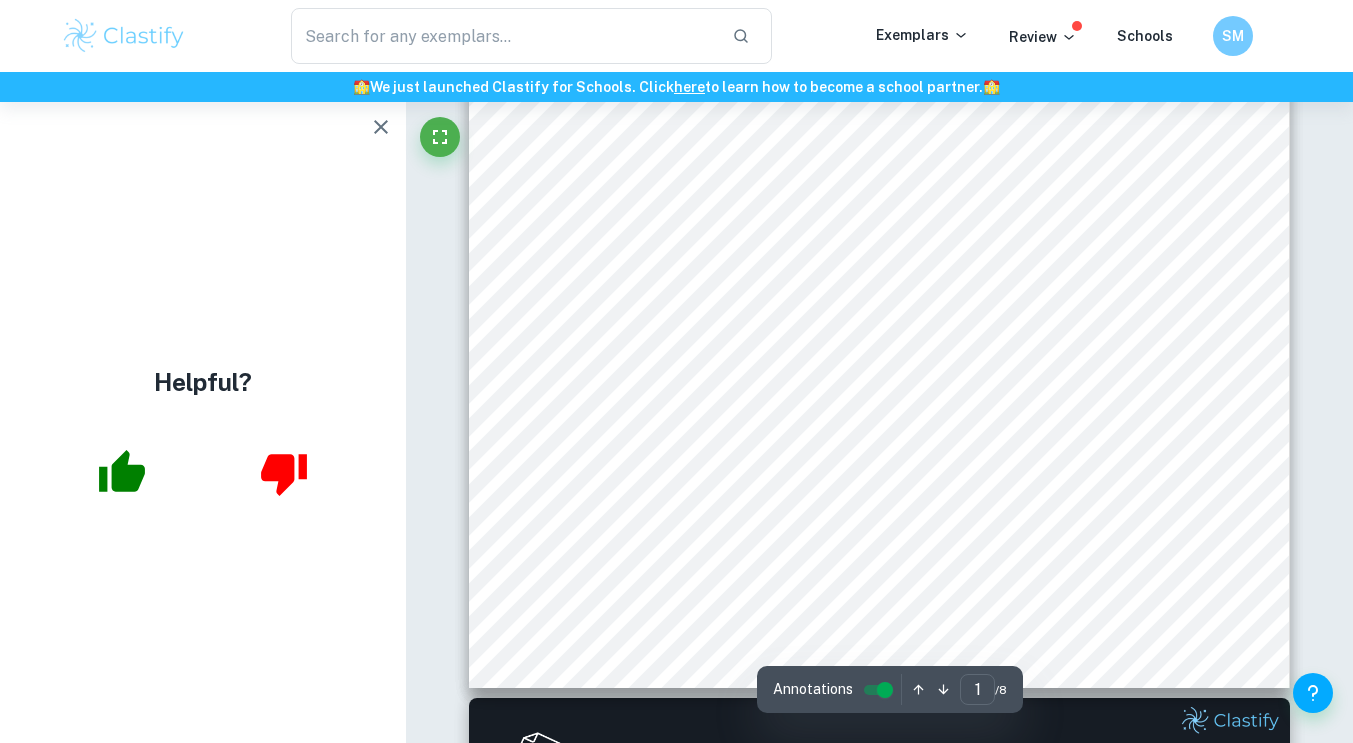 scroll, scrollTop: 499, scrollLeft: 0, axis: vertical 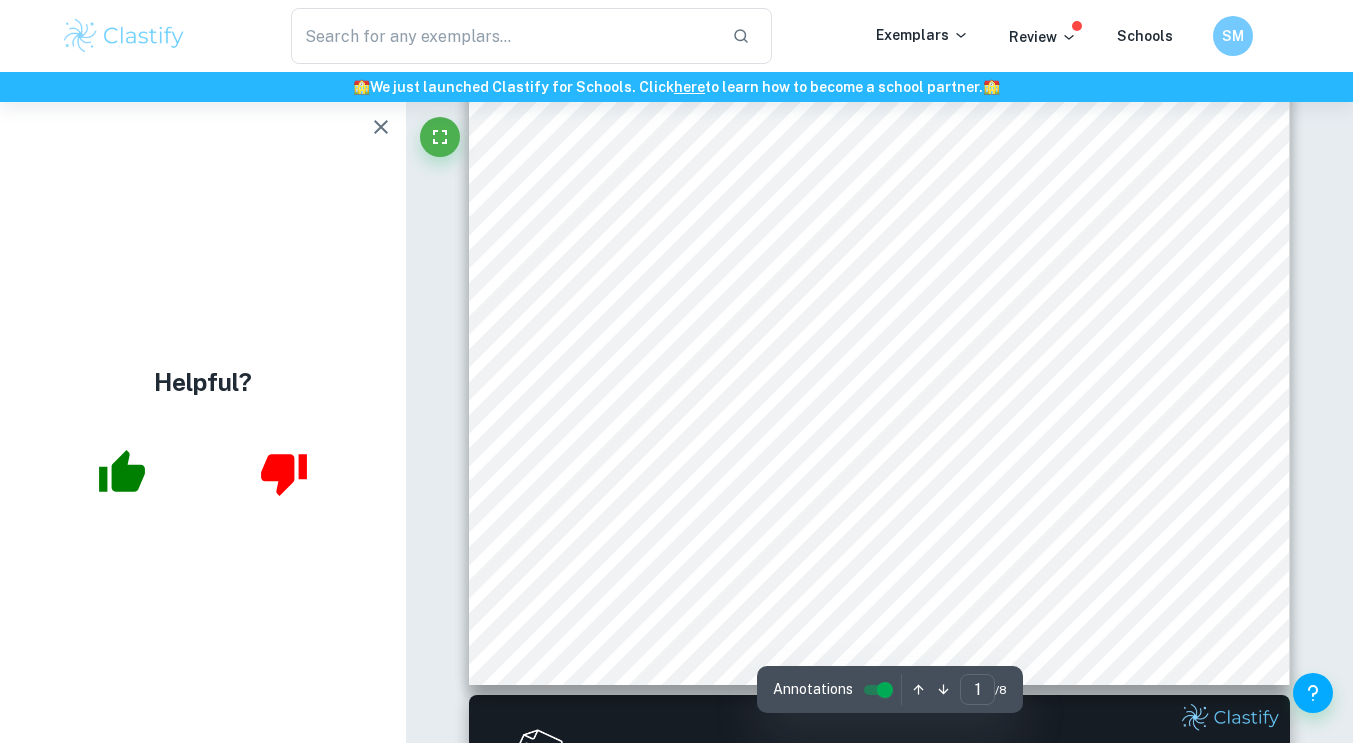 click at bounding box center [381, 127] 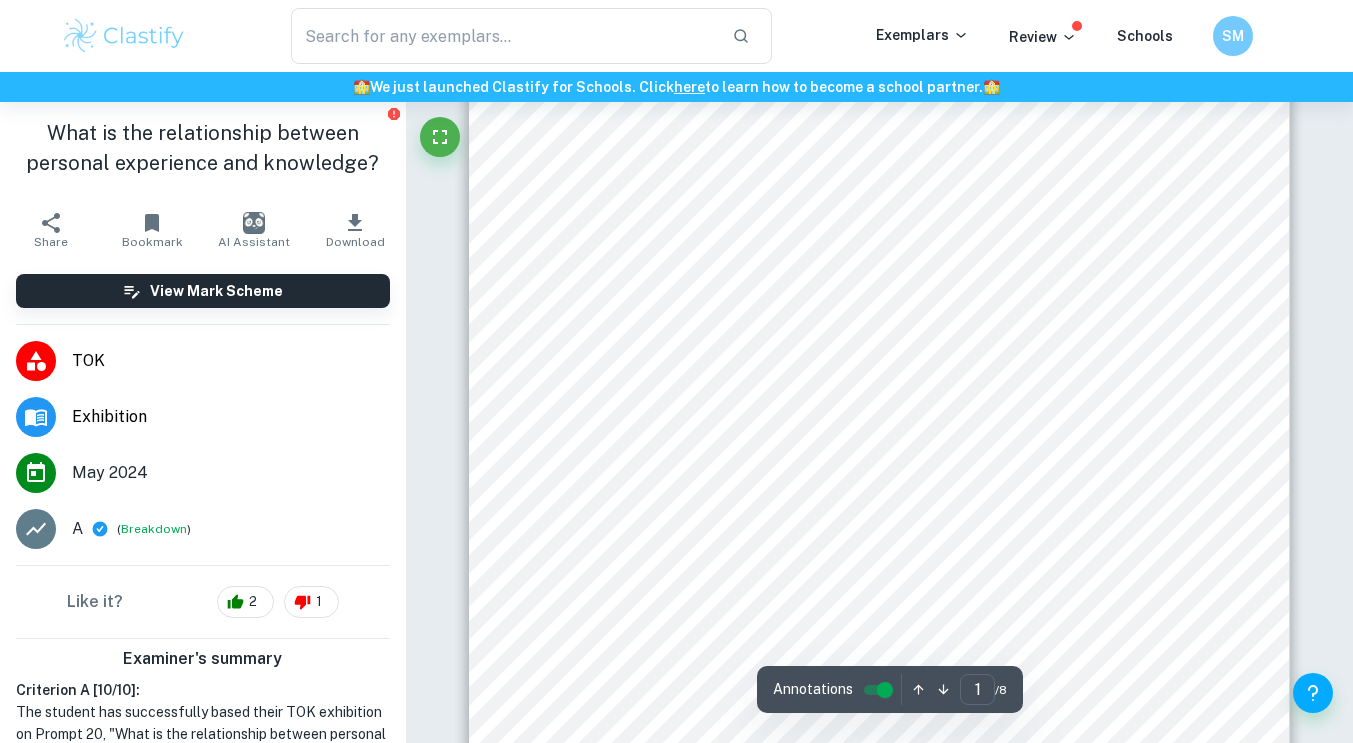 scroll, scrollTop: 0, scrollLeft: 0, axis: both 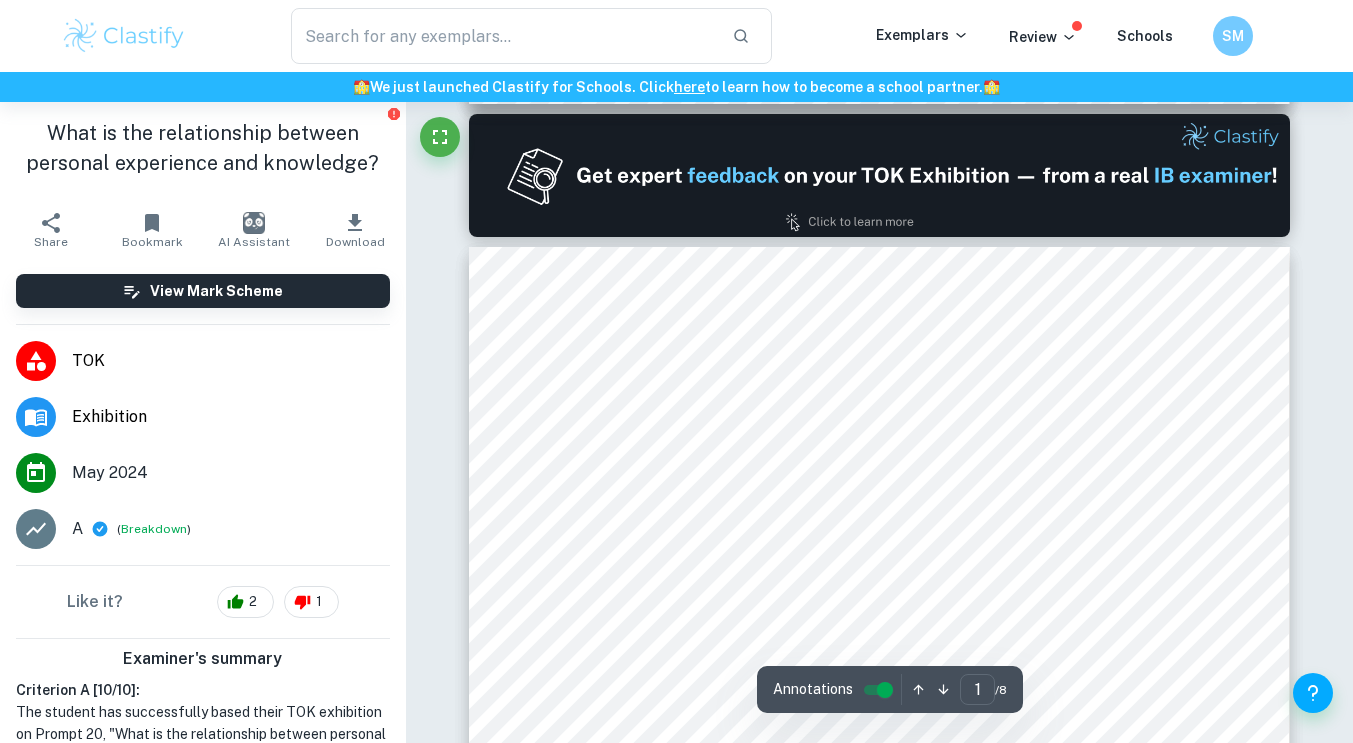 type on "2" 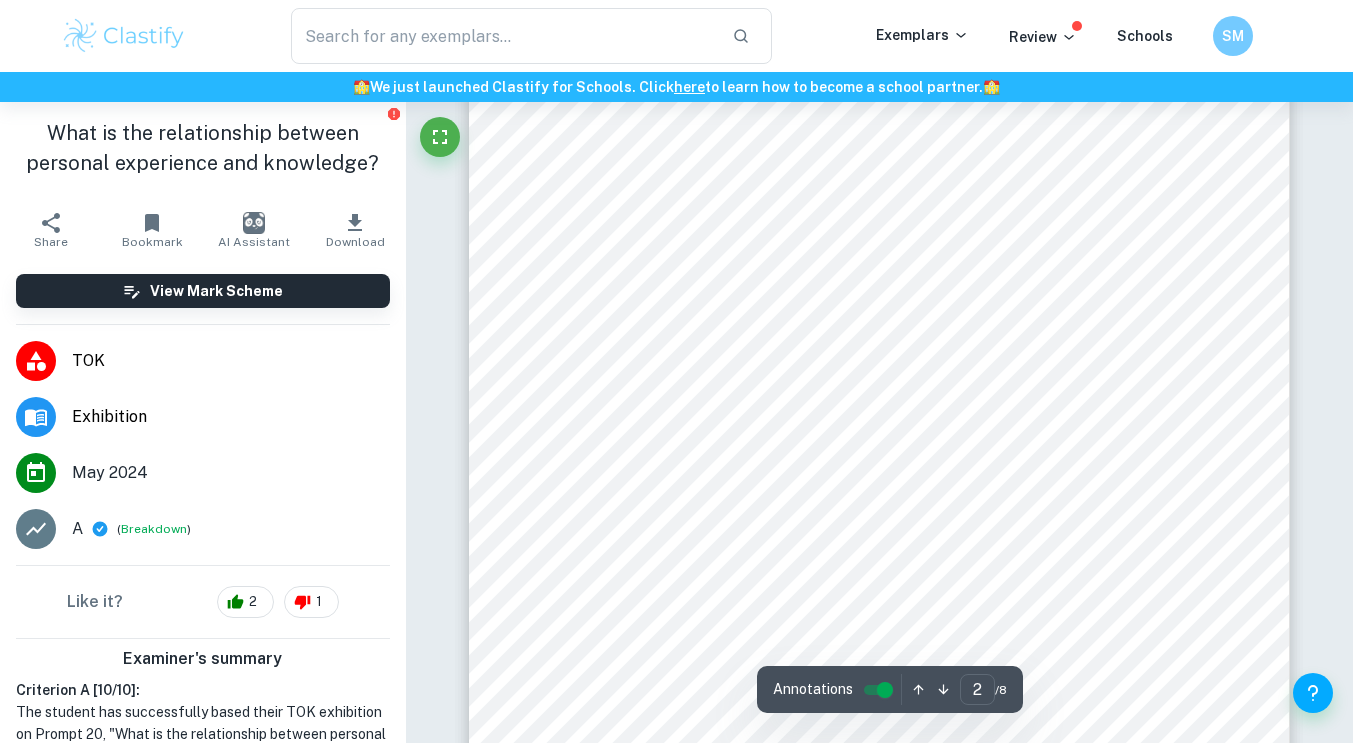 scroll, scrollTop: 1629, scrollLeft: 0, axis: vertical 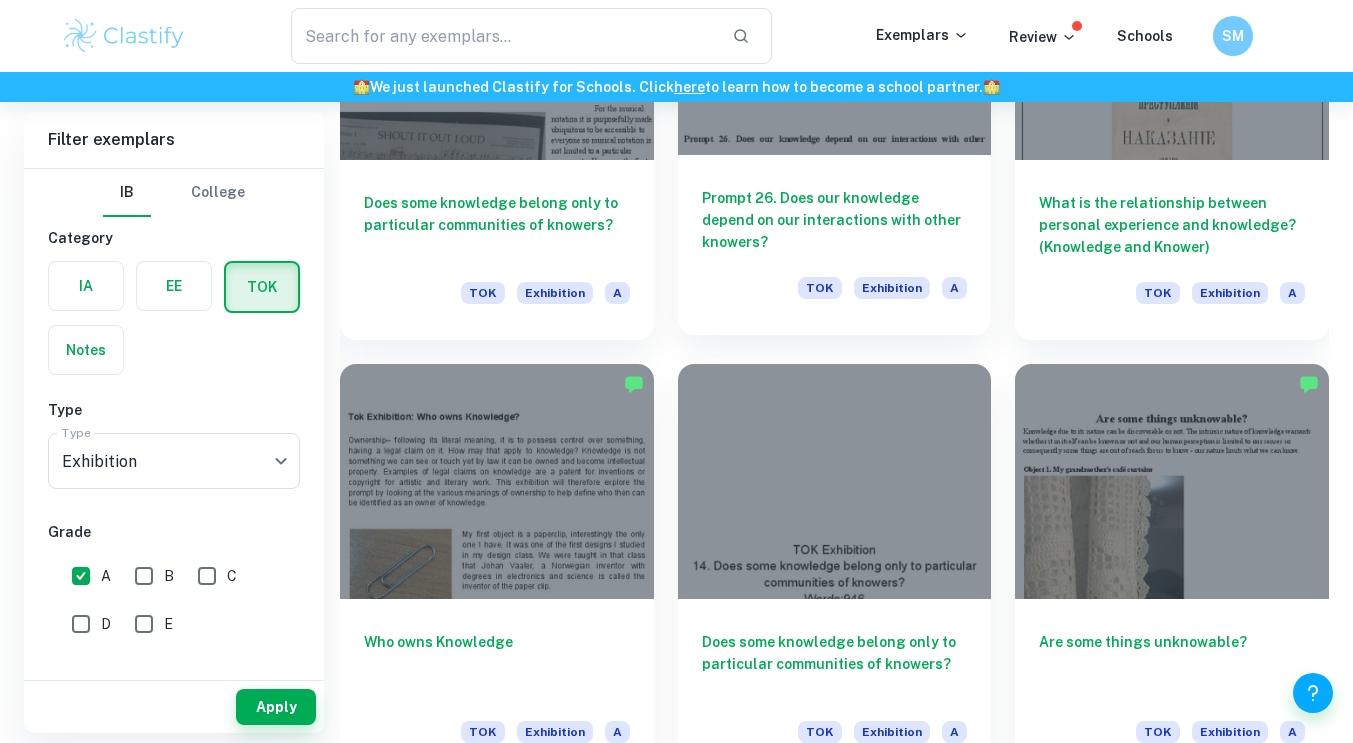 click on "Prompt 26. Does our knowledge depend on our interactions with other knowers?" at bounding box center [835, 220] 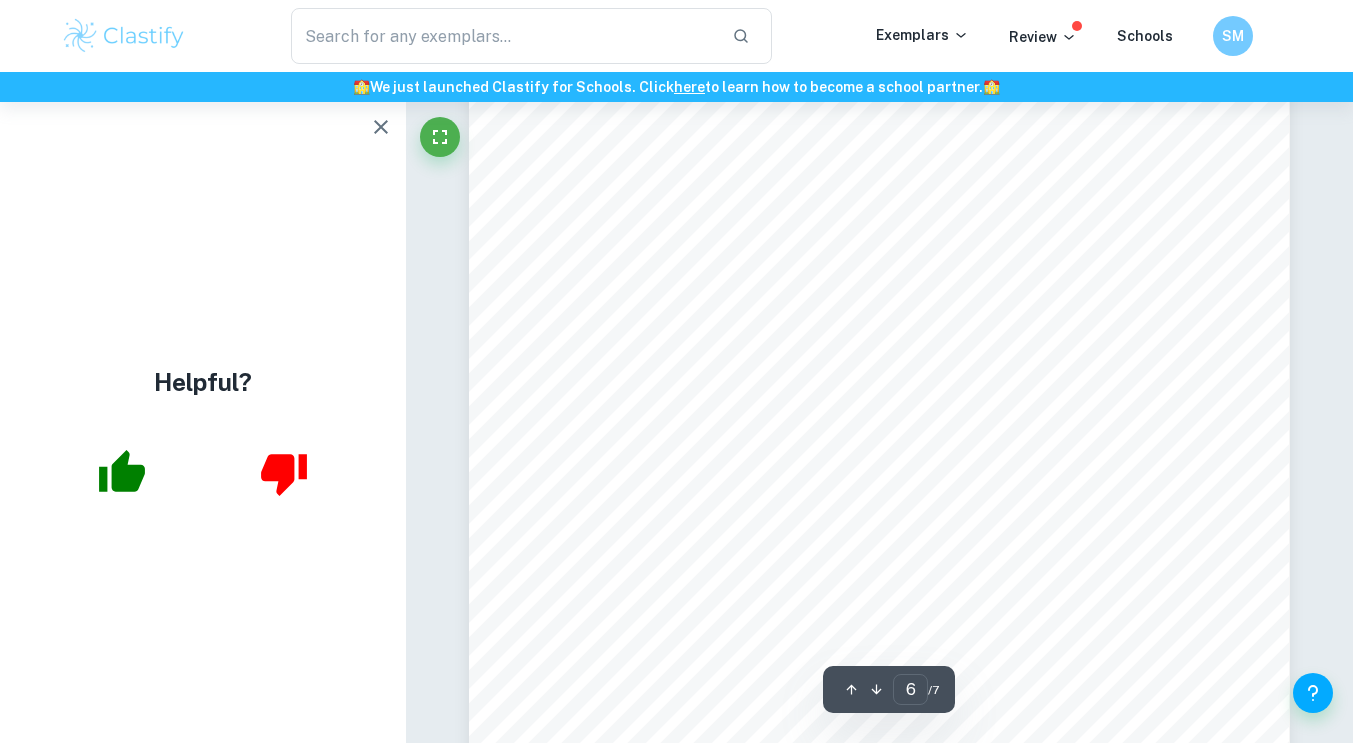 scroll, scrollTop: 5905, scrollLeft: 0, axis: vertical 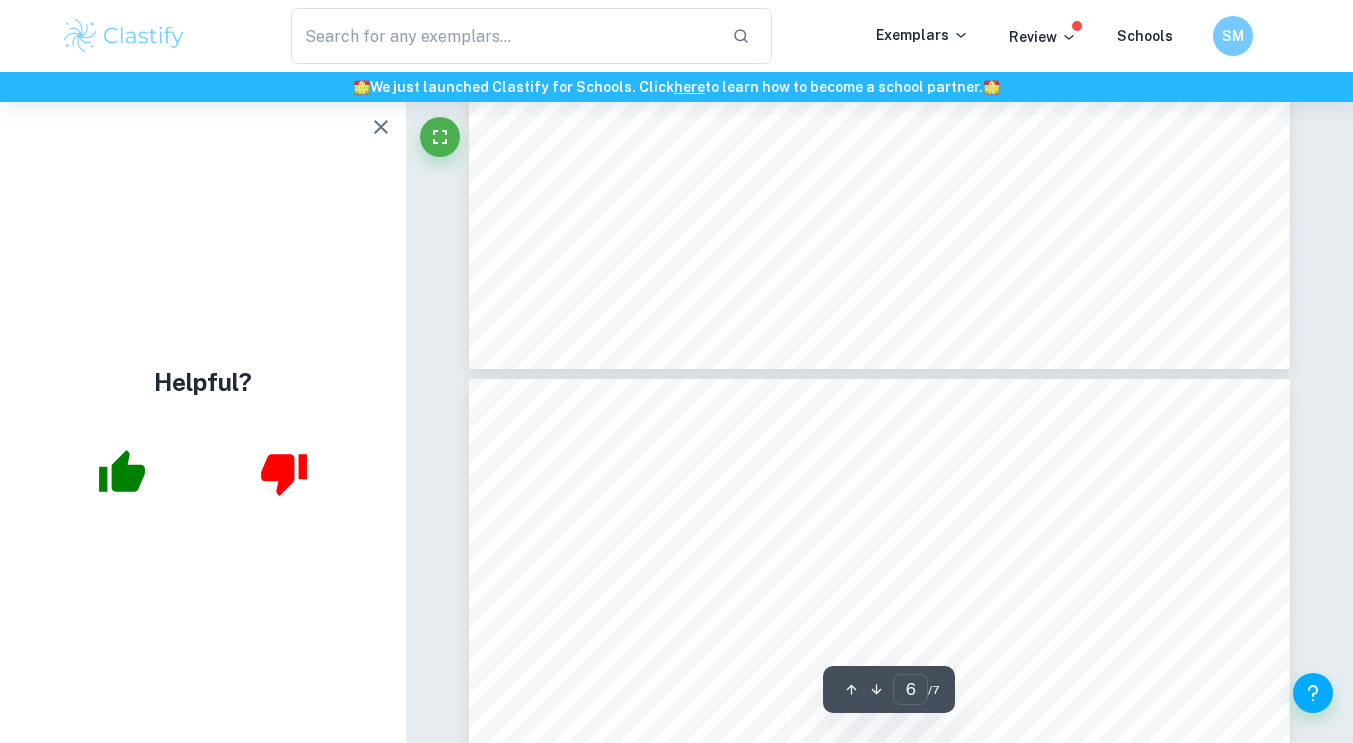 type on "7" 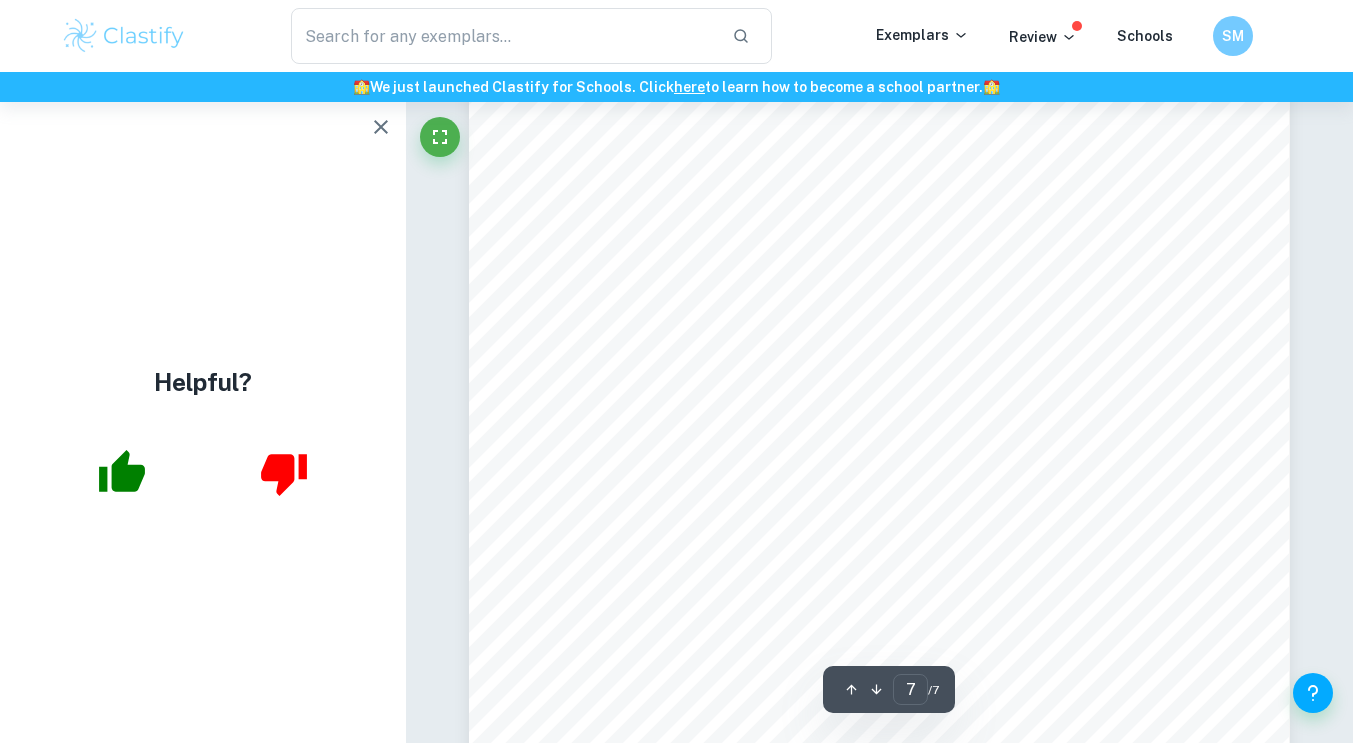 scroll, scrollTop: 6670, scrollLeft: 0, axis: vertical 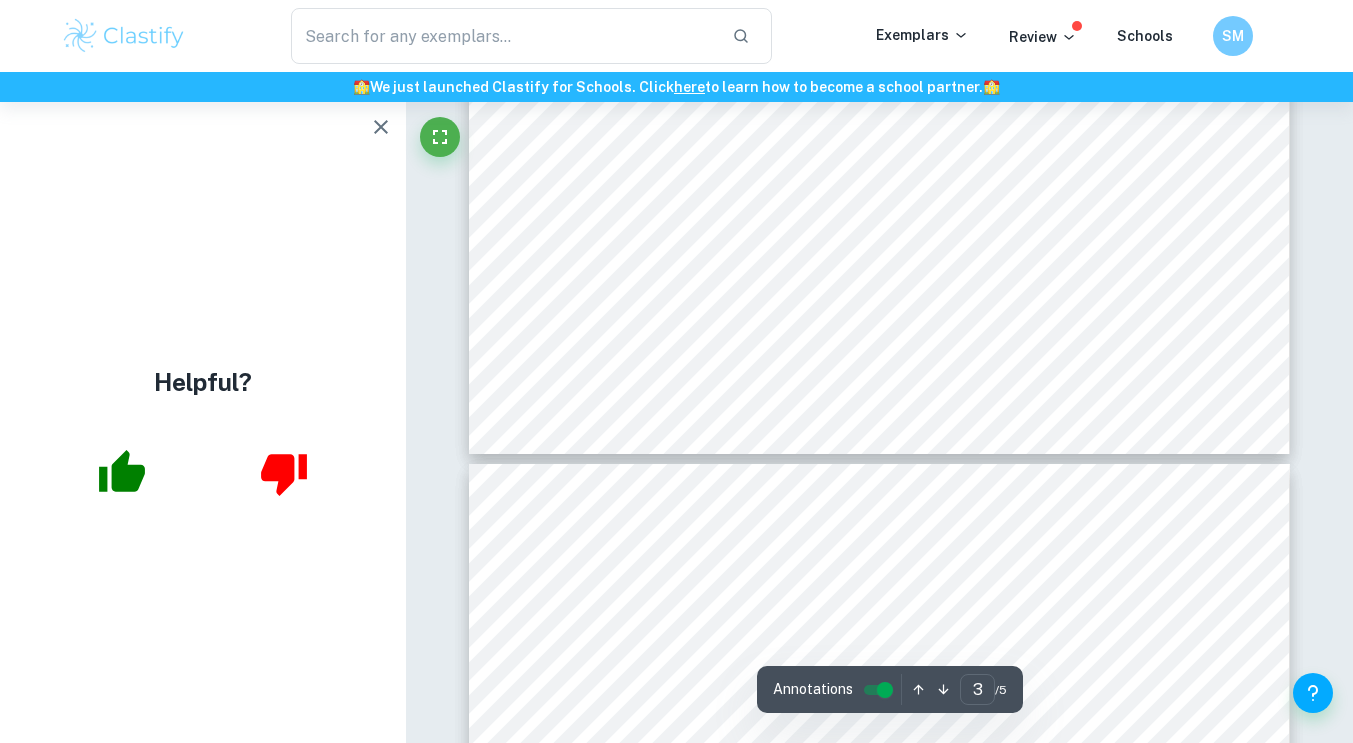 type on "4" 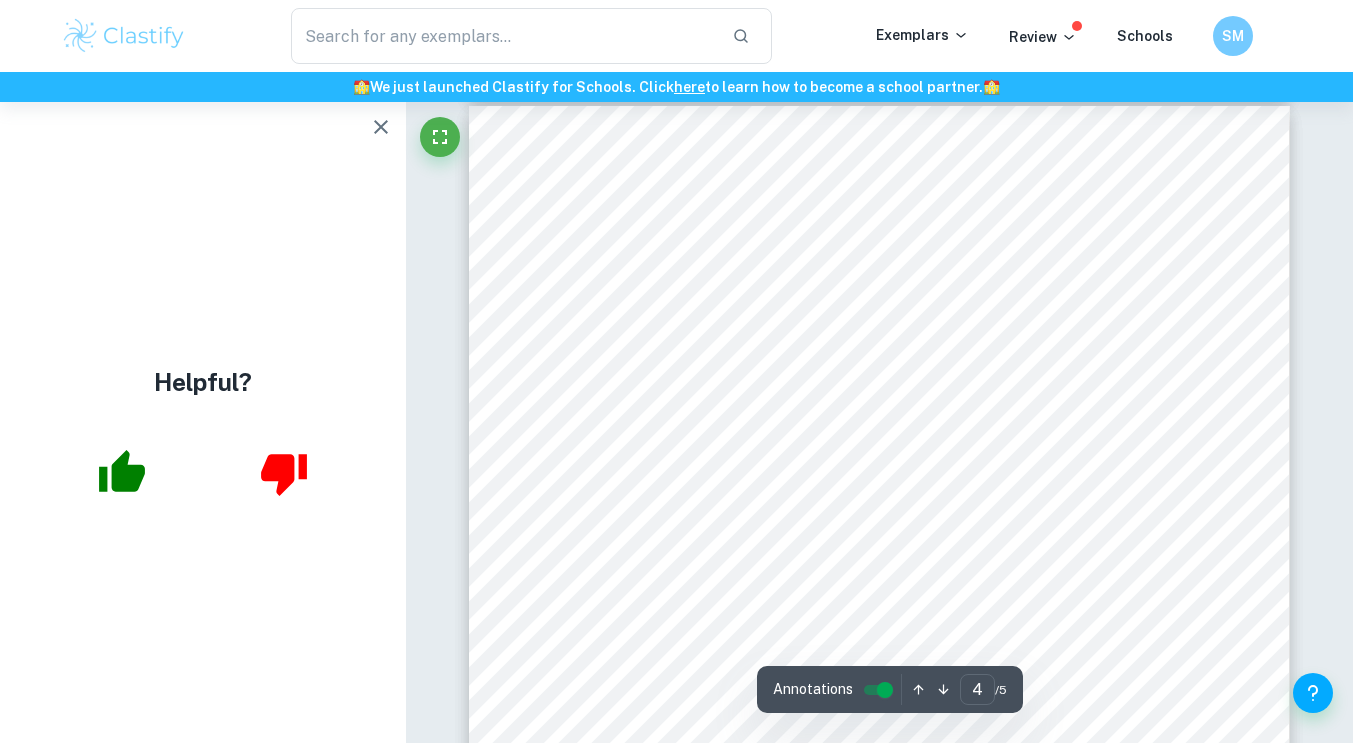 scroll, scrollTop: 3657, scrollLeft: 0, axis: vertical 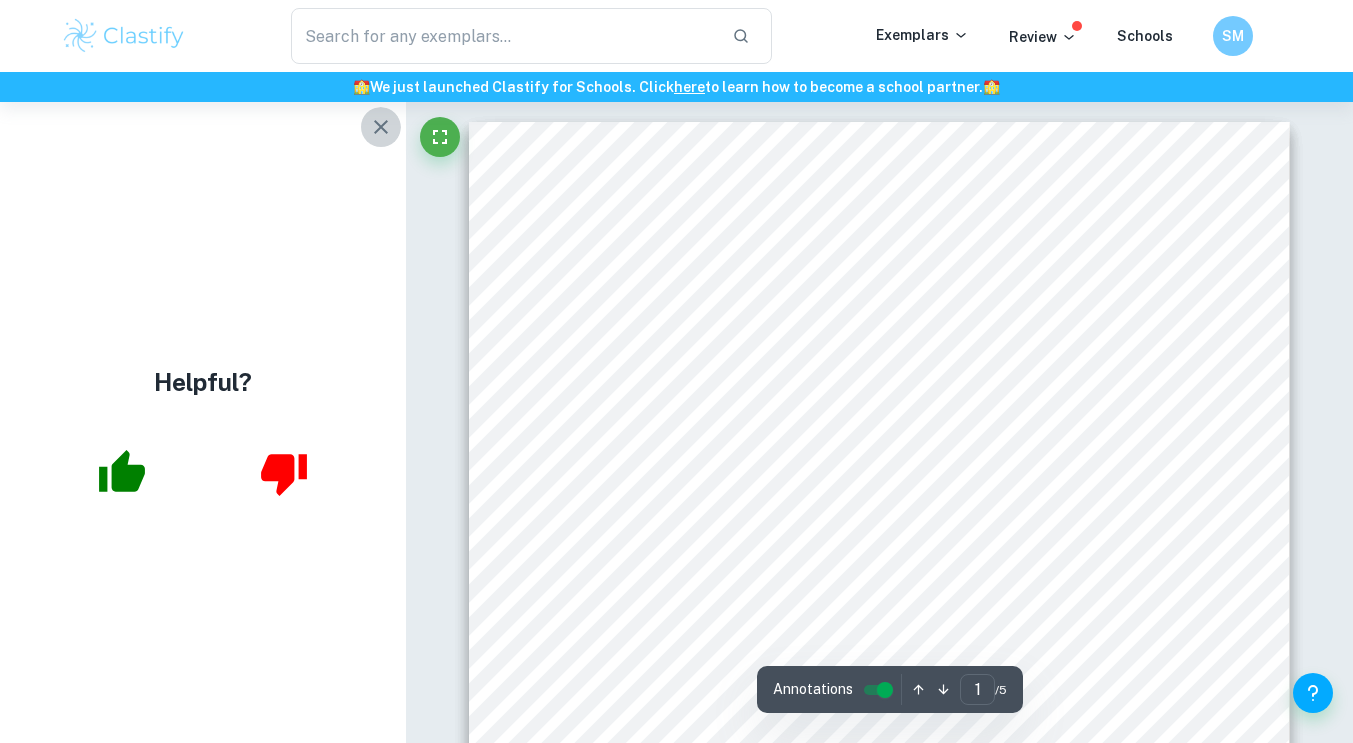 click 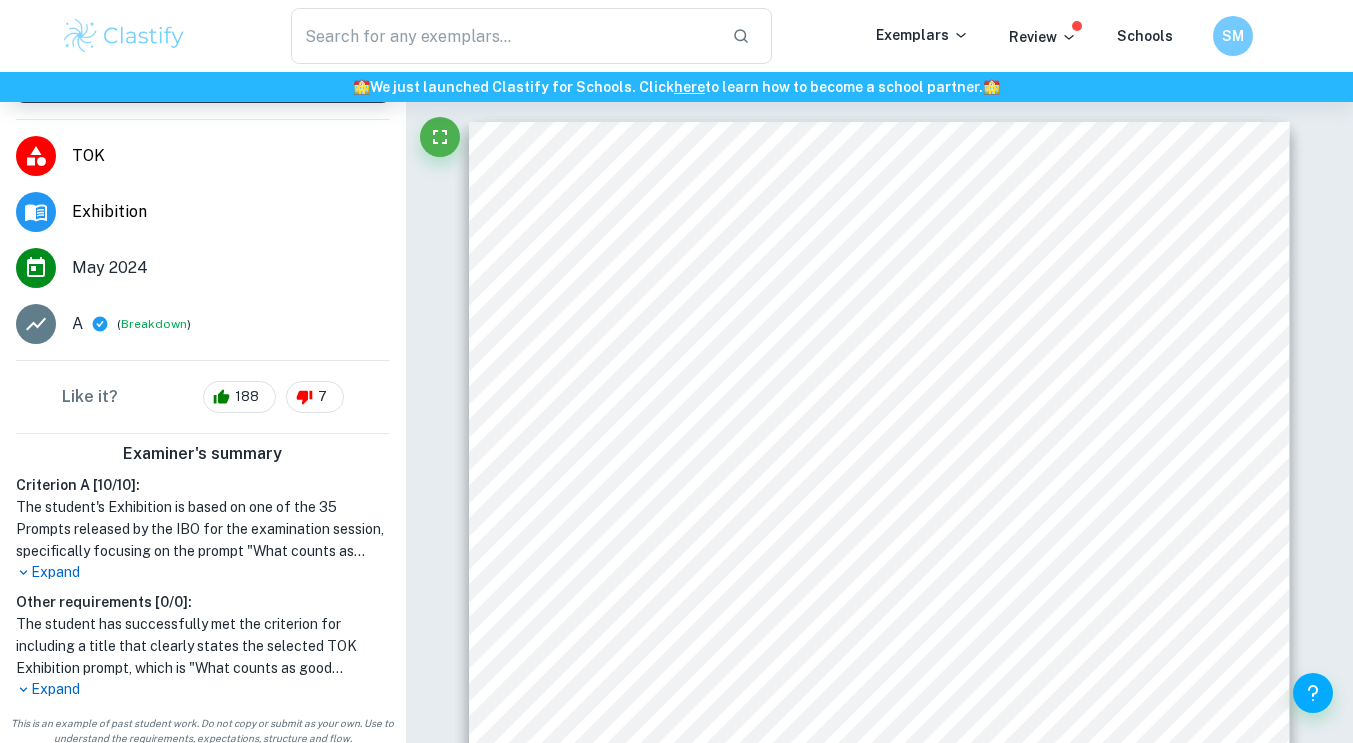 scroll, scrollTop: 206, scrollLeft: 0, axis: vertical 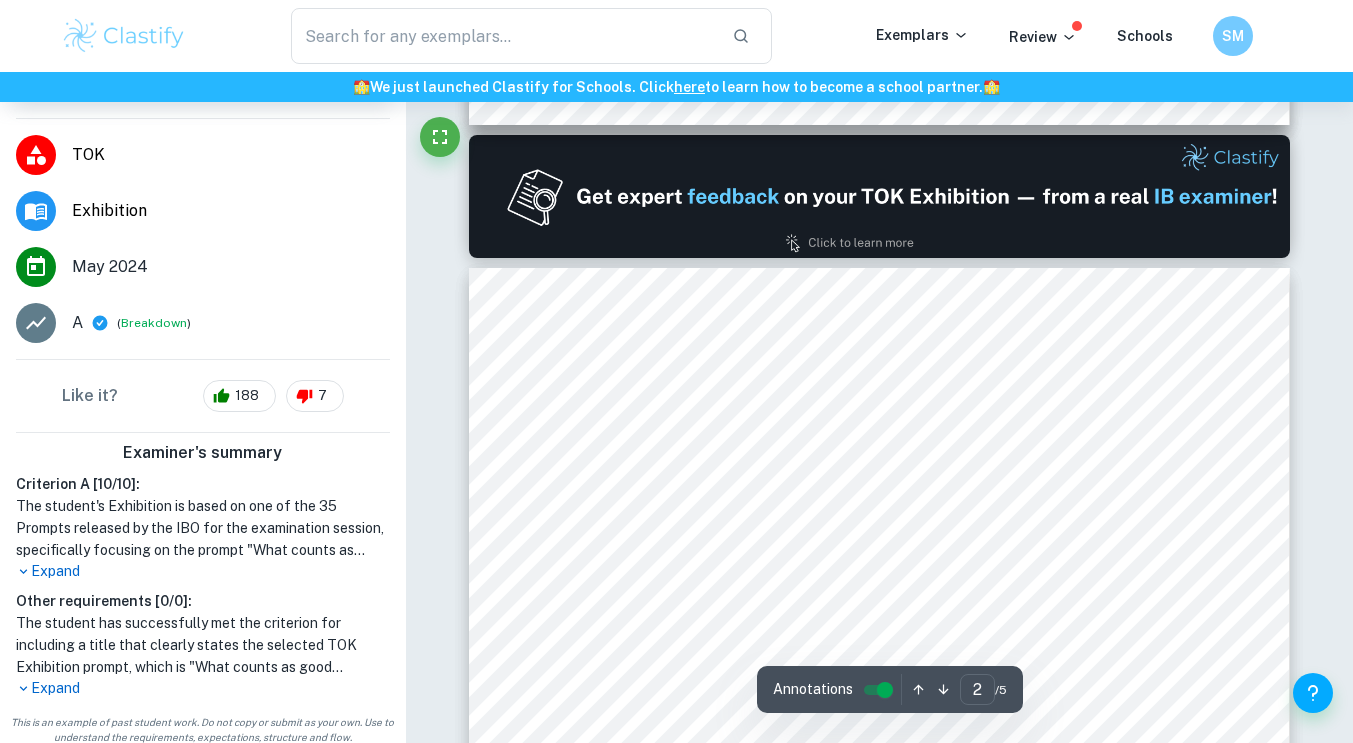 type on "1" 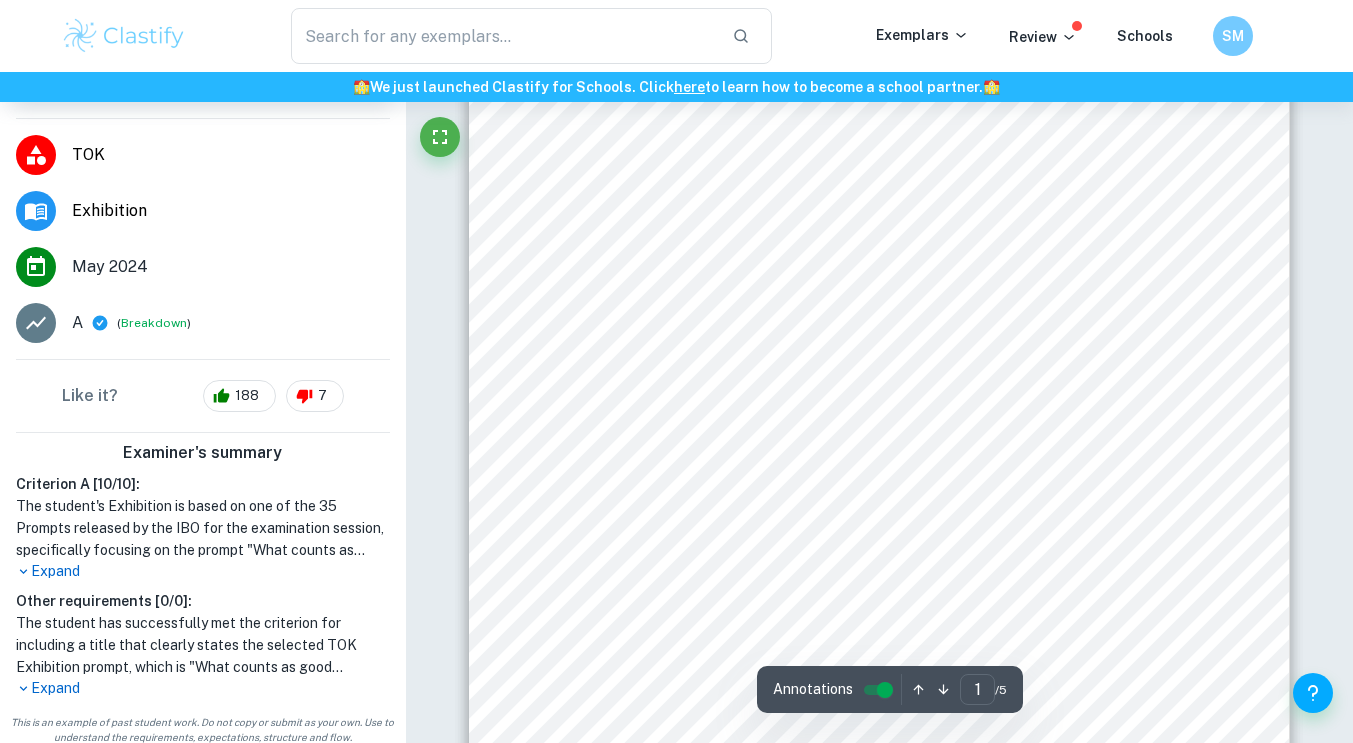 scroll, scrollTop: 189, scrollLeft: 0, axis: vertical 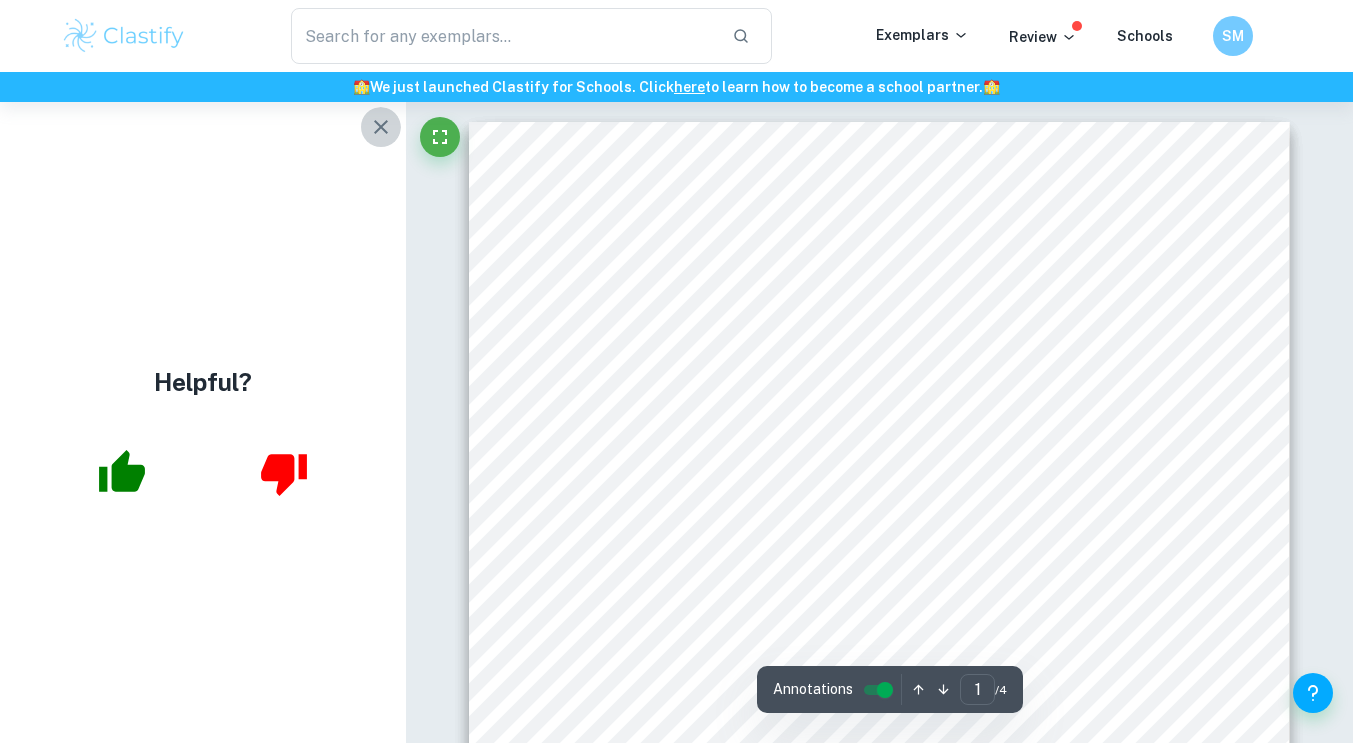 click at bounding box center (381, 127) 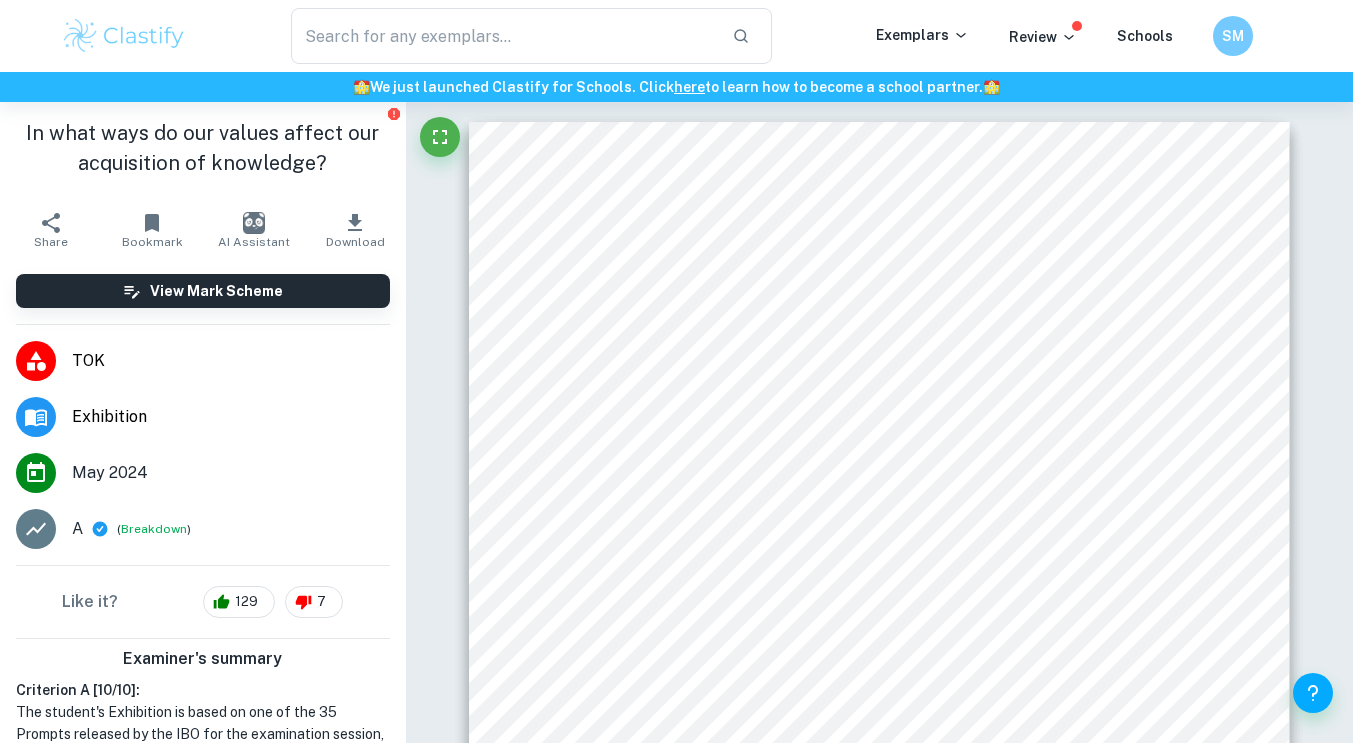scroll, scrollTop: 216, scrollLeft: 0, axis: vertical 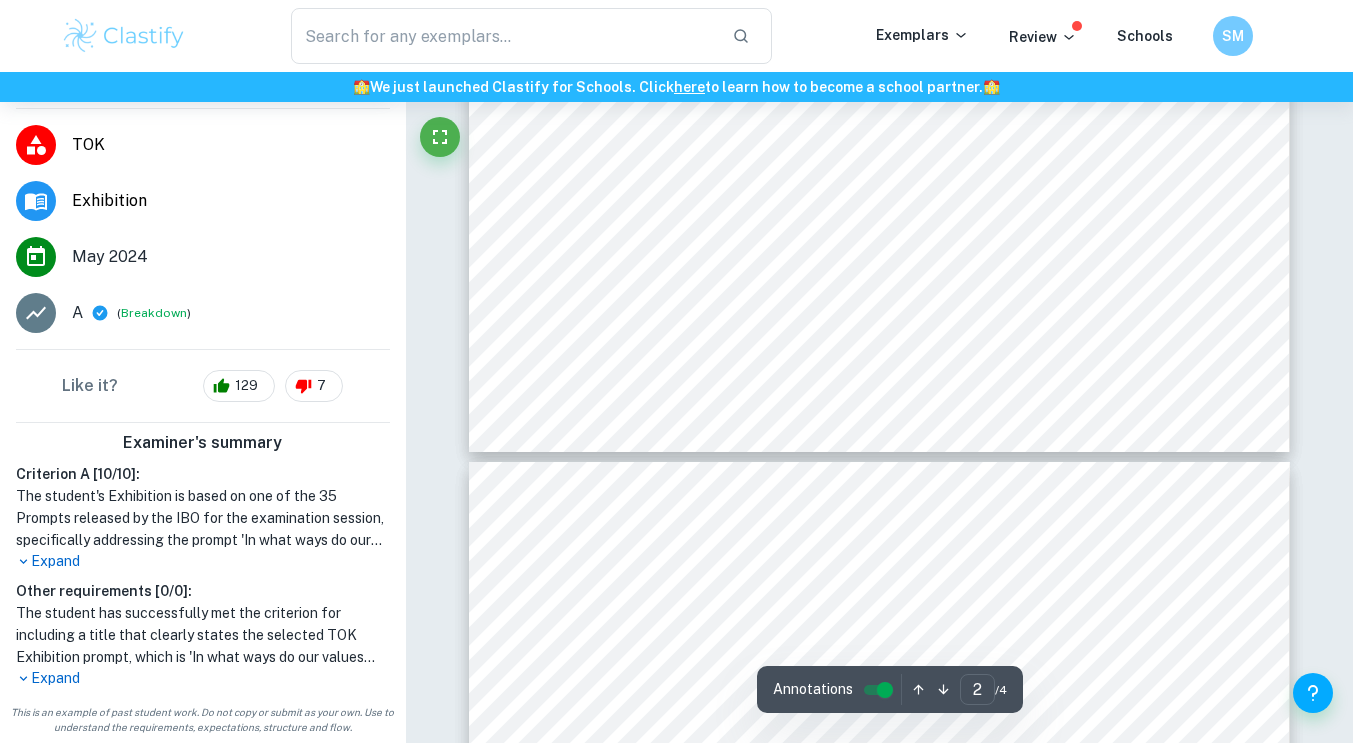 type on "3" 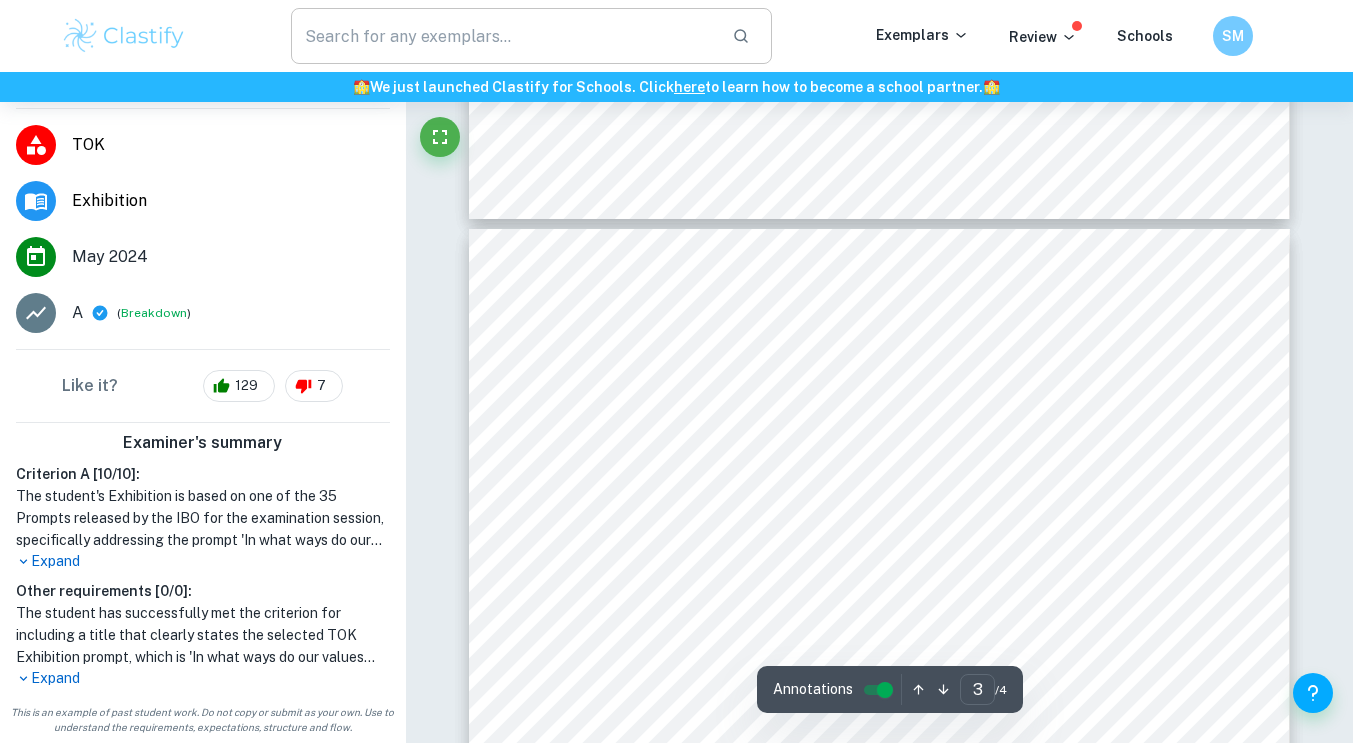 scroll, scrollTop: 2431, scrollLeft: 0, axis: vertical 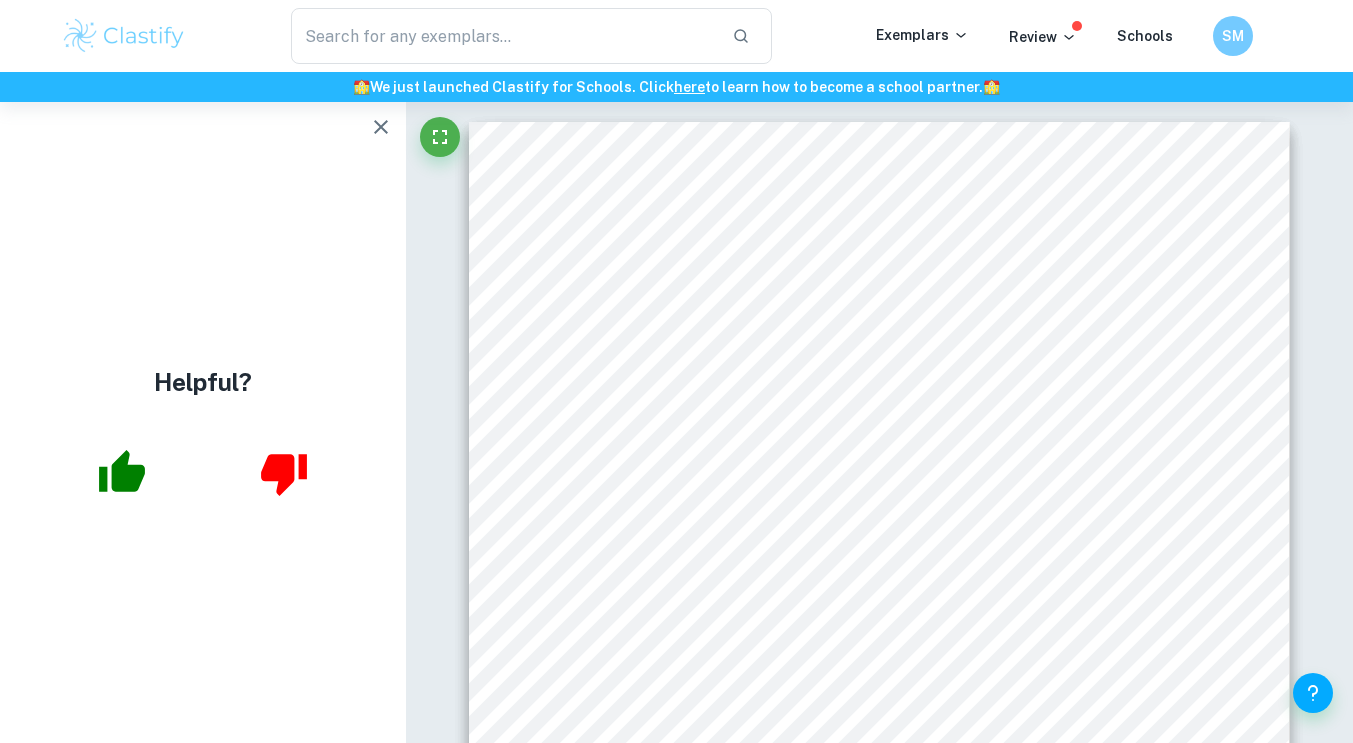 click 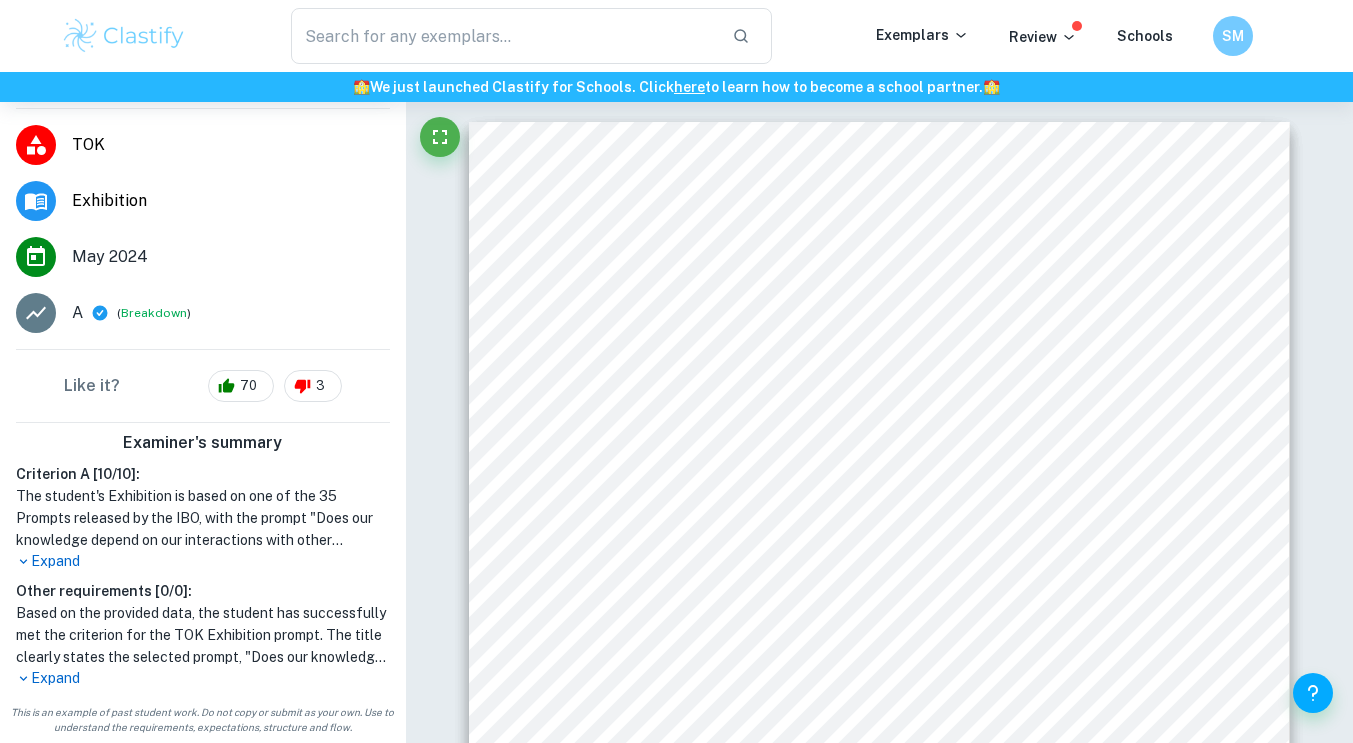scroll, scrollTop: 215, scrollLeft: 0, axis: vertical 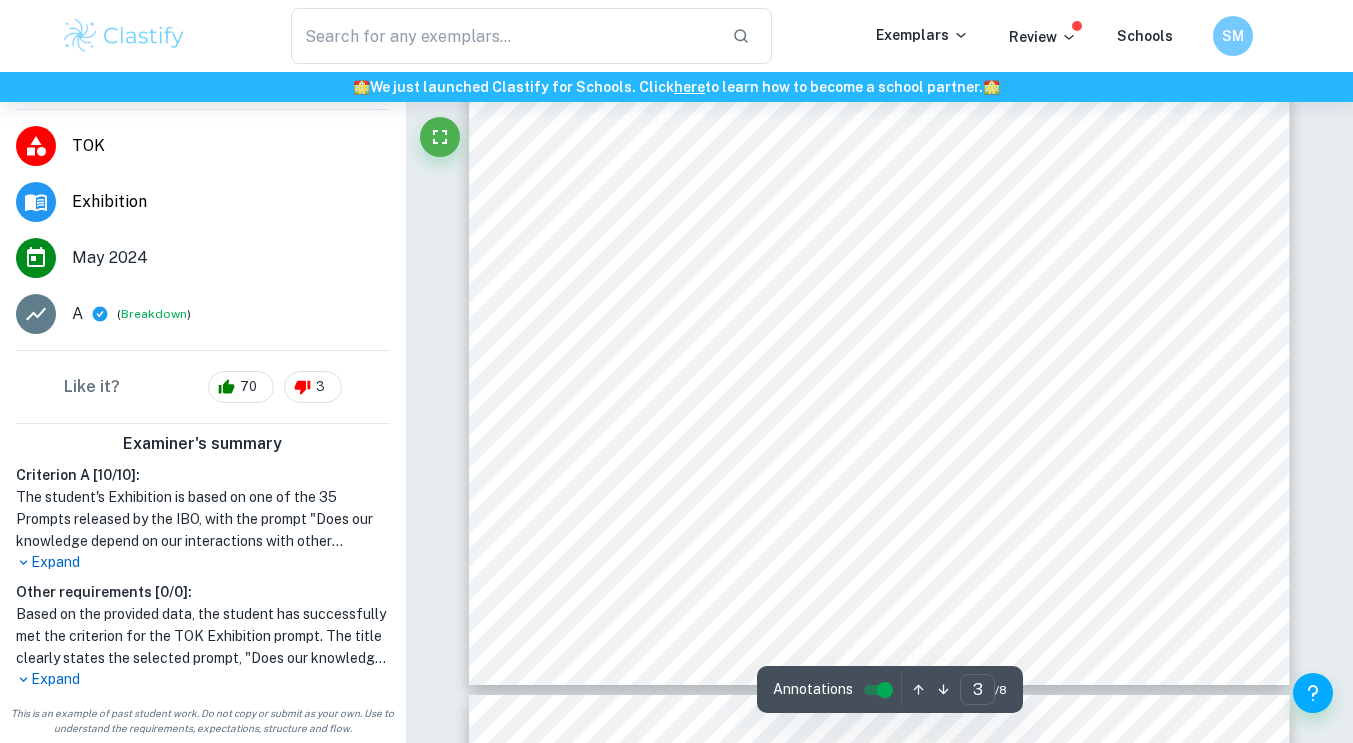 type on "4" 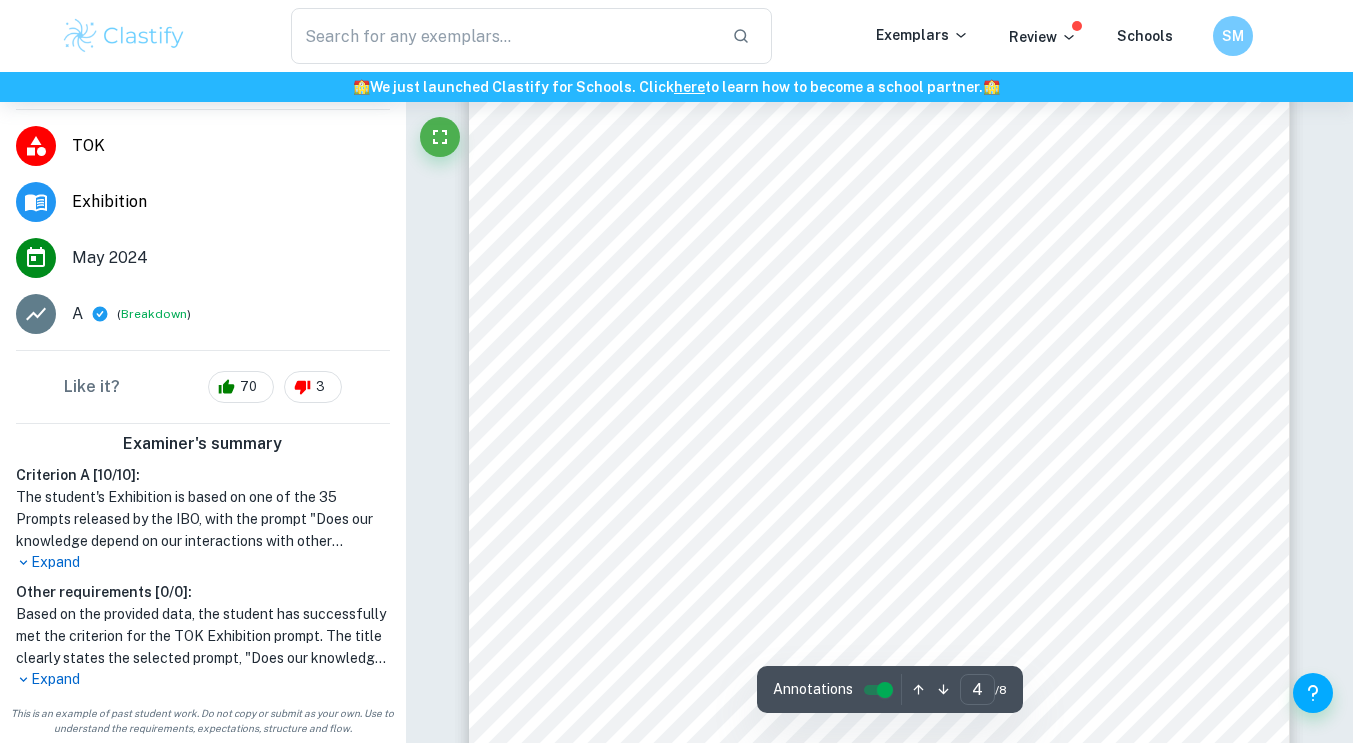scroll, scrollTop: 3899, scrollLeft: 0, axis: vertical 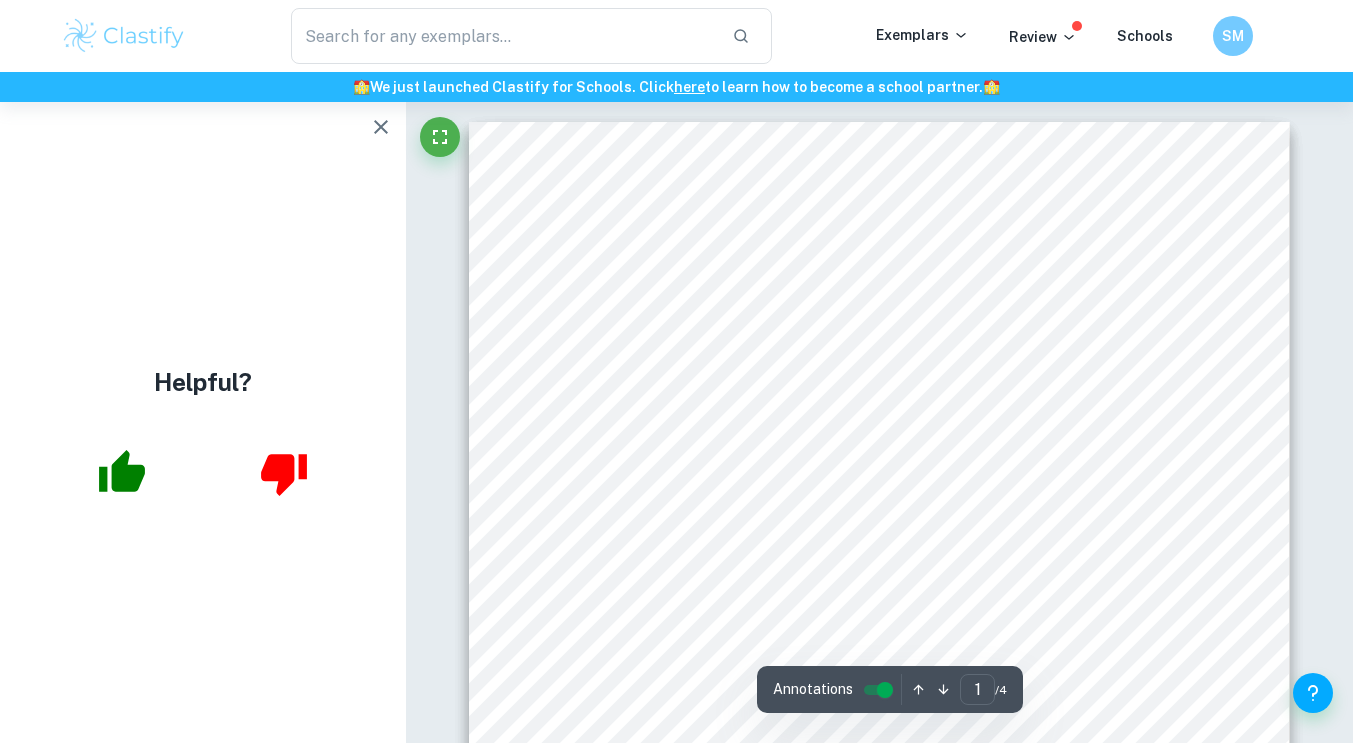 click 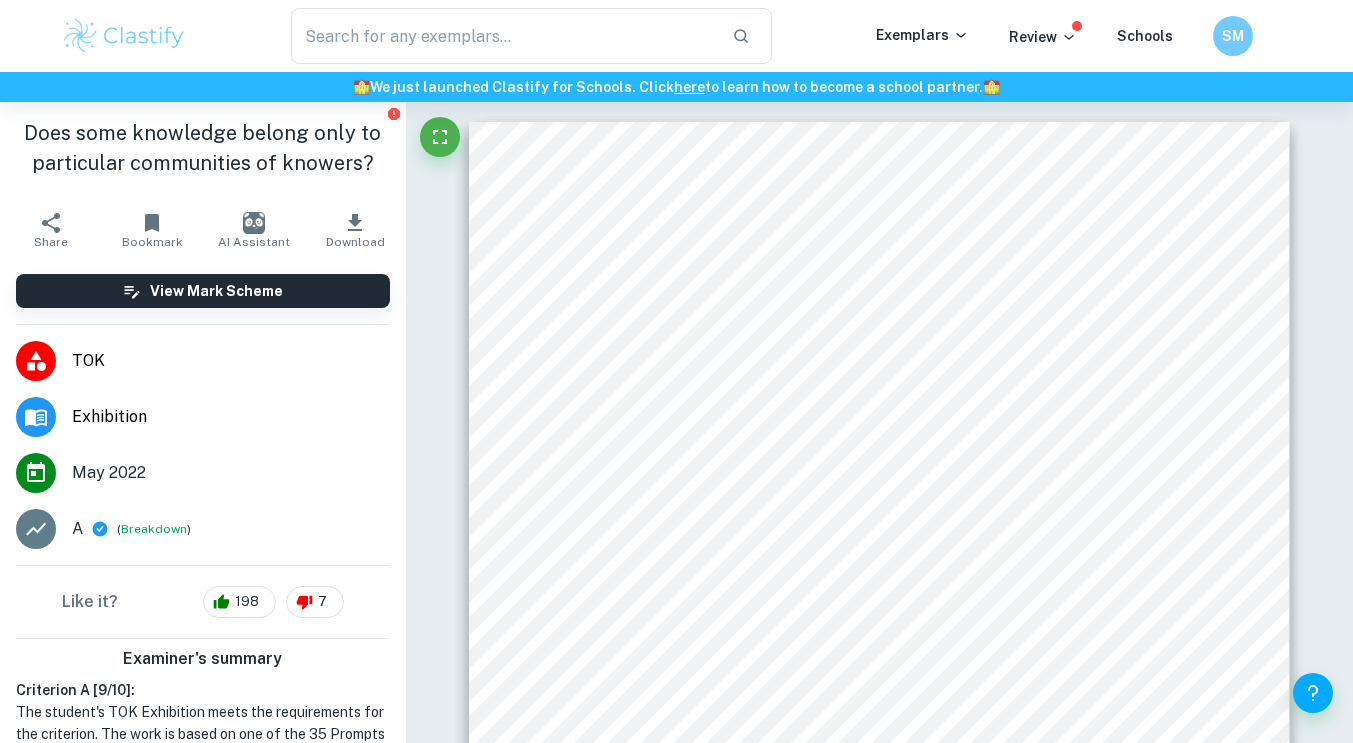 scroll, scrollTop: 216, scrollLeft: 0, axis: vertical 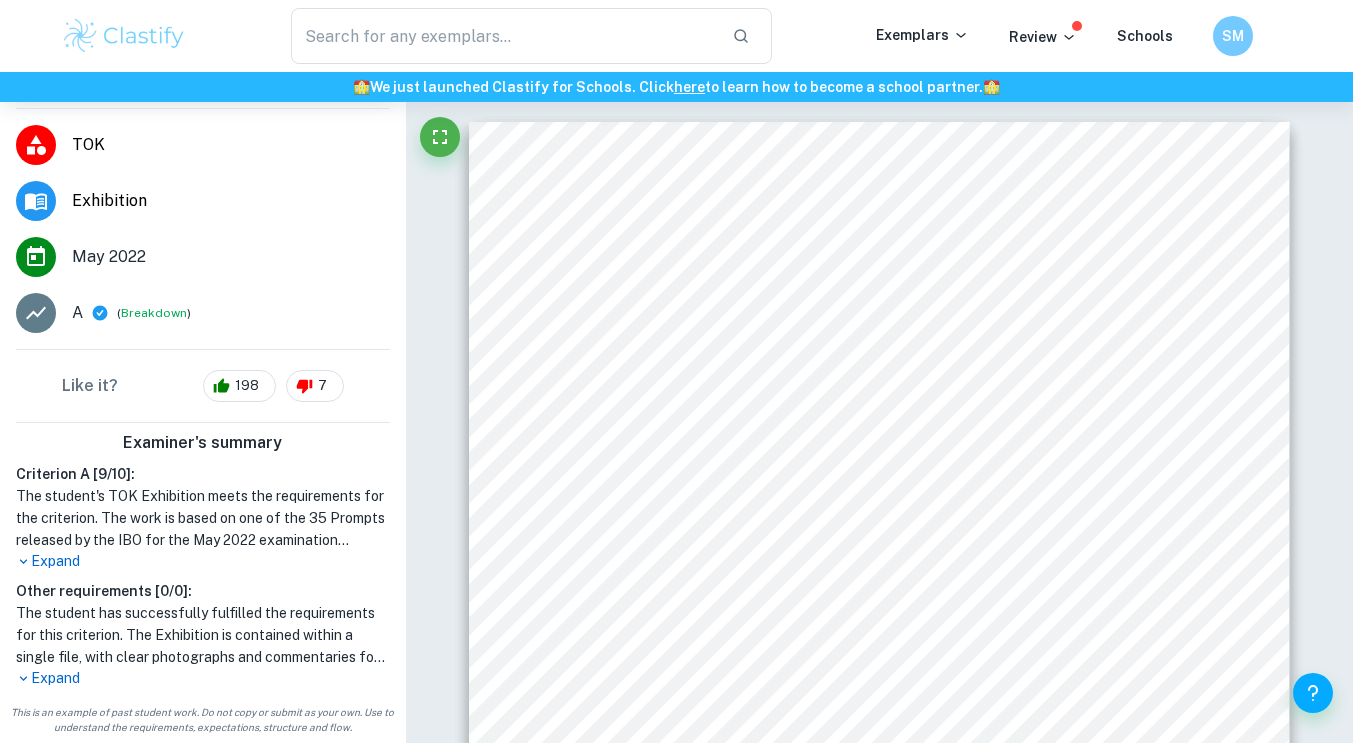 click on "Expand" at bounding box center [203, 561] 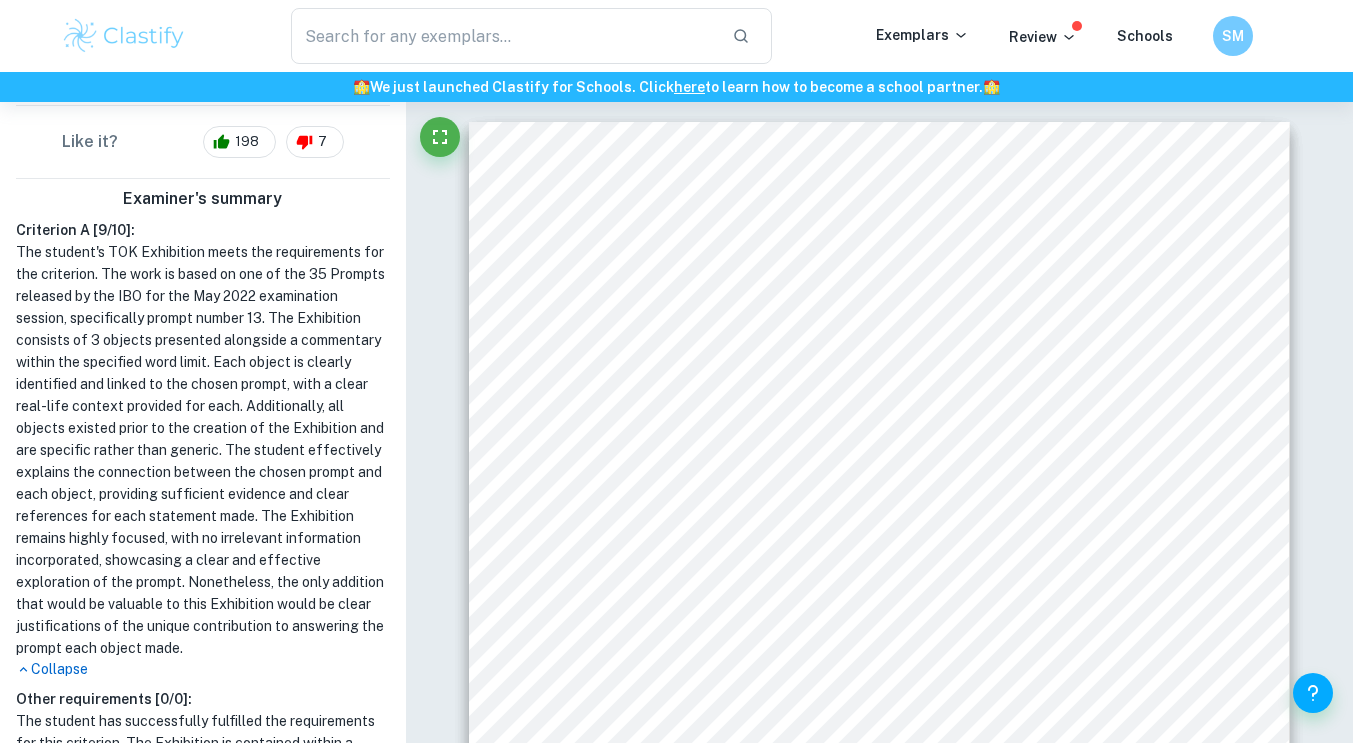 scroll, scrollTop: 471, scrollLeft: 0, axis: vertical 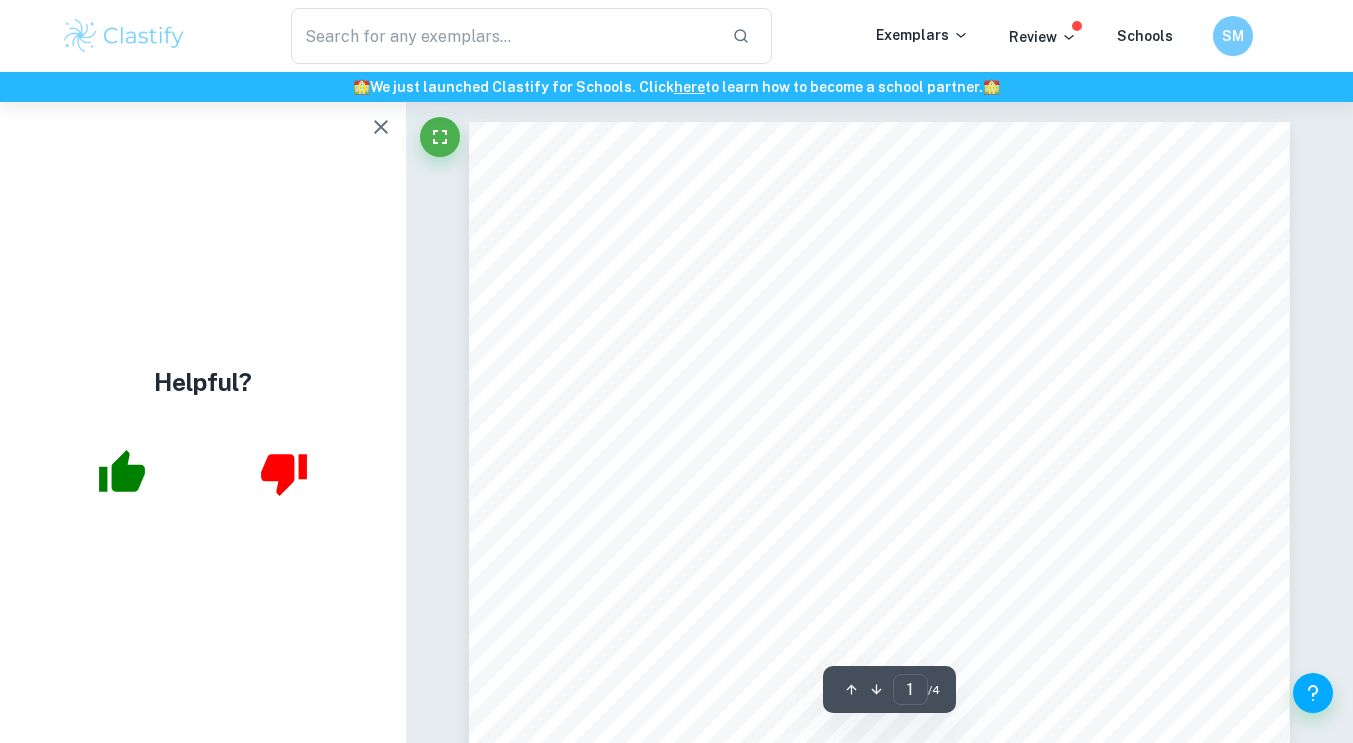 click 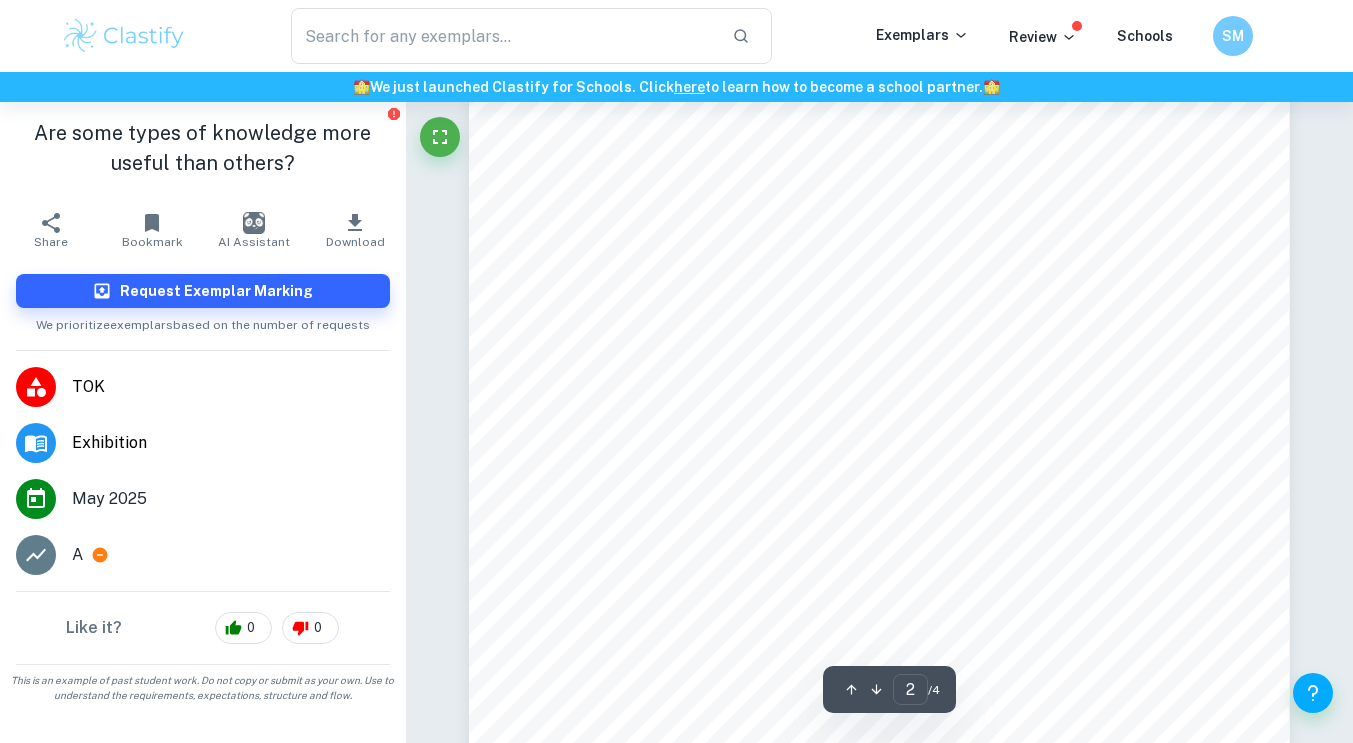 scroll, scrollTop: 1366, scrollLeft: 0, axis: vertical 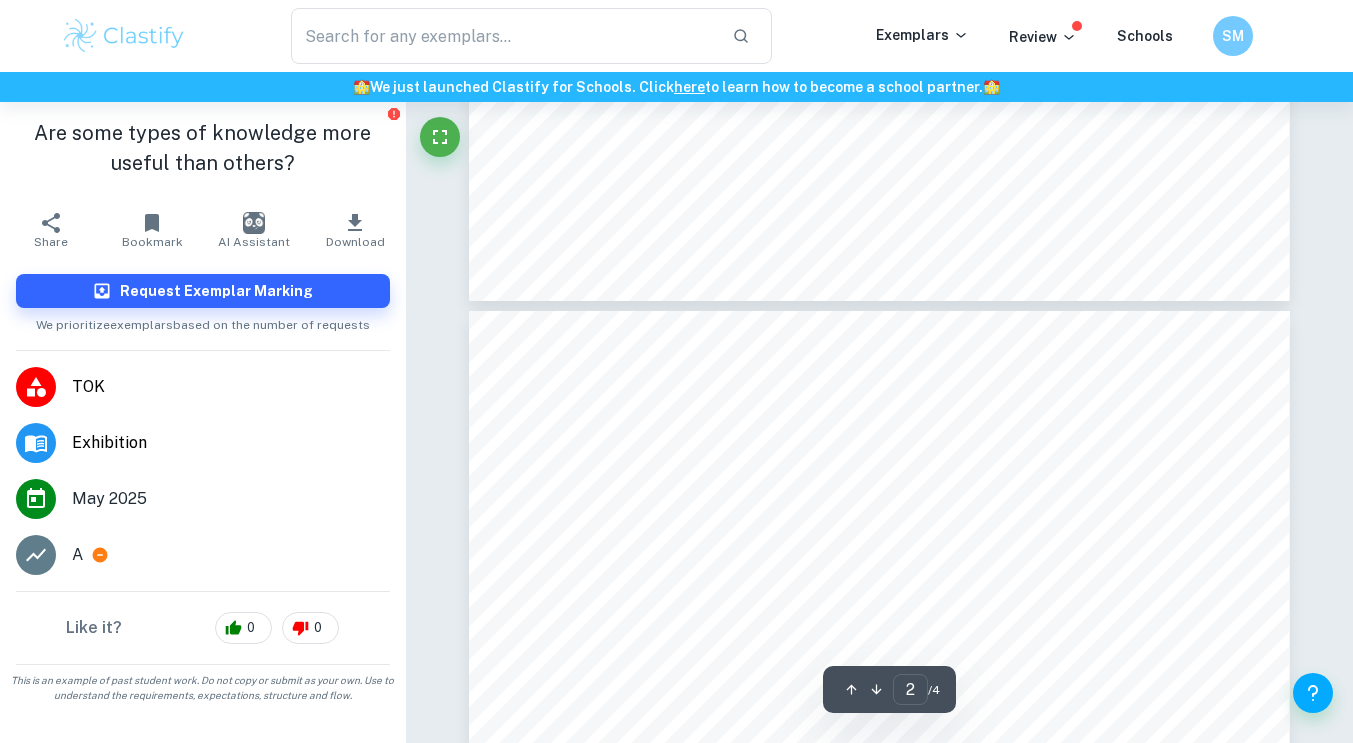type on "3" 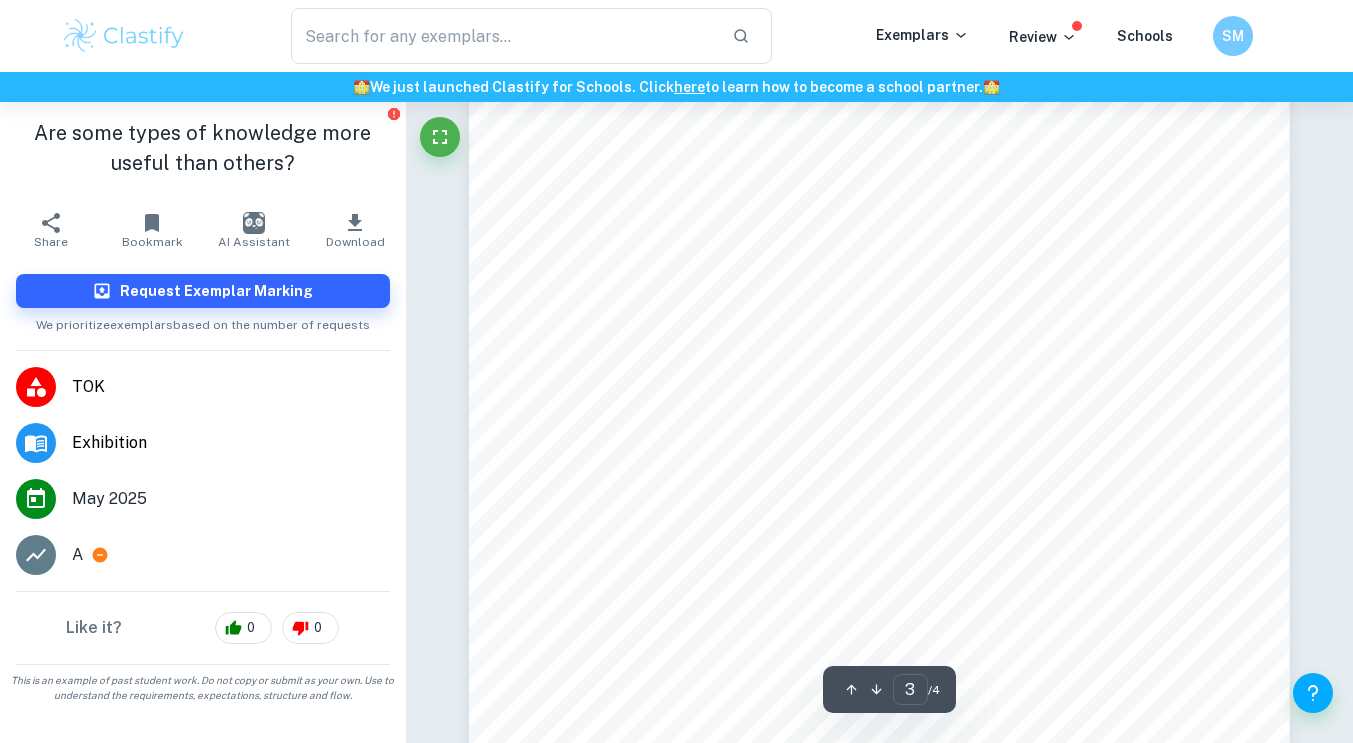 scroll, scrollTop: 2434, scrollLeft: 0, axis: vertical 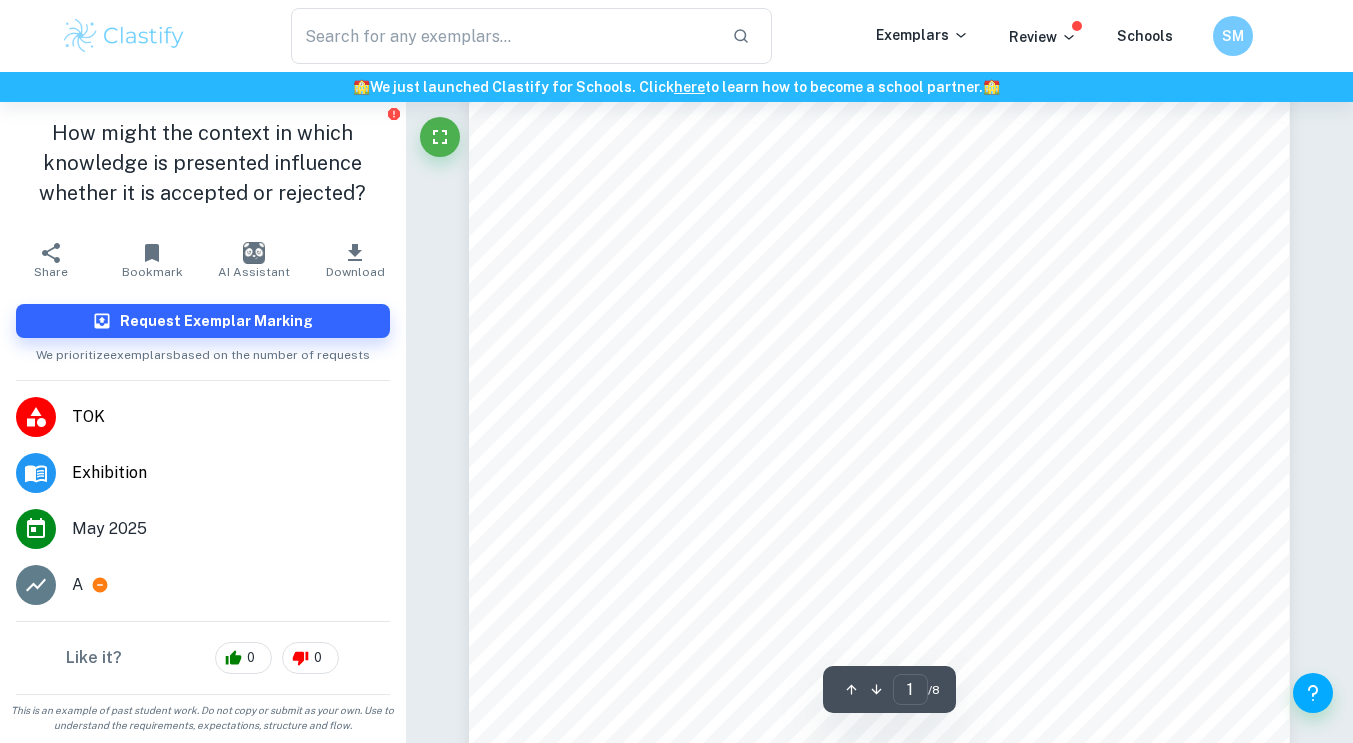 click 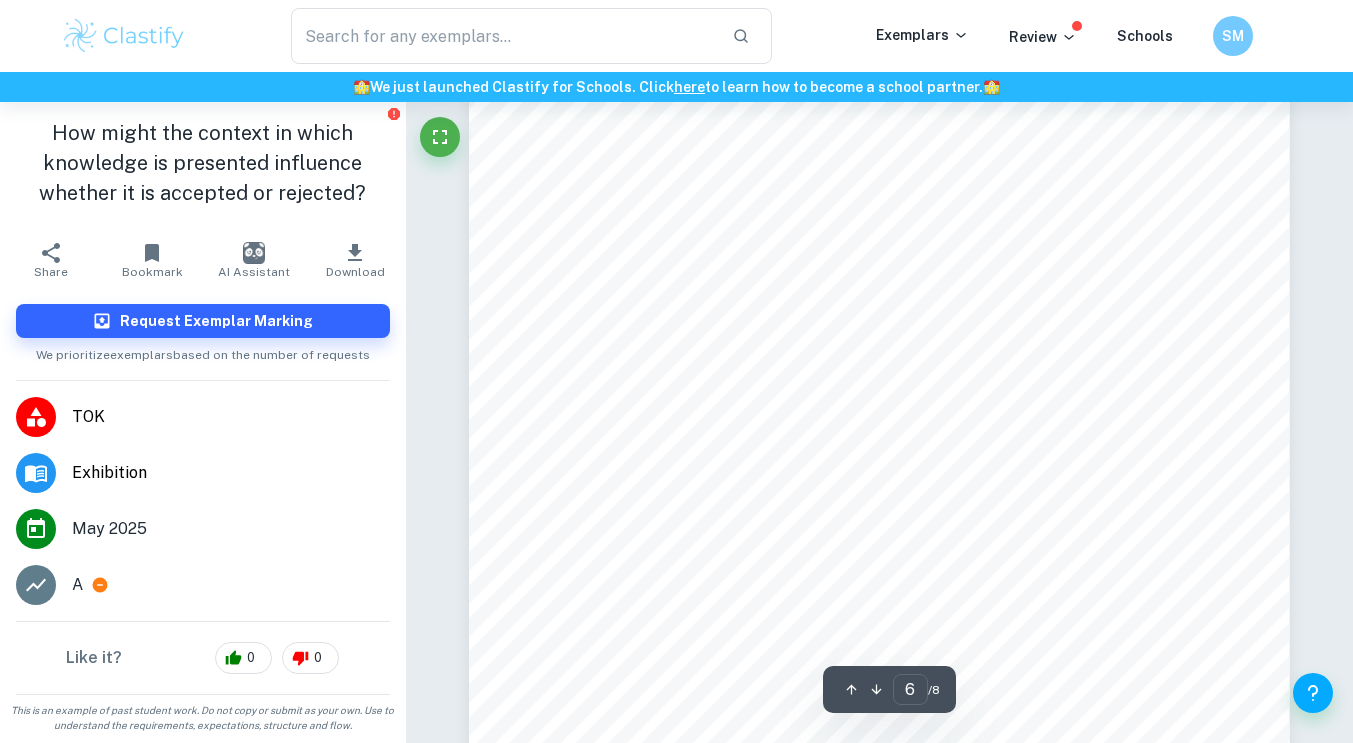 scroll, scrollTop: 5969, scrollLeft: 0, axis: vertical 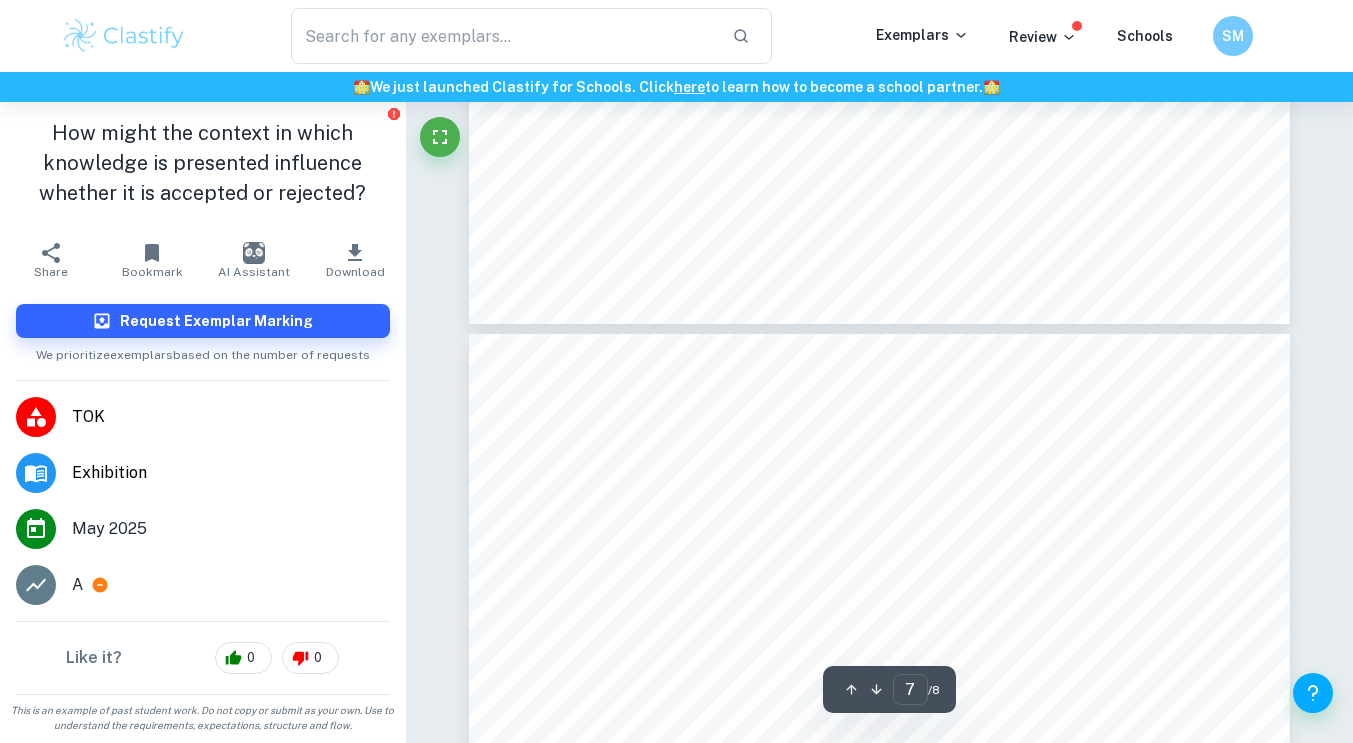 type on "8" 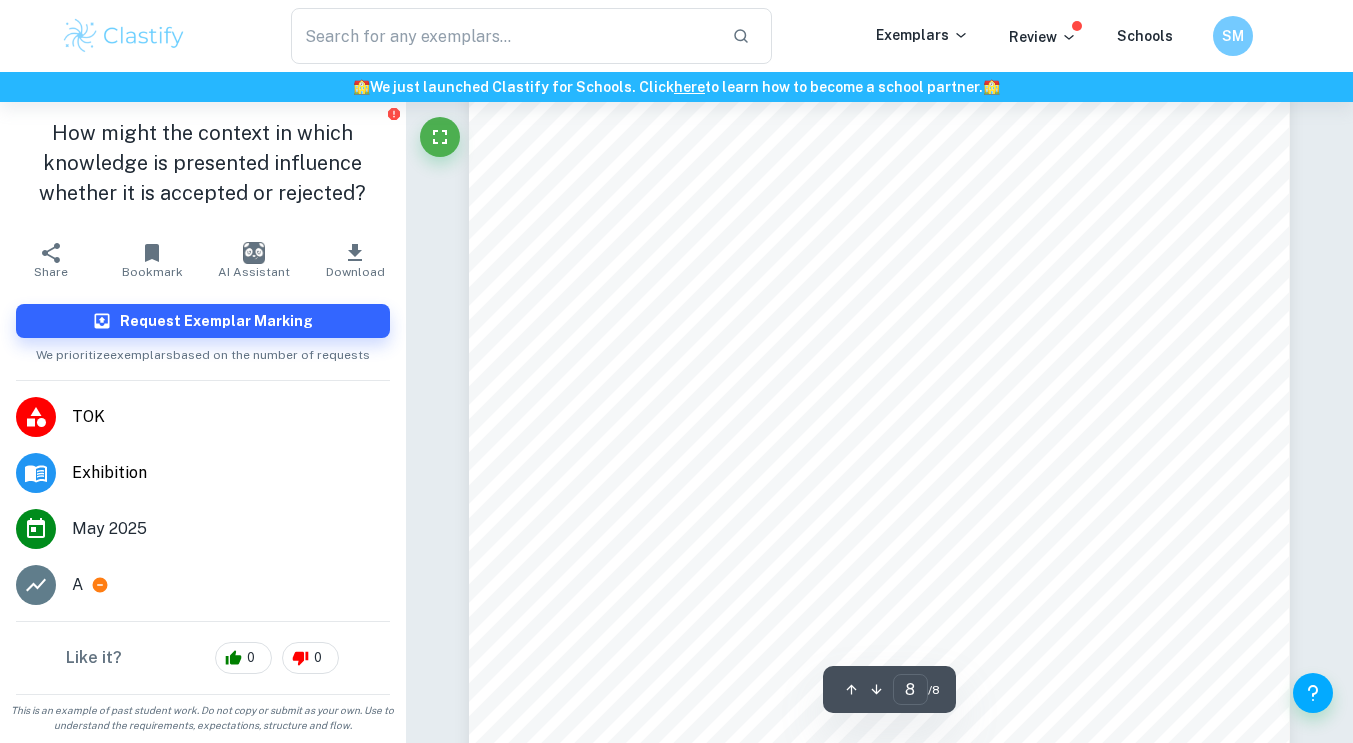 scroll, scrollTop: 7701, scrollLeft: 0, axis: vertical 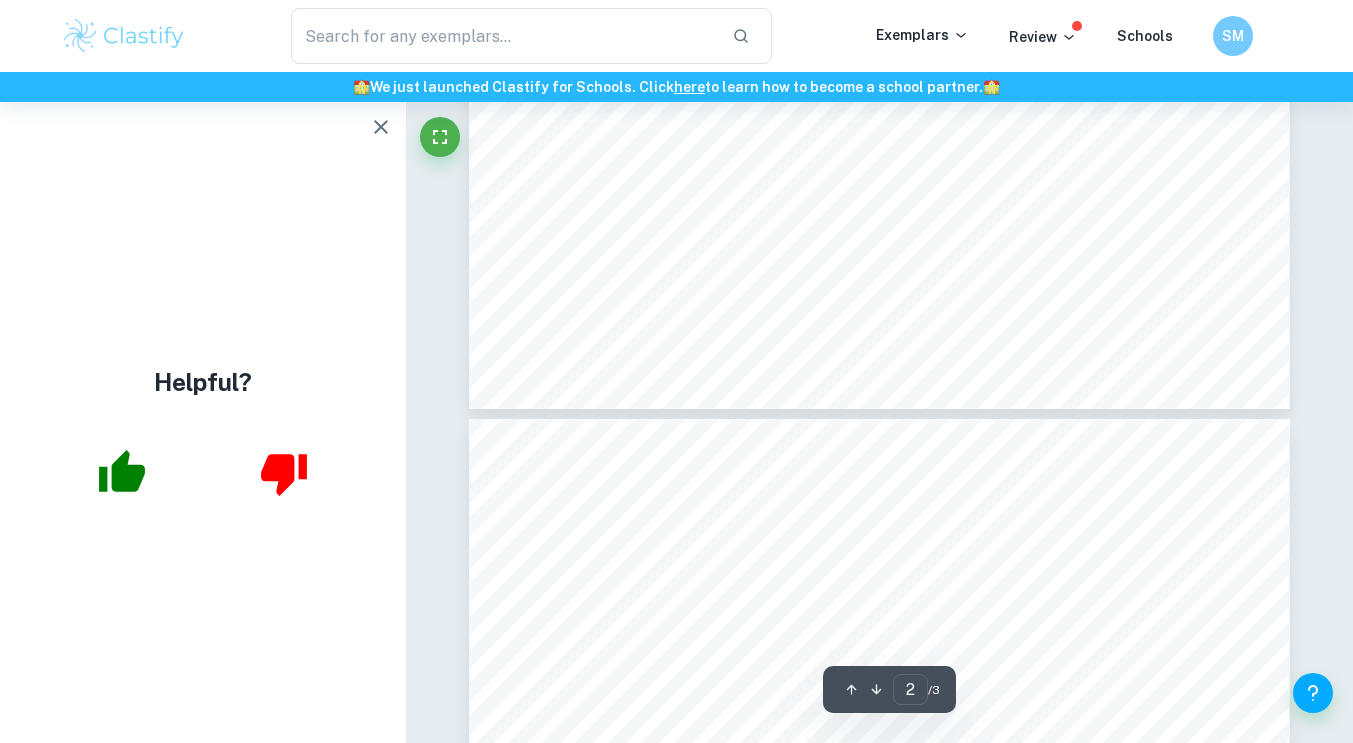 type on "3" 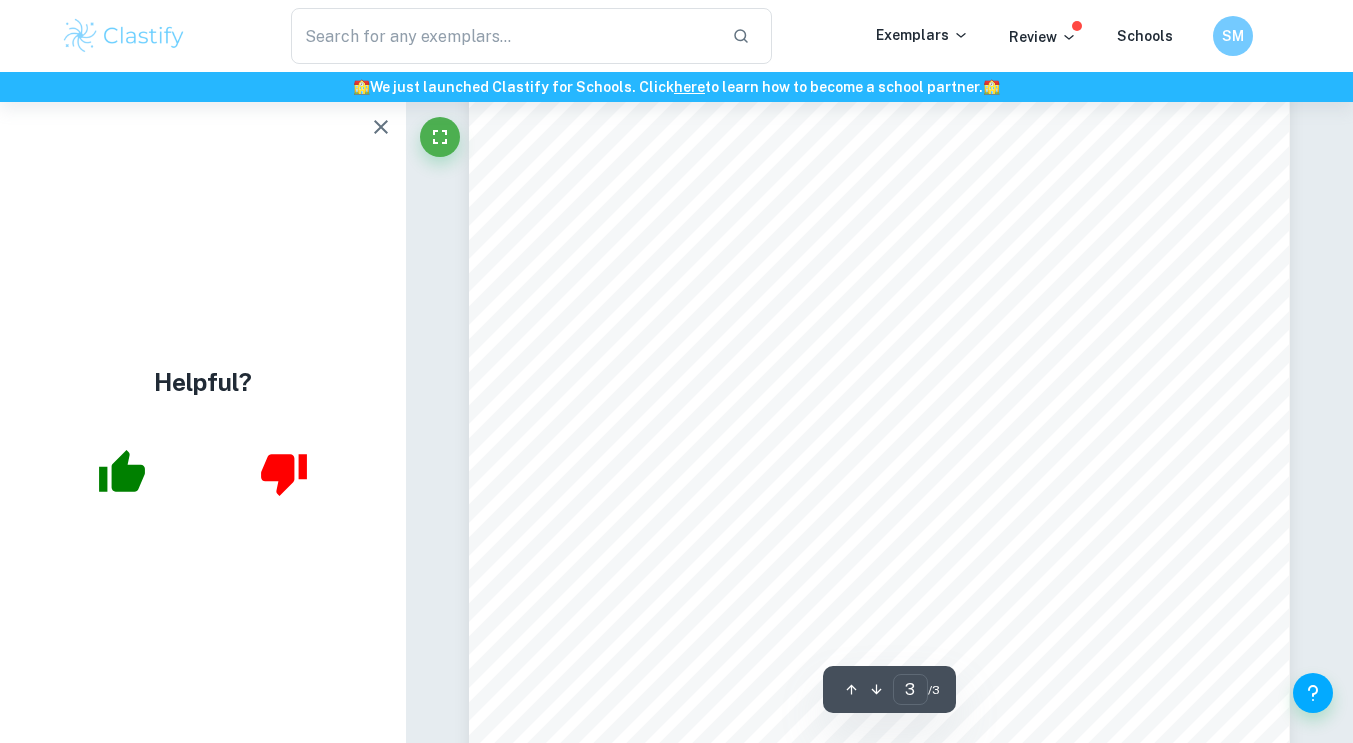 scroll, scrollTop: 3035, scrollLeft: 0, axis: vertical 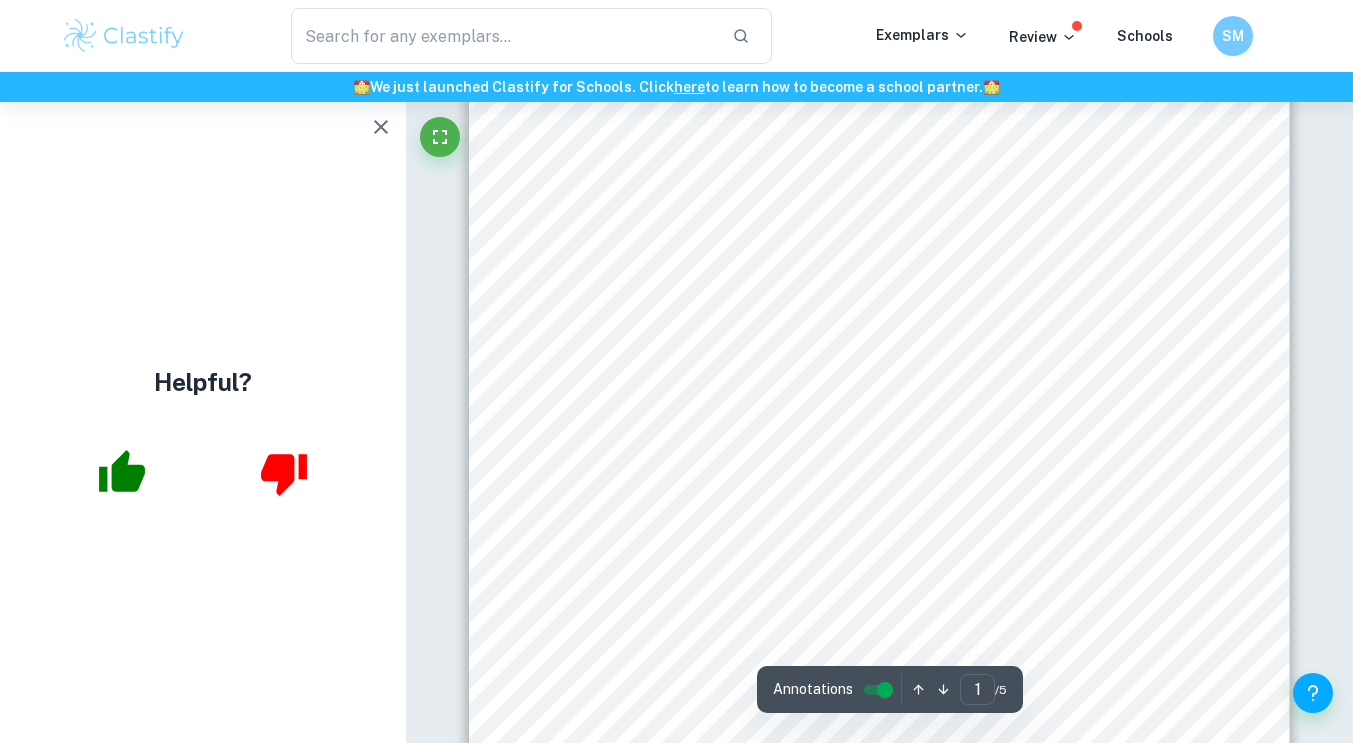 click 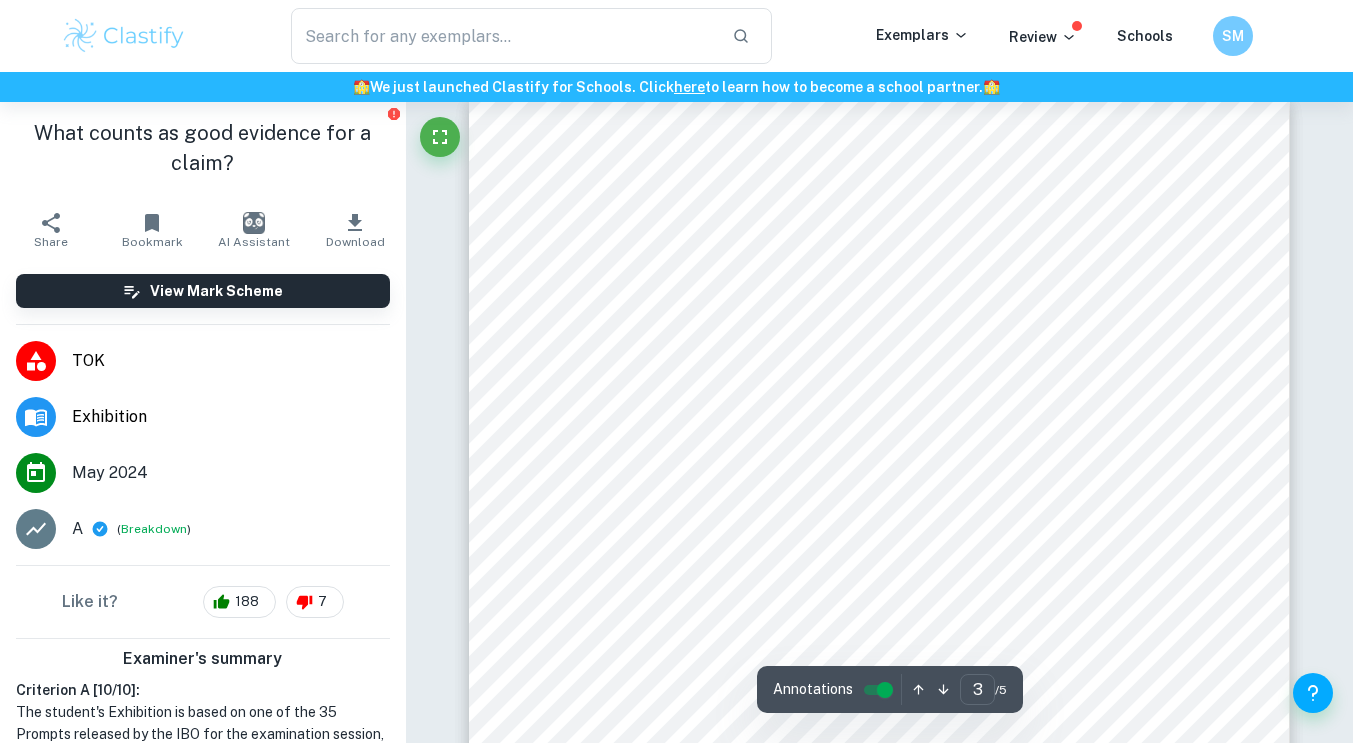 scroll, scrollTop: 2305, scrollLeft: 0, axis: vertical 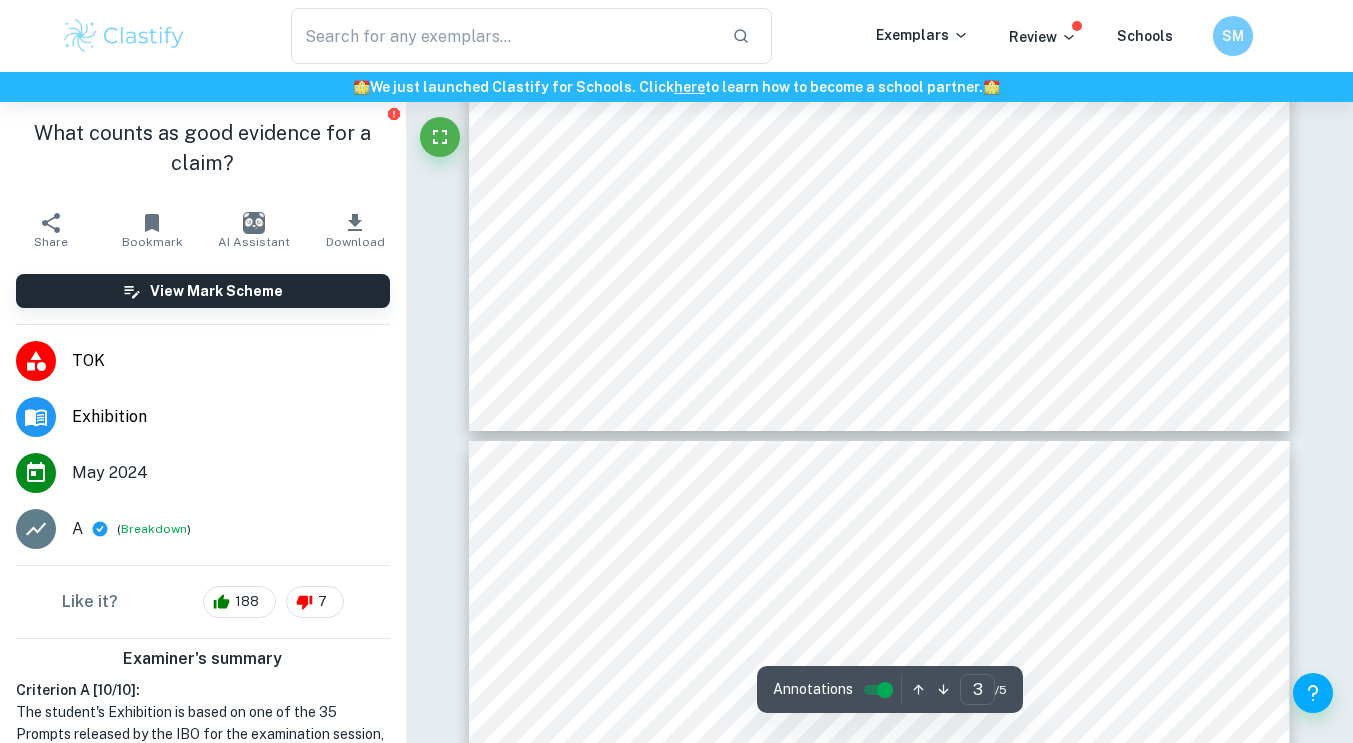 type on "4" 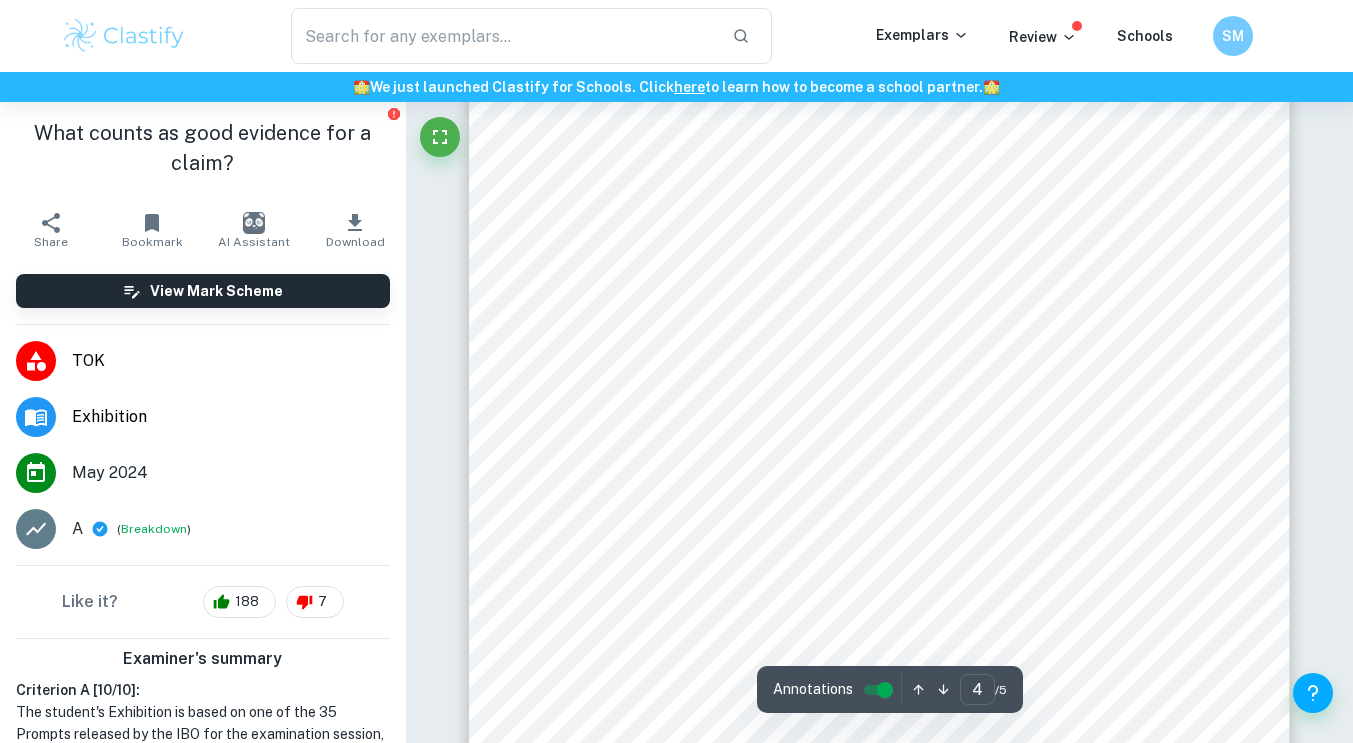 scroll, scrollTop: 3411, scrollLeft: 0, axis: vertical 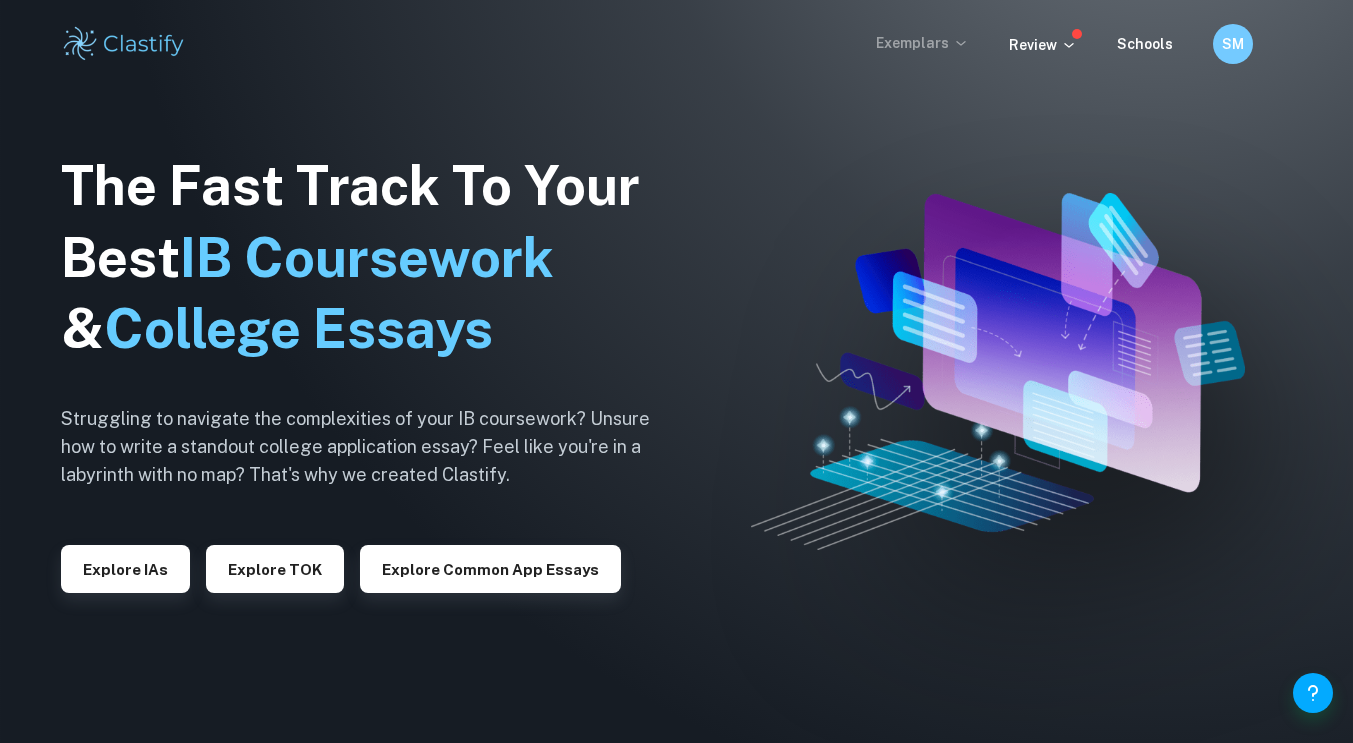 click on "Exemplars" at bounding box center (922, 43) 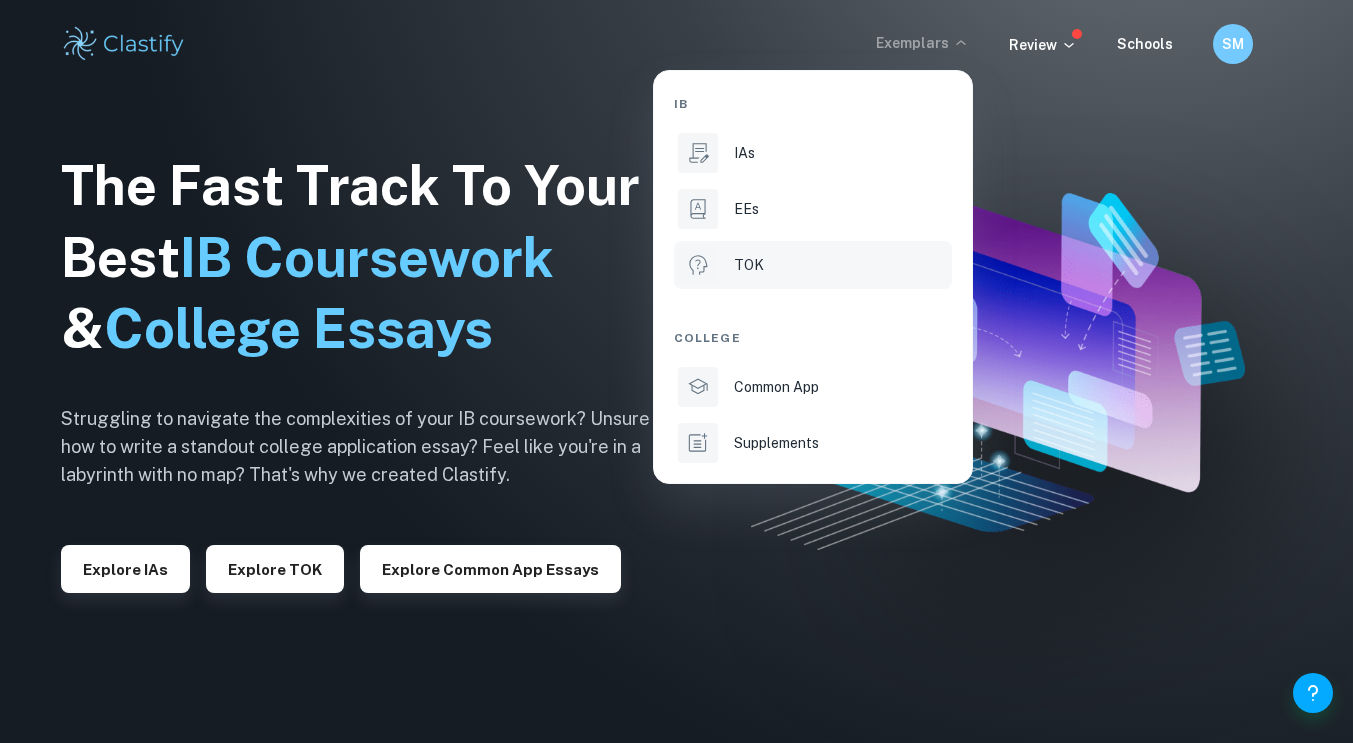 click on "TOK" at bounding box center [841, 265] 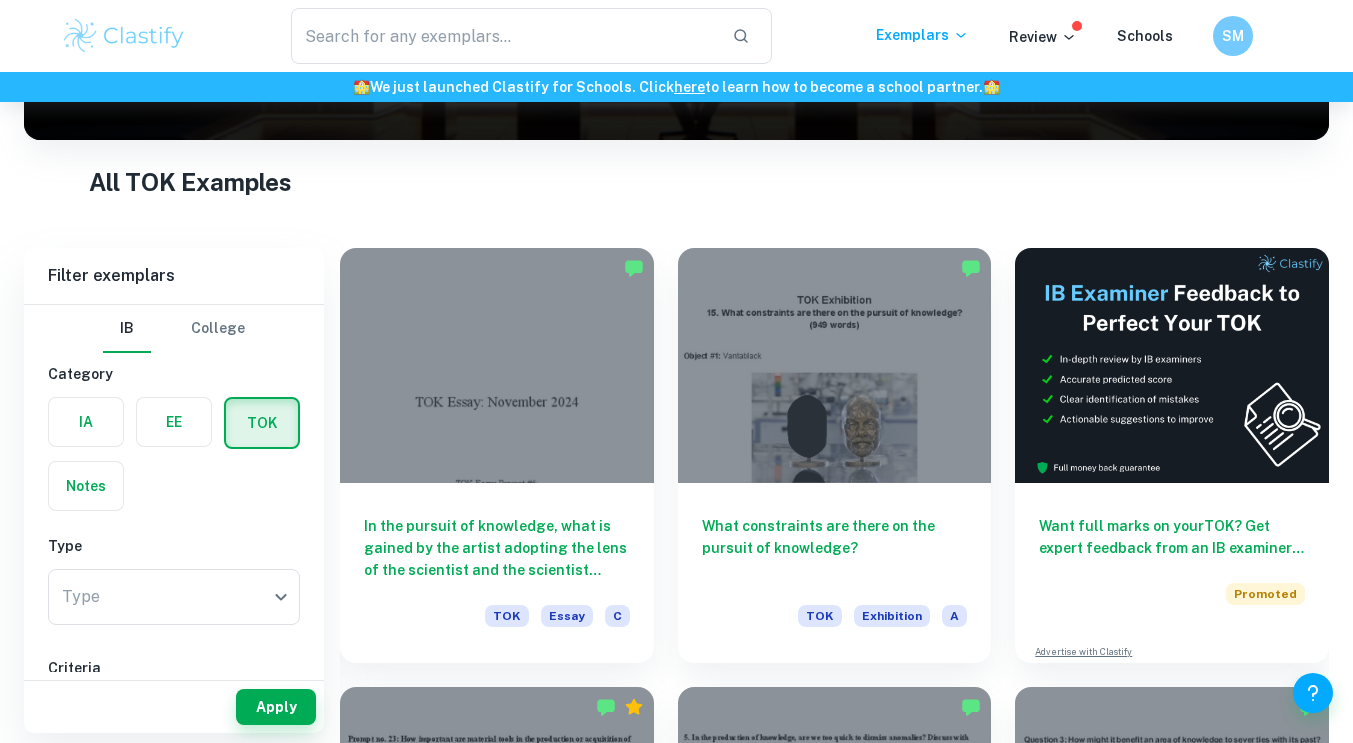 scroll, scrollTop: 329, scrollLeft: 0, axis: vertical 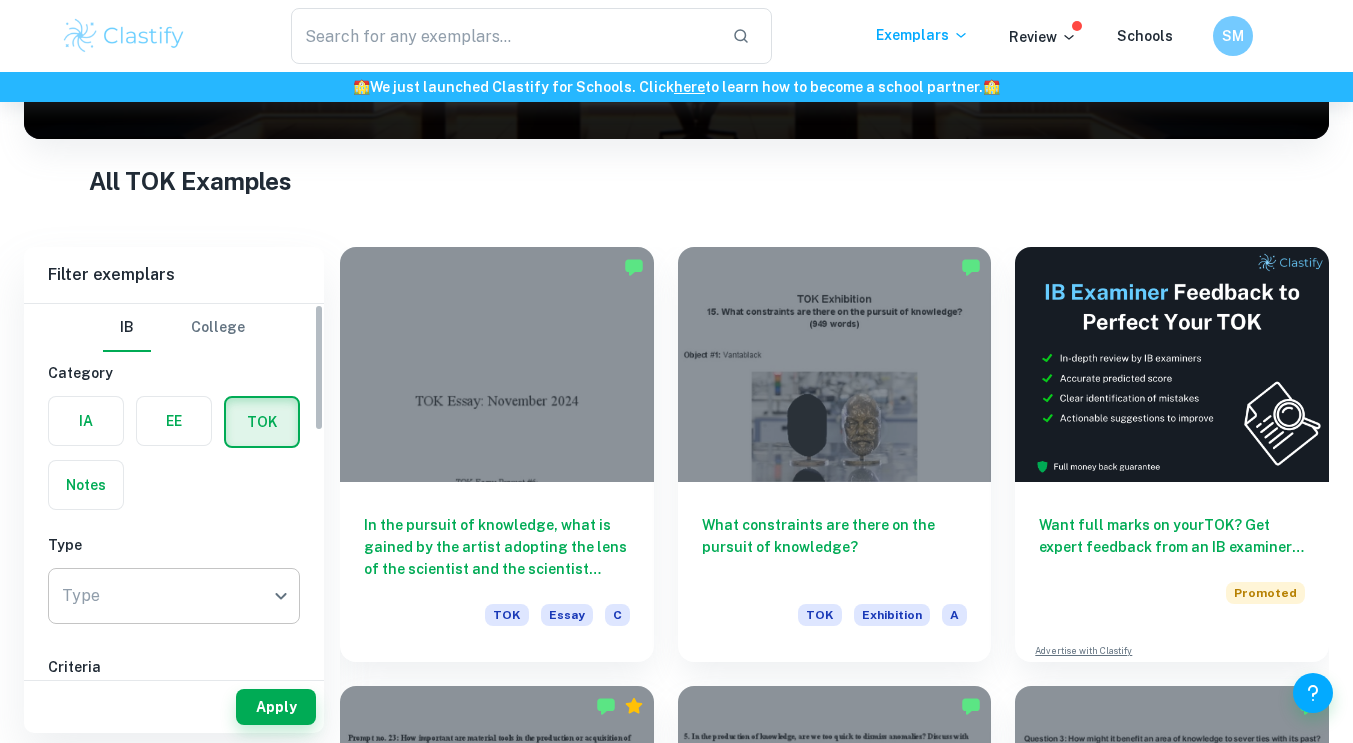 click on "We value your privacy We use cookies to enhance your browsing experience, serve personalised ads or content, and analyse our traffic. By clicking "Accept All", you consent to our use of cookies.   Cookie Policy Customise   Reject All   Accept All   Customise Consent Preferences   We use cookies to help you navigate efficiently and perform certain functions. You will find detailed information about all cookies under each consent category below. The cookies that are categorised as "Necessary" are stored on your browser as they are essential for enabling the basic functionalities of the site. ...  Show more For more information on how Google's third-party cookies operate and handle your data, see:   Google Privacy Policy Necessary Always Active Necessary cookies are required to enable the basic features of this site, such as providing secure log-in or adjusting your consent preferences. These cookies do not store any personally identifiable data. Functional Analytics Performance Advertisement Uncategorised" at bounding box center [676, 144] 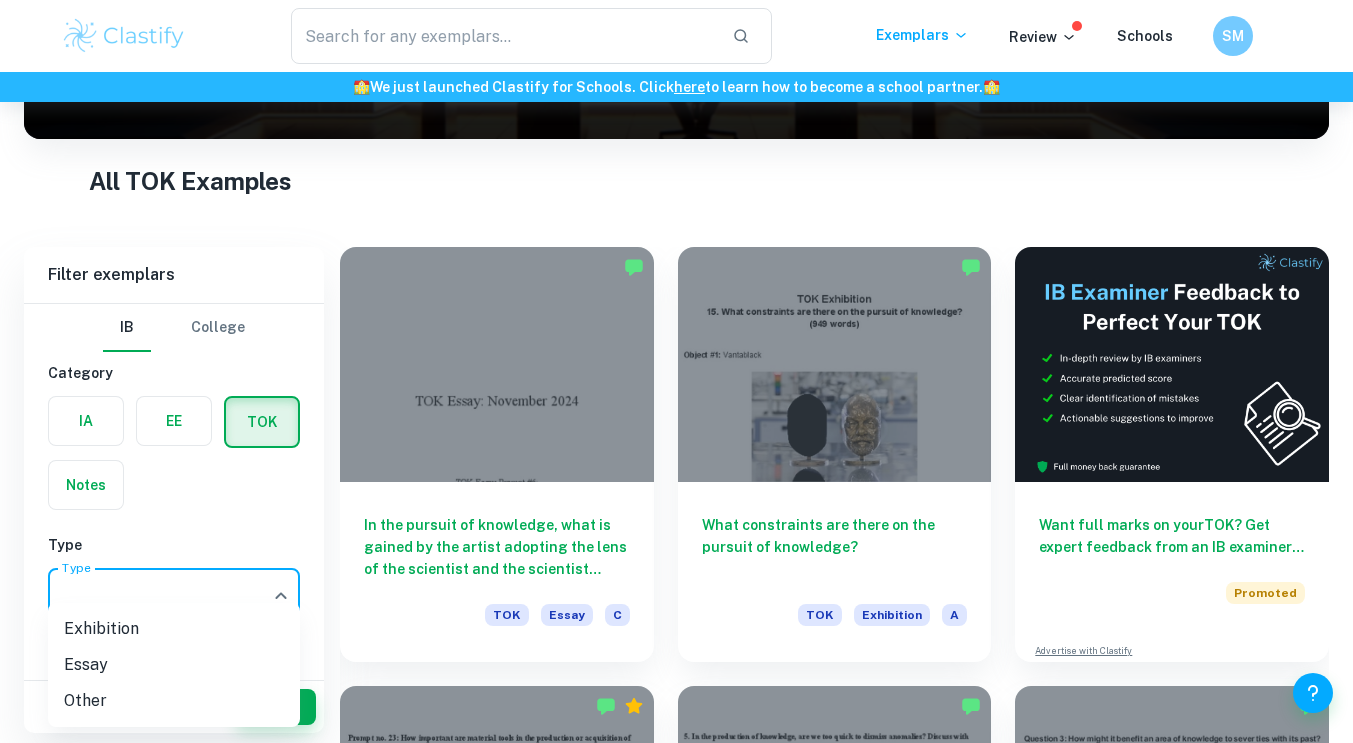 click on "Exhibition" at bounding box center [174, 629] 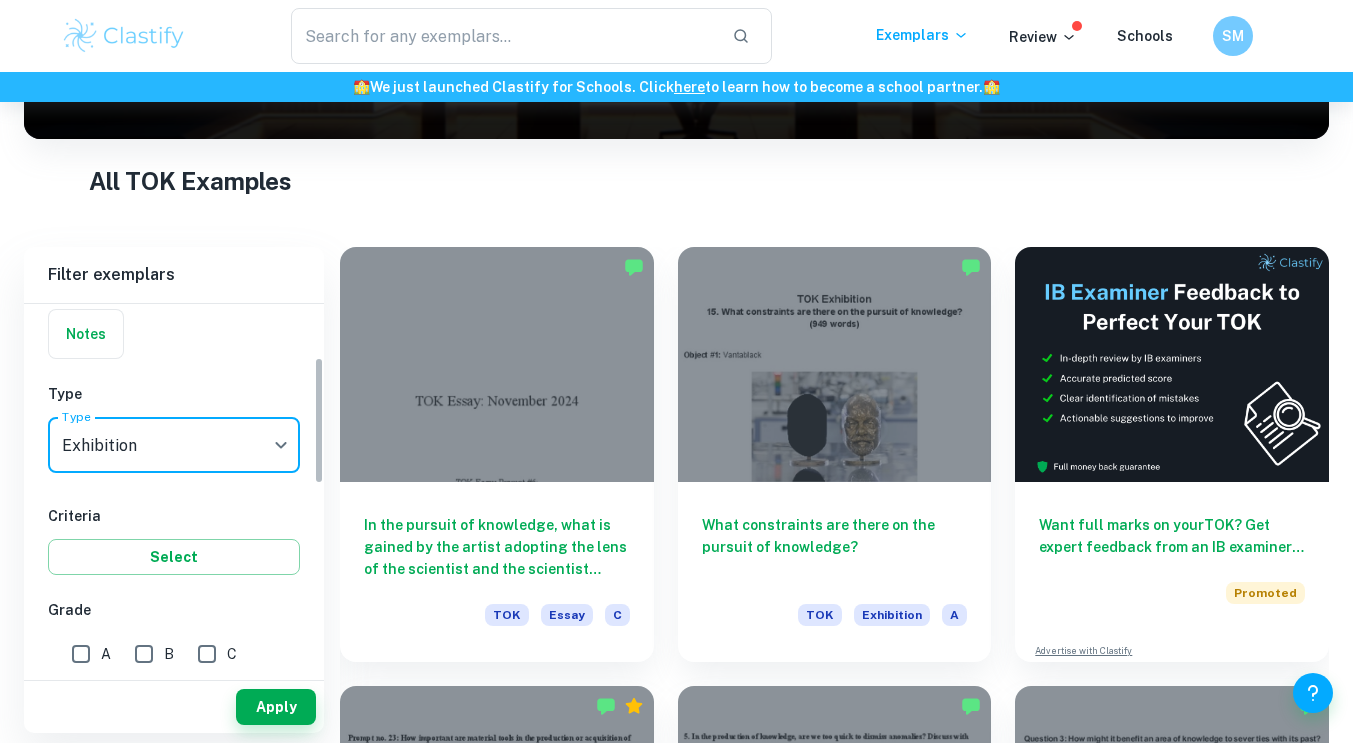 scroll, scrollTop: 158, scrollLeft: 0, axis: vertical 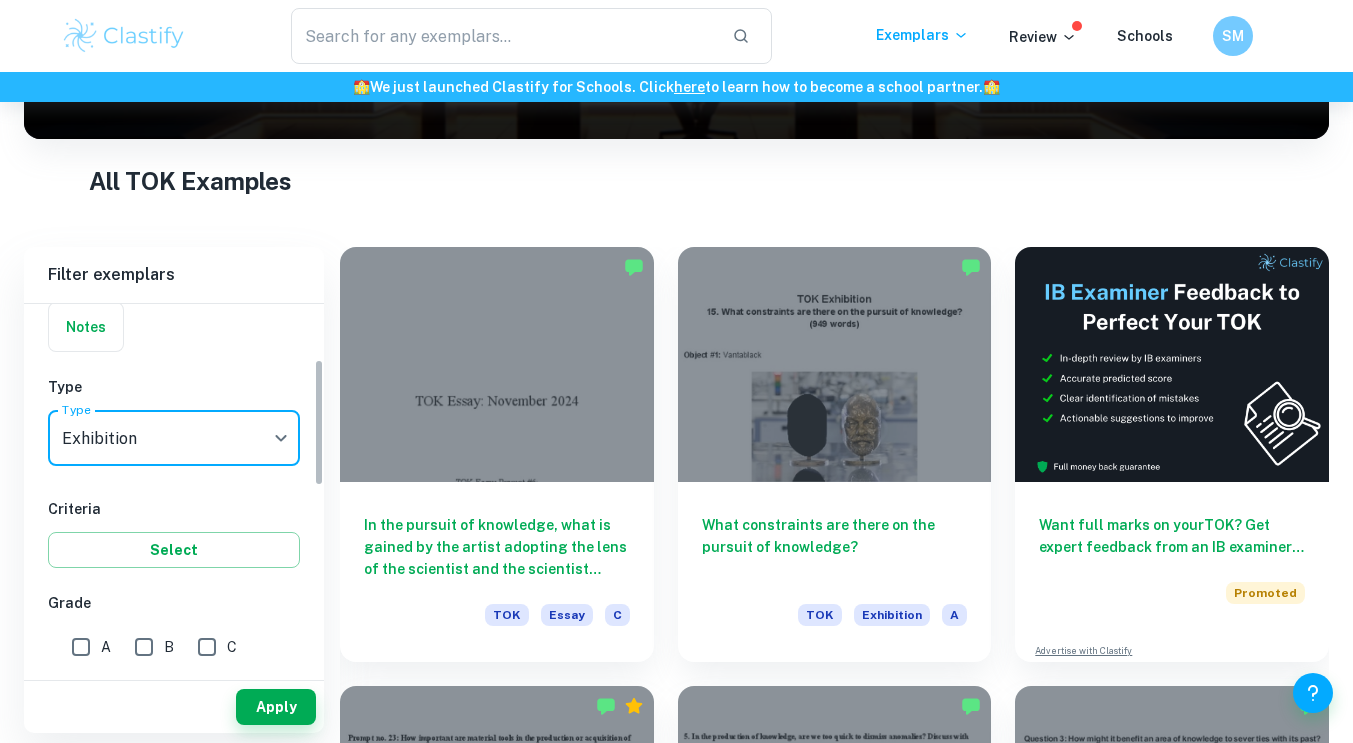 click on "A" at bounding box center (81, 647) 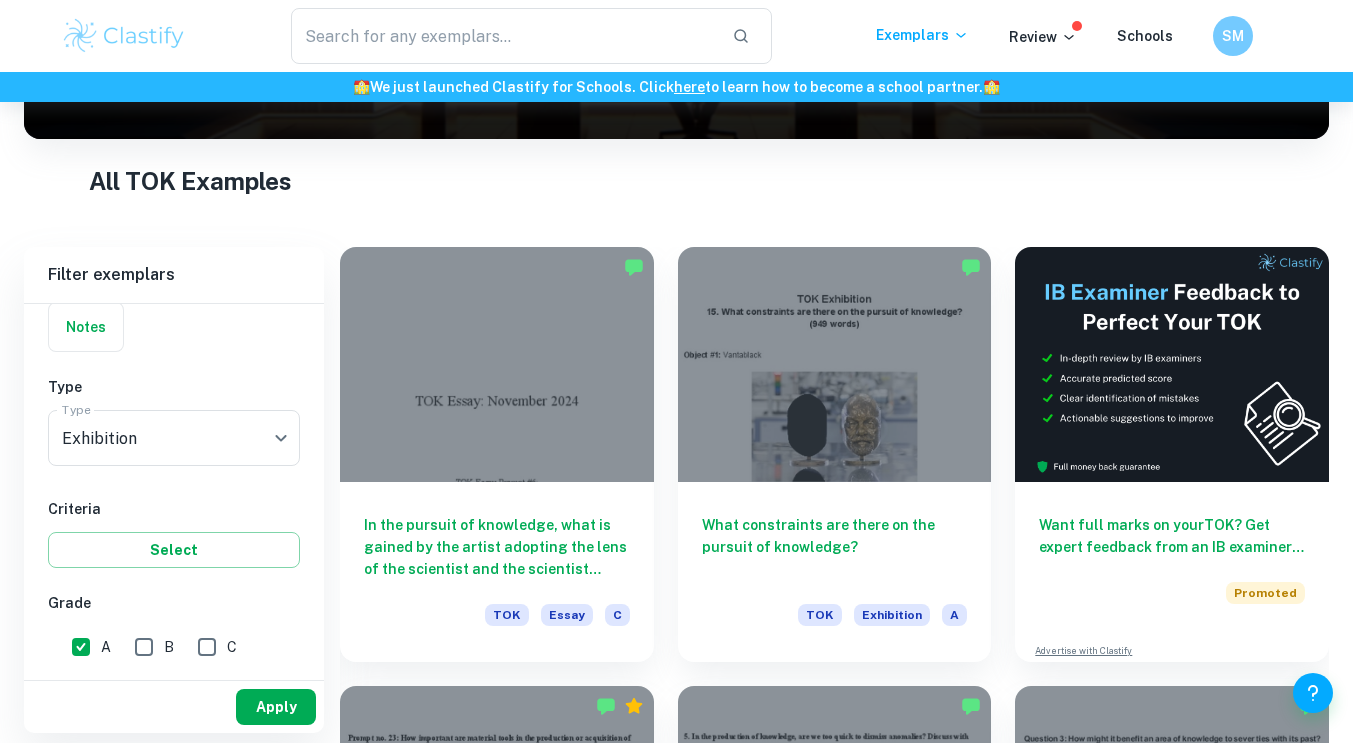click on "Apply" at bounding box center (276, 707) 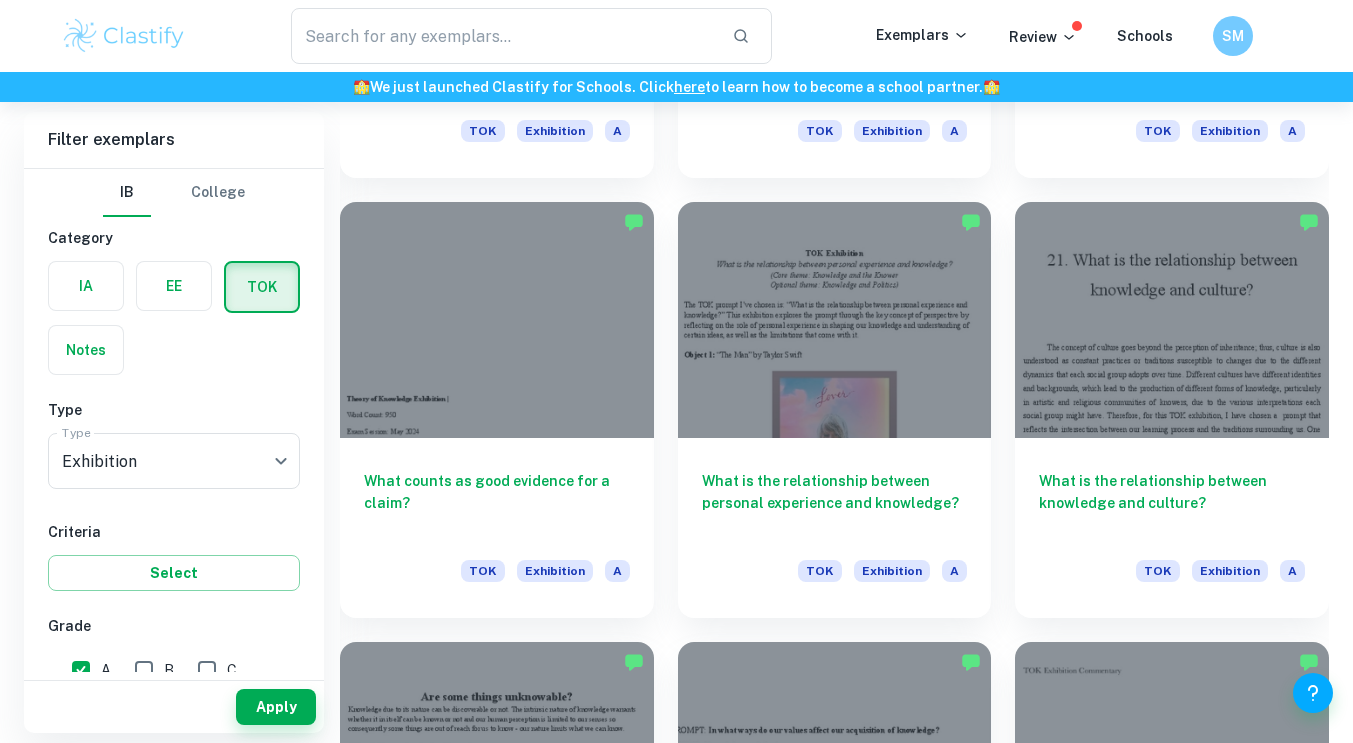scroll, scrollTop: 1357, scrollLeft: 0, axis: vertical 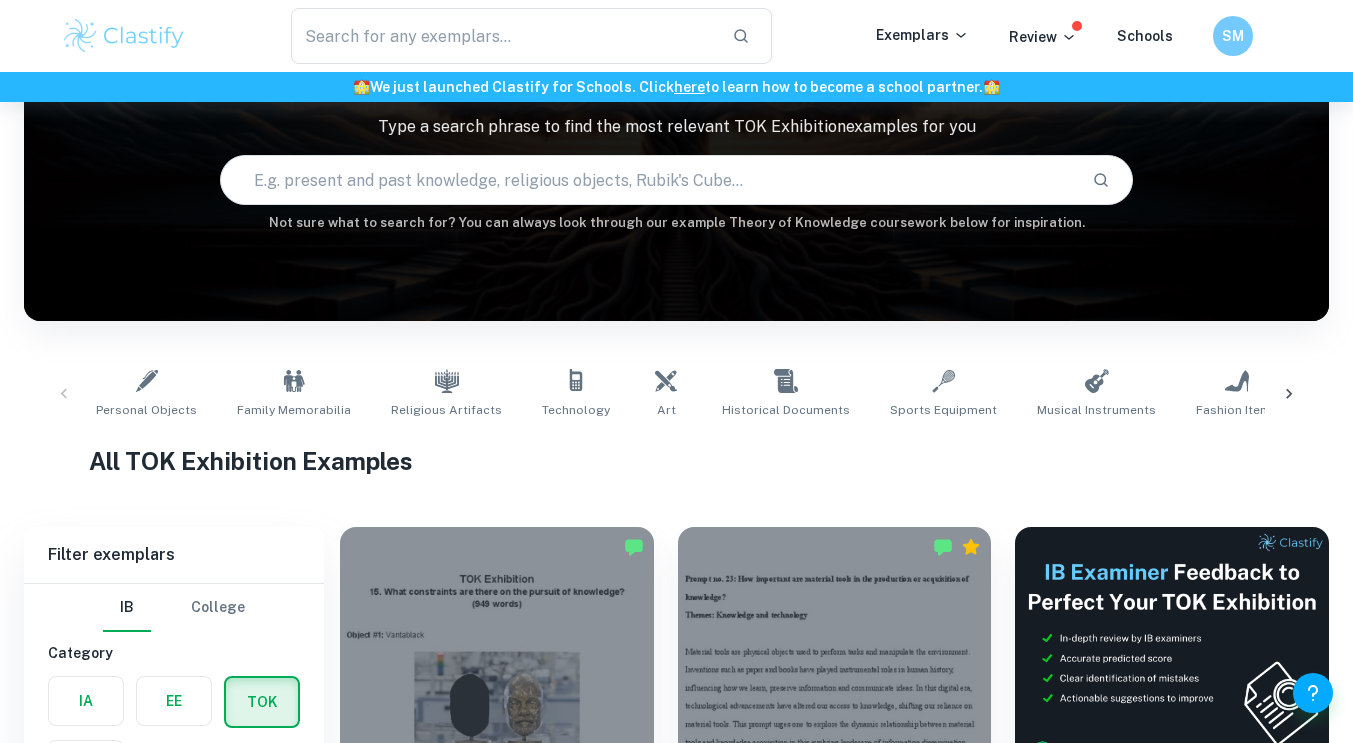 click at bounding box center (649, 180) 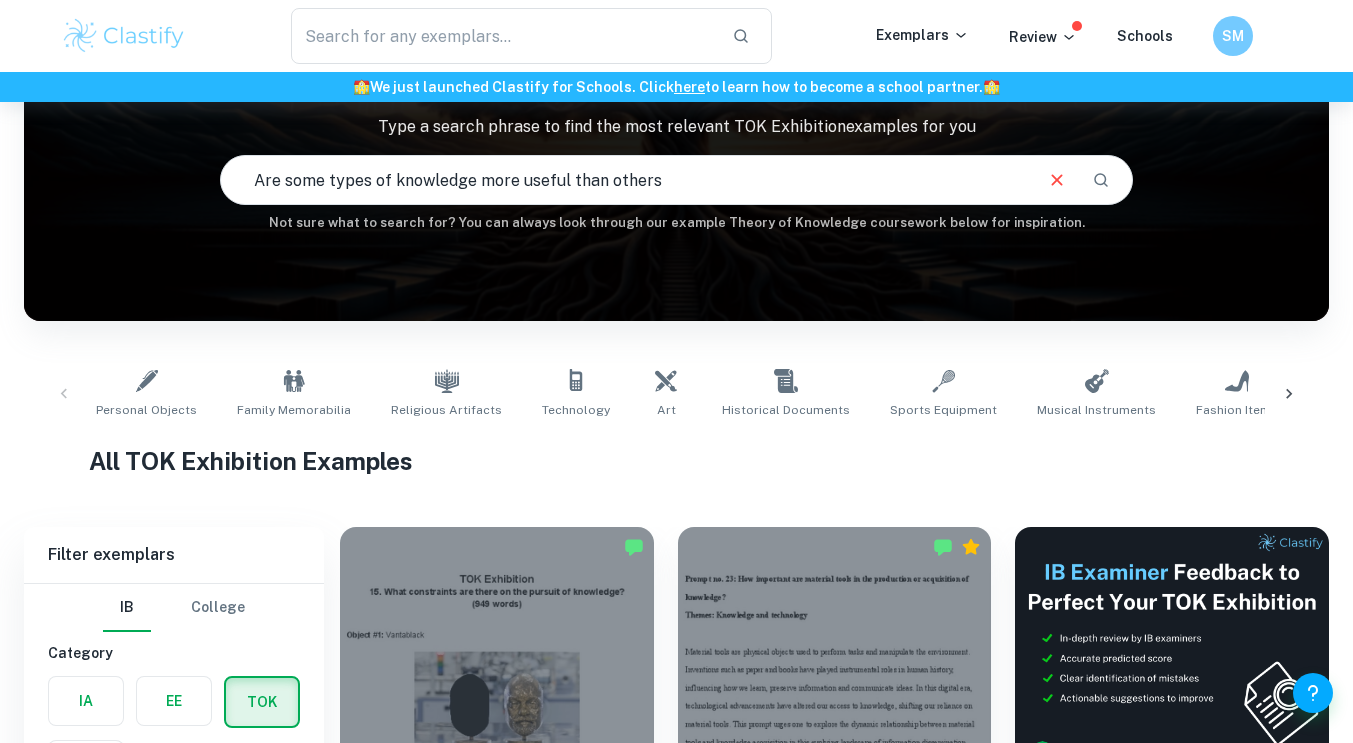 type on "Are some types of knowledge more useful than others" 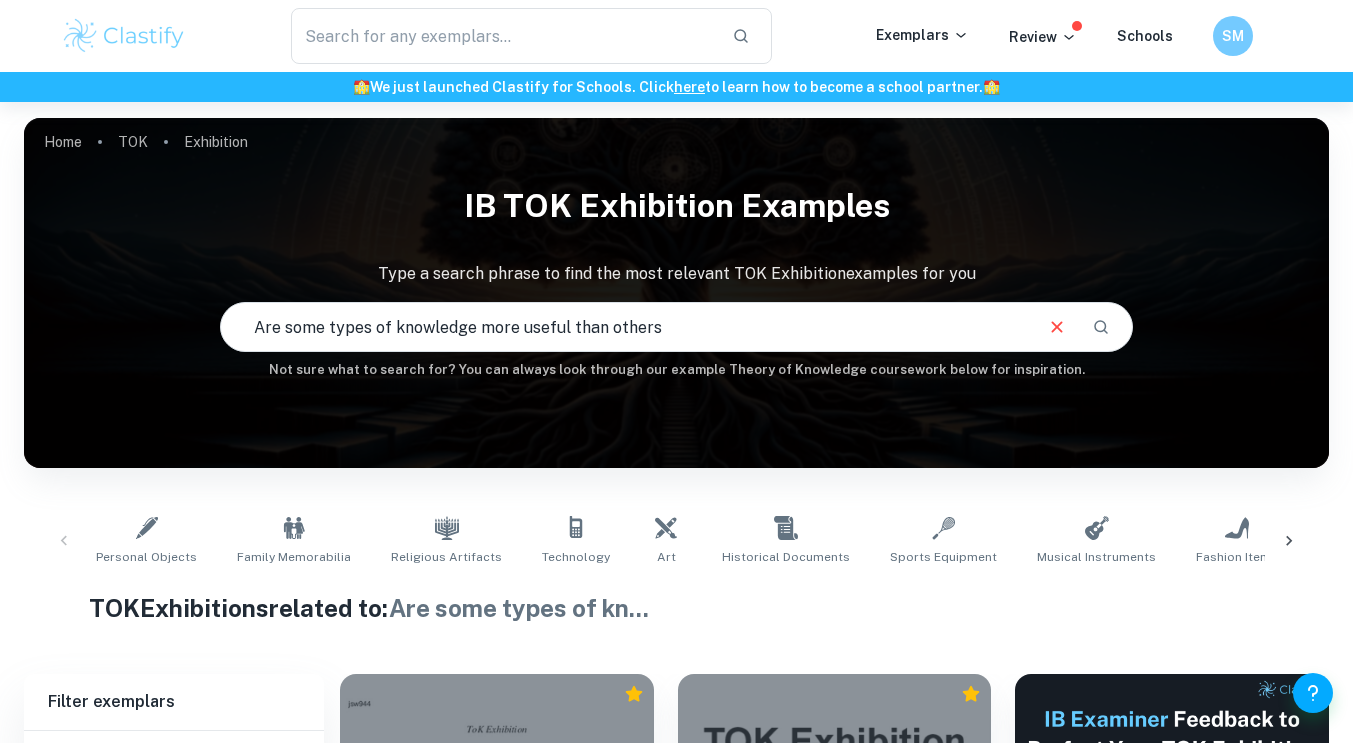 scroll, scrollTop: 480, scrollLeft: 0, axis: vertical 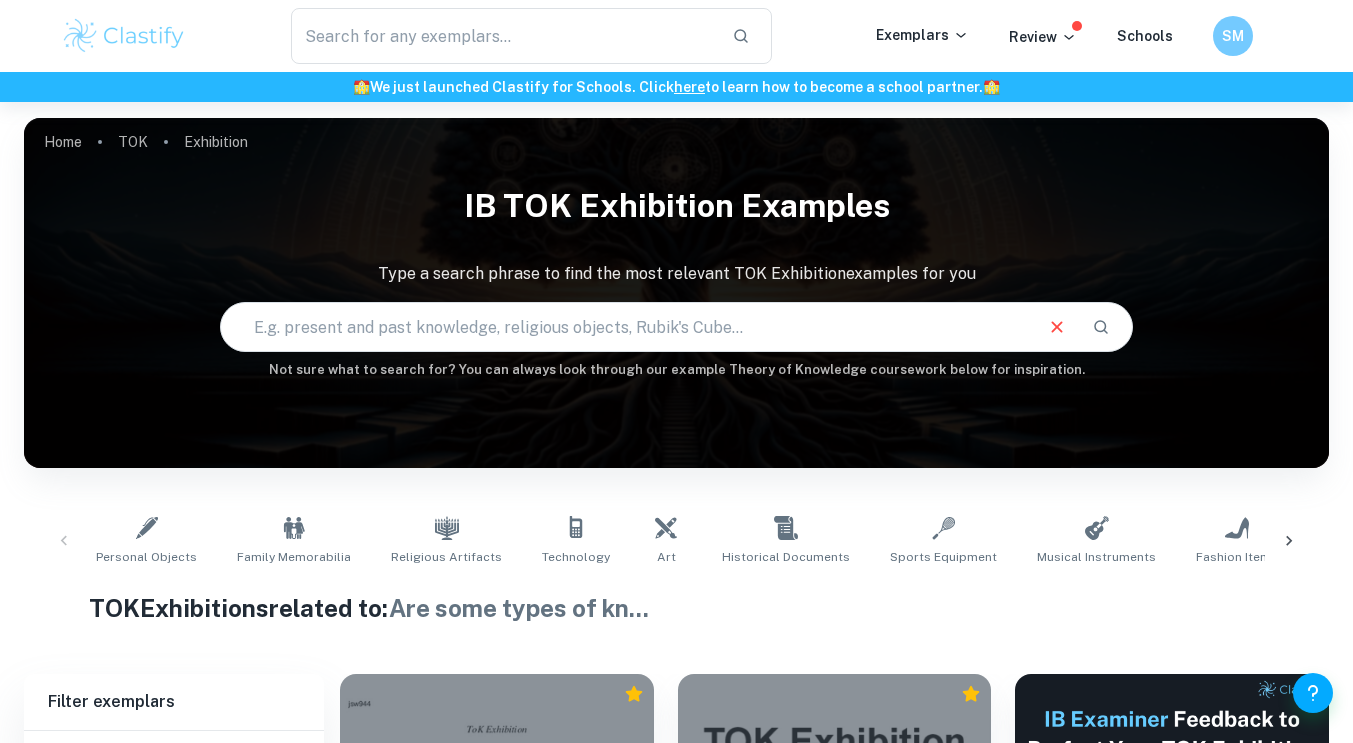 type 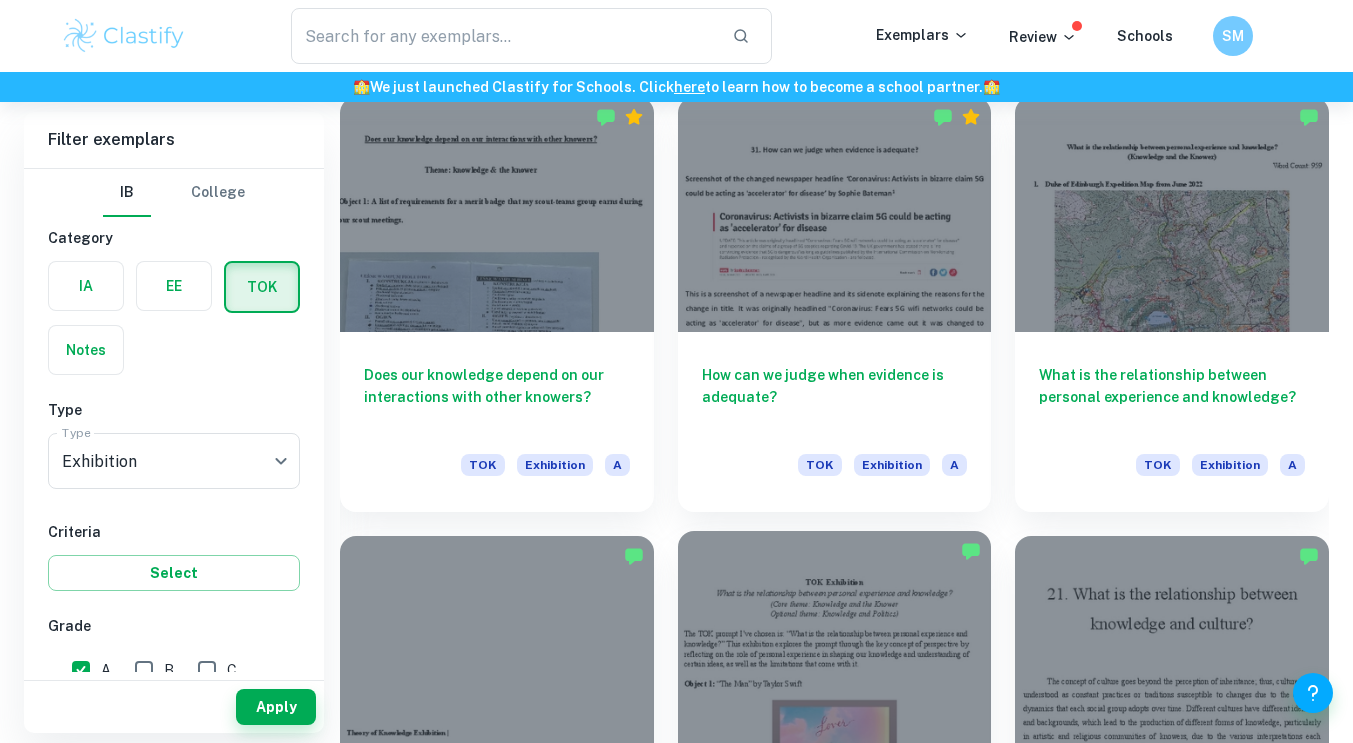 scroll, scrollTop: 1076, scrollLeft: 0, axis: vertical 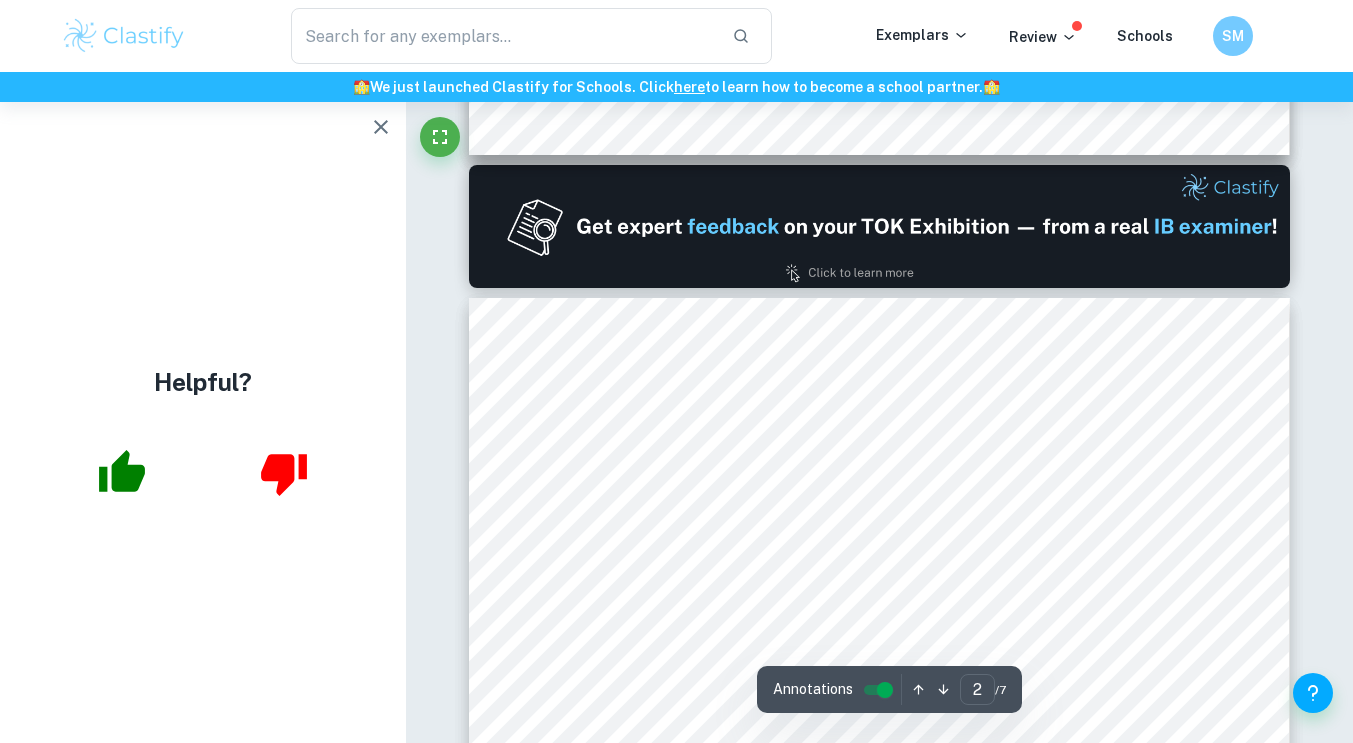 type on "1" 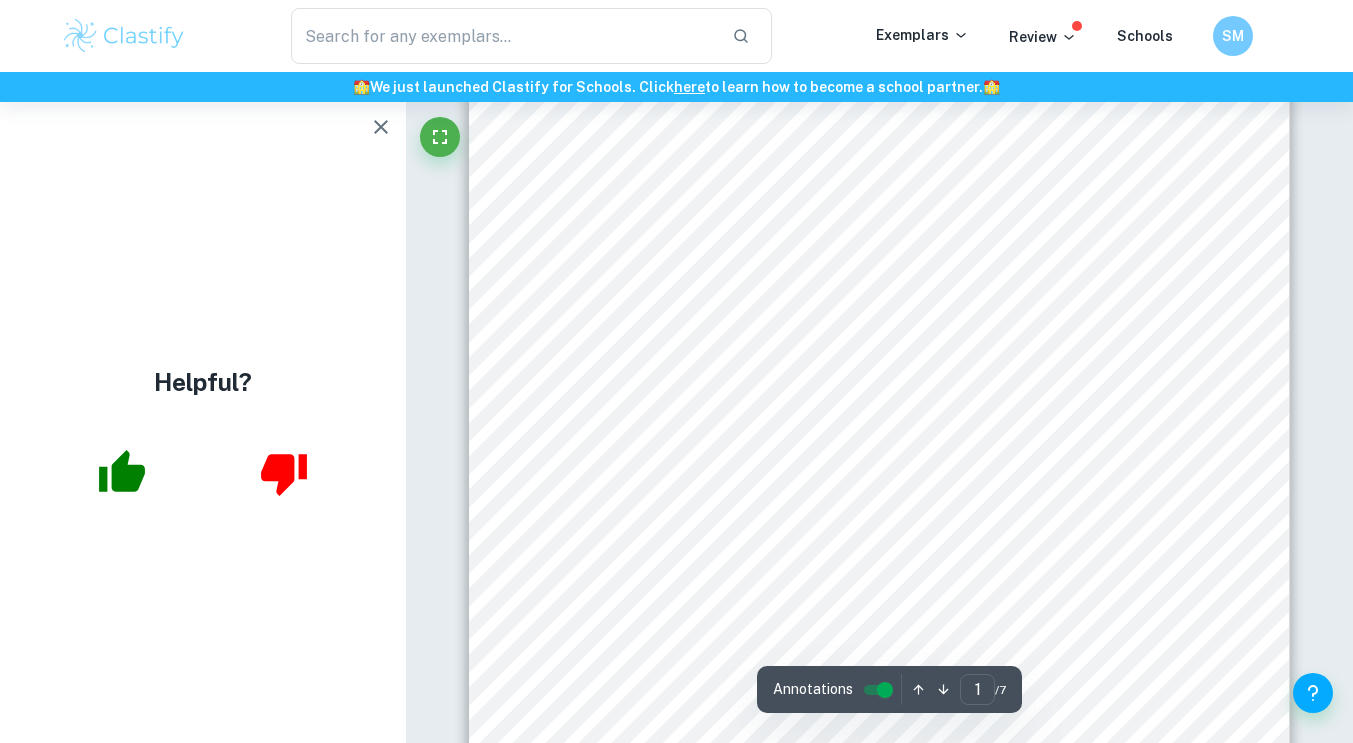 scroll, scrollTop: 0, scrollLeft: 0, axis: both 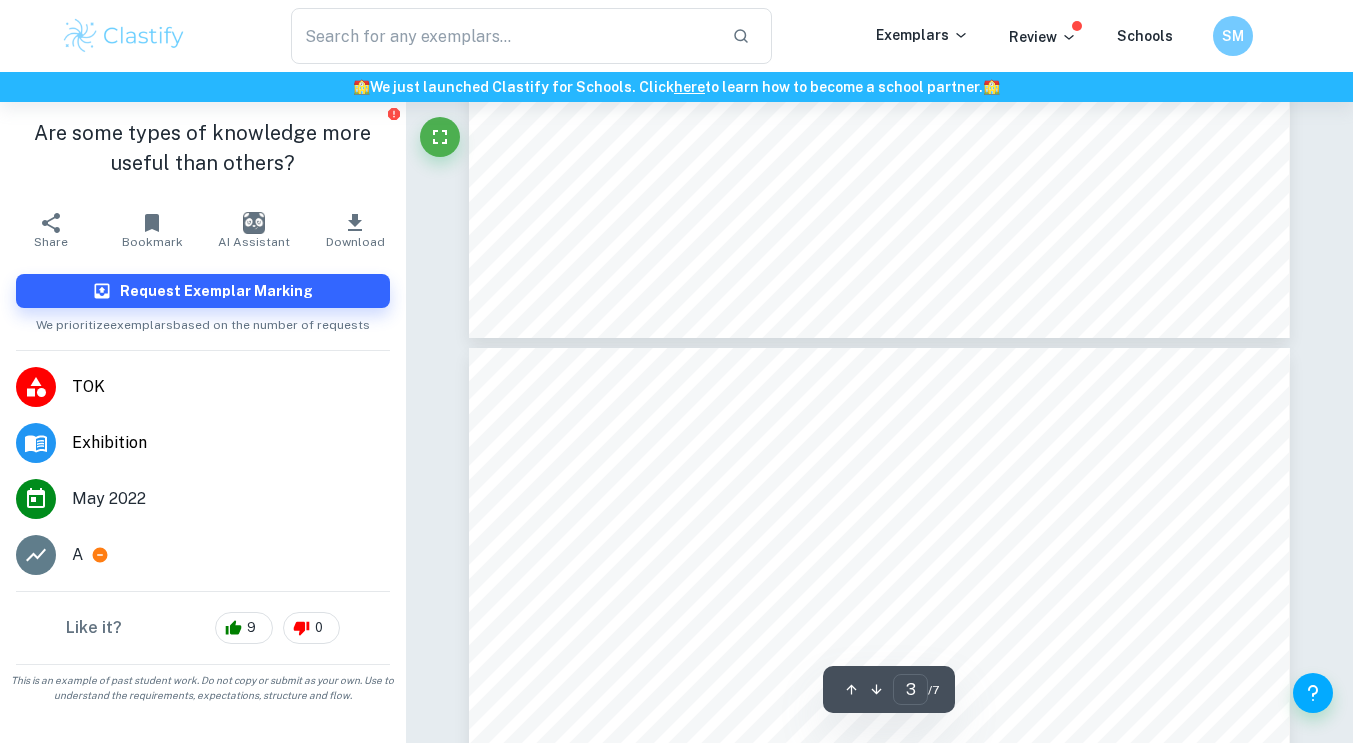 type on "4" 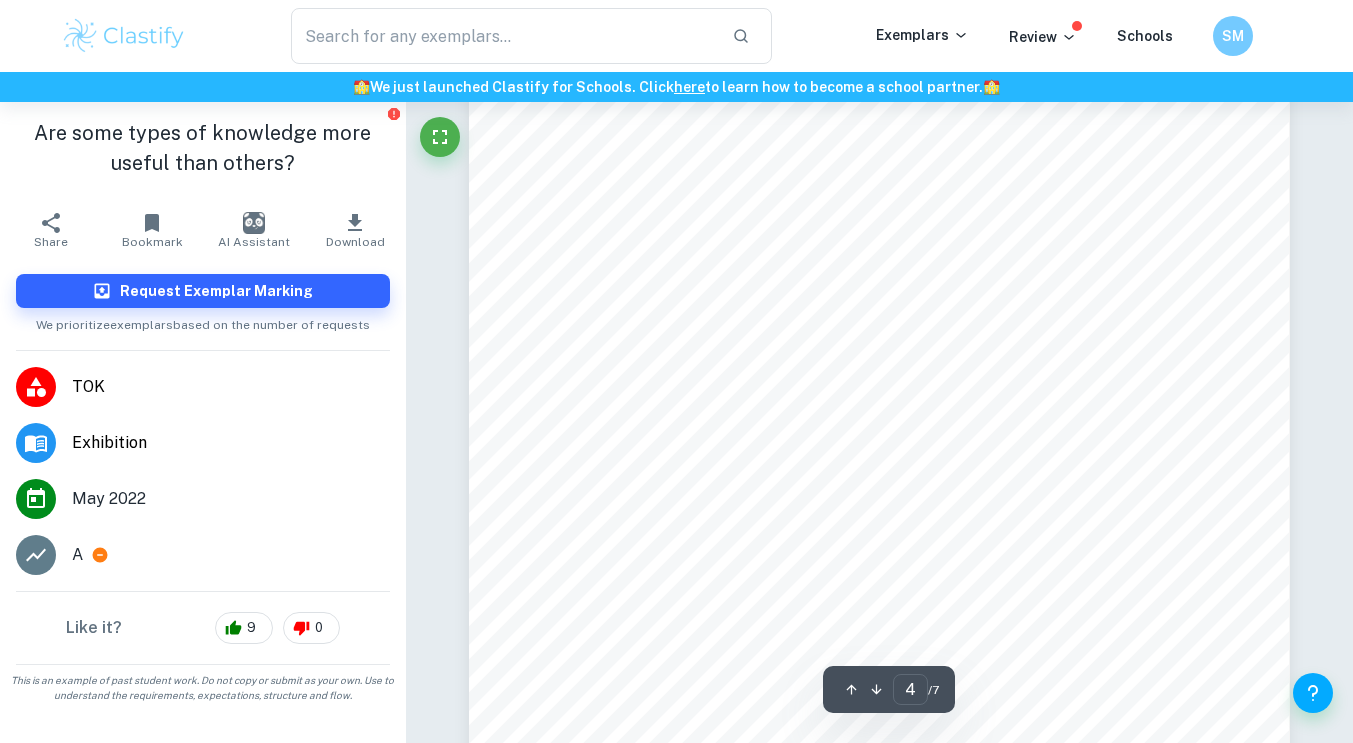 scroll, scrollTop: 3938, scrollLeft: 0, axis: vertical 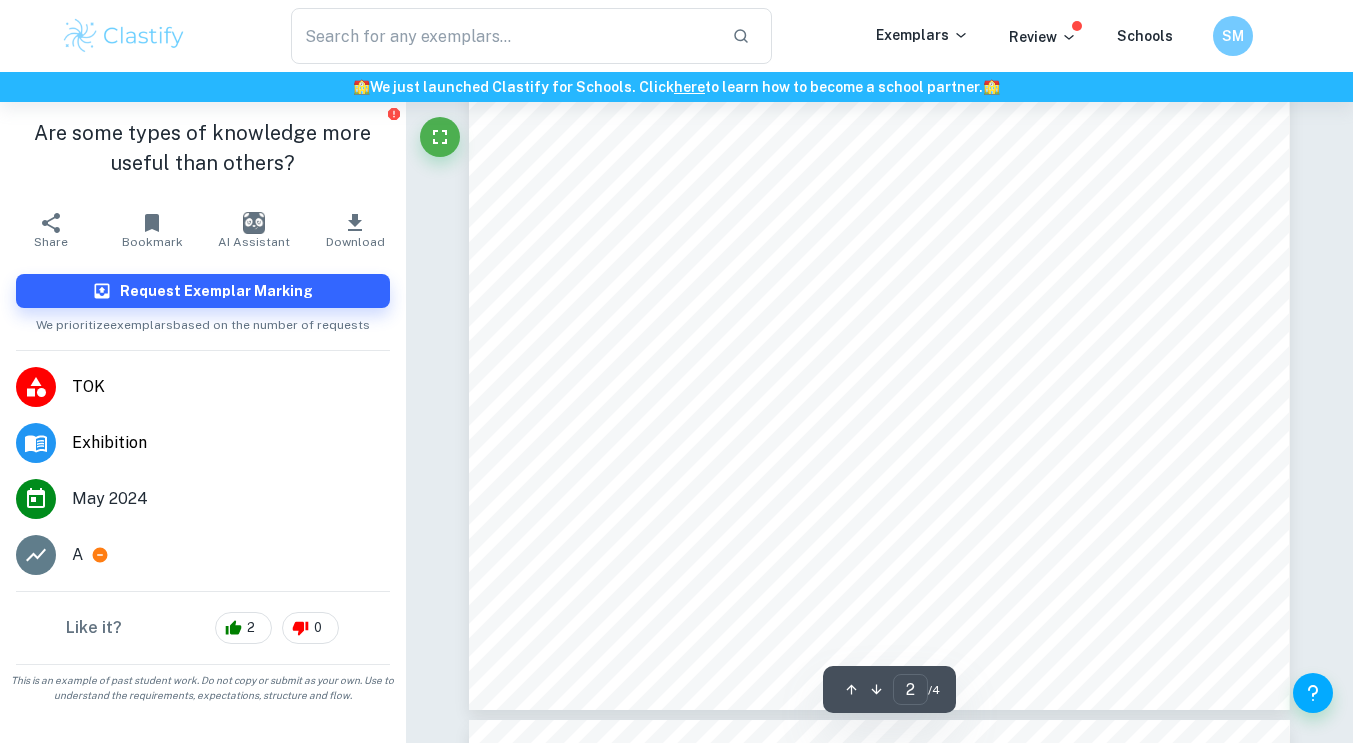 type on "3" 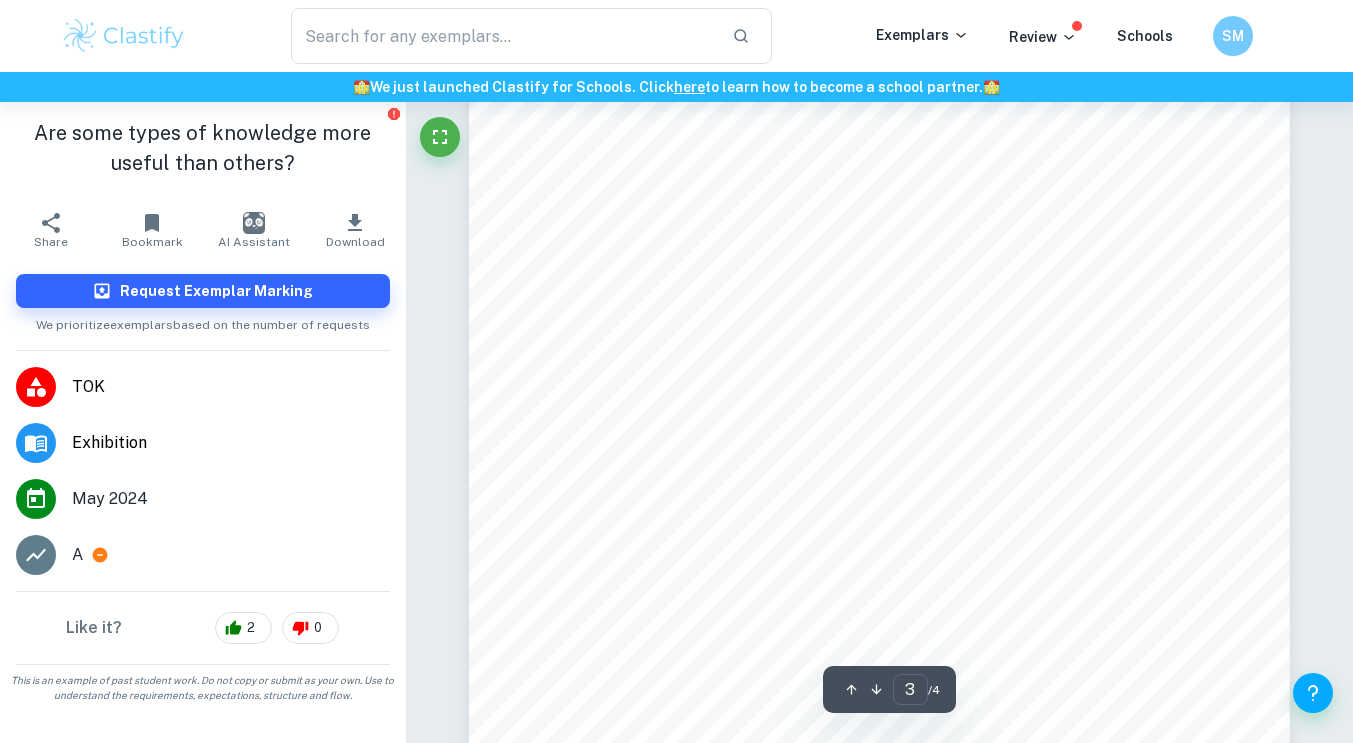scroll, scrollTop: 2572, scrollLeft: 0, axis: vertical 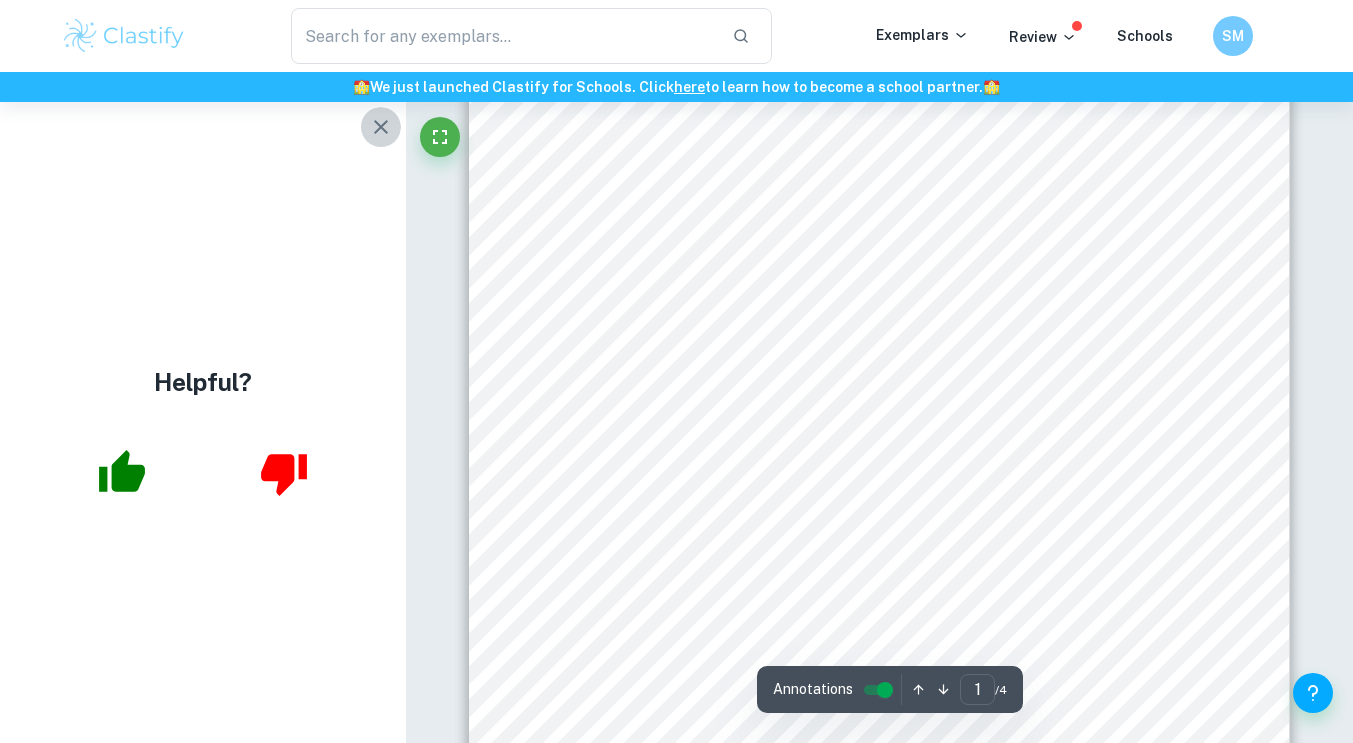 click 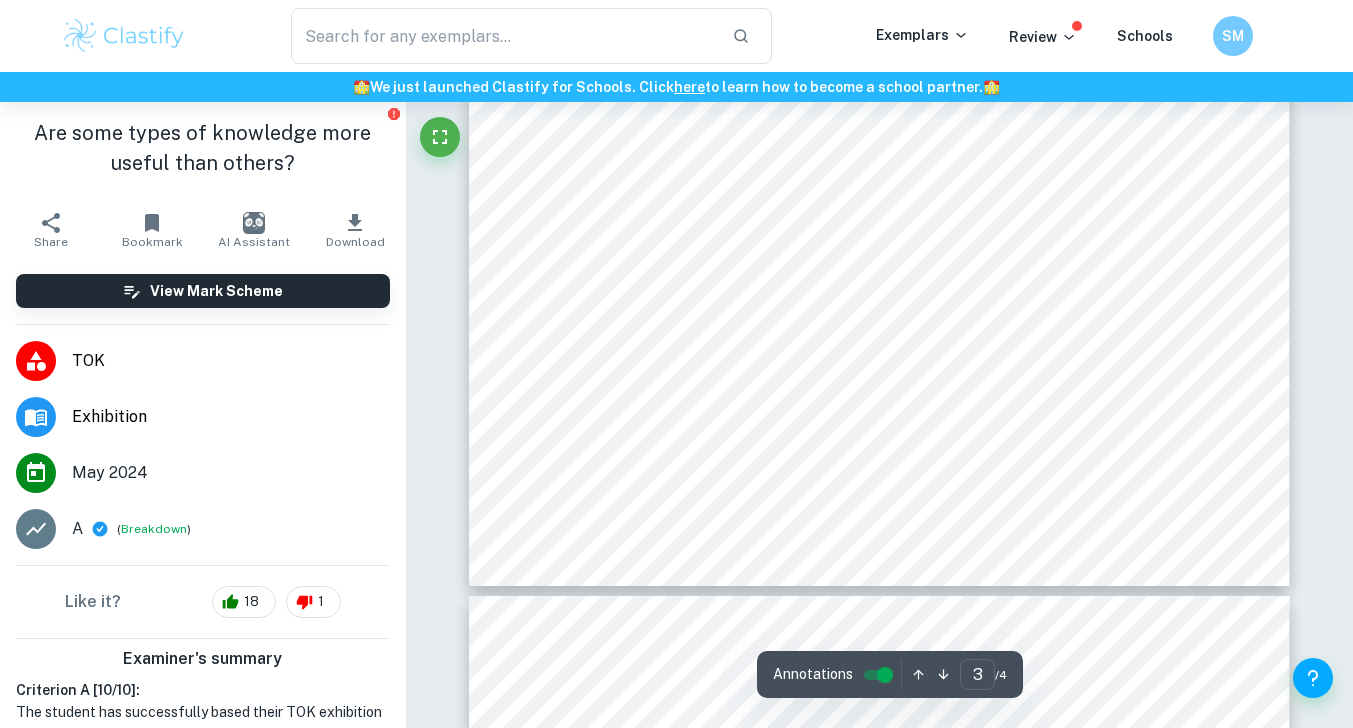 scroll, scrollTop: 3173, scrollLeft: 0, axis: vertical 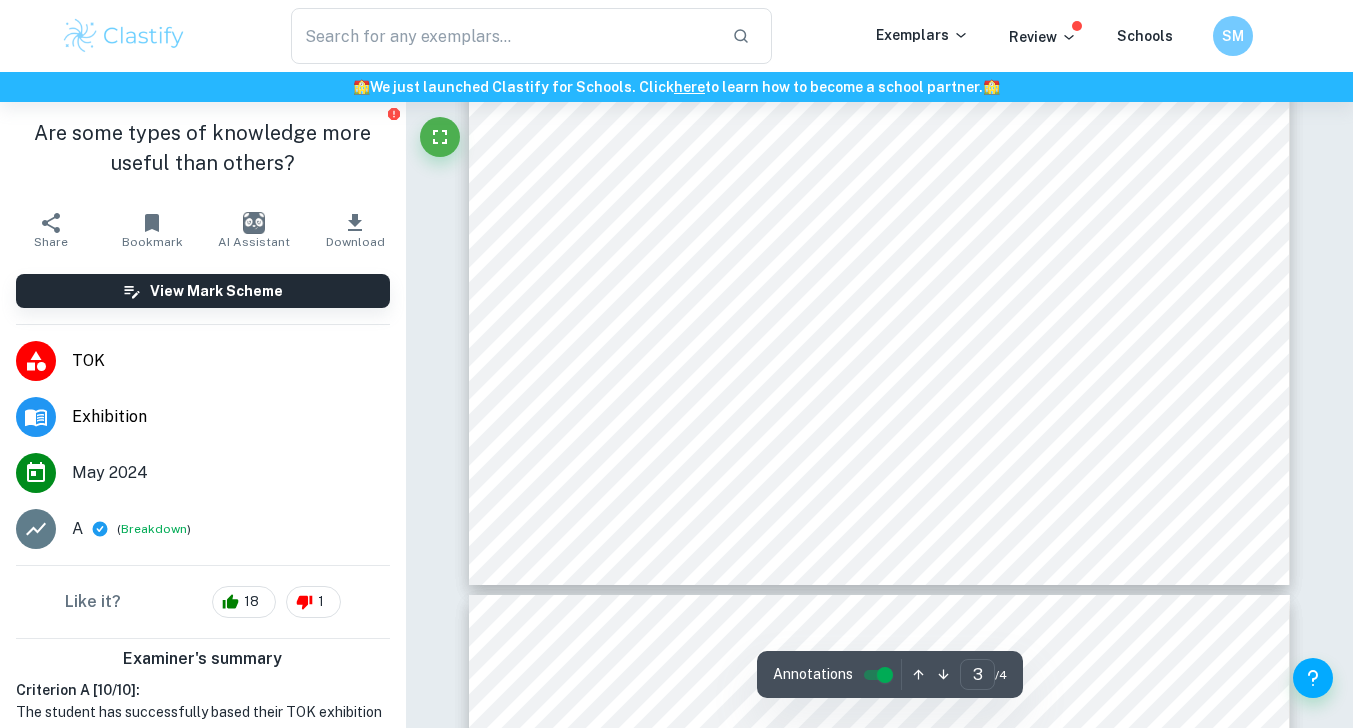 type on "4" 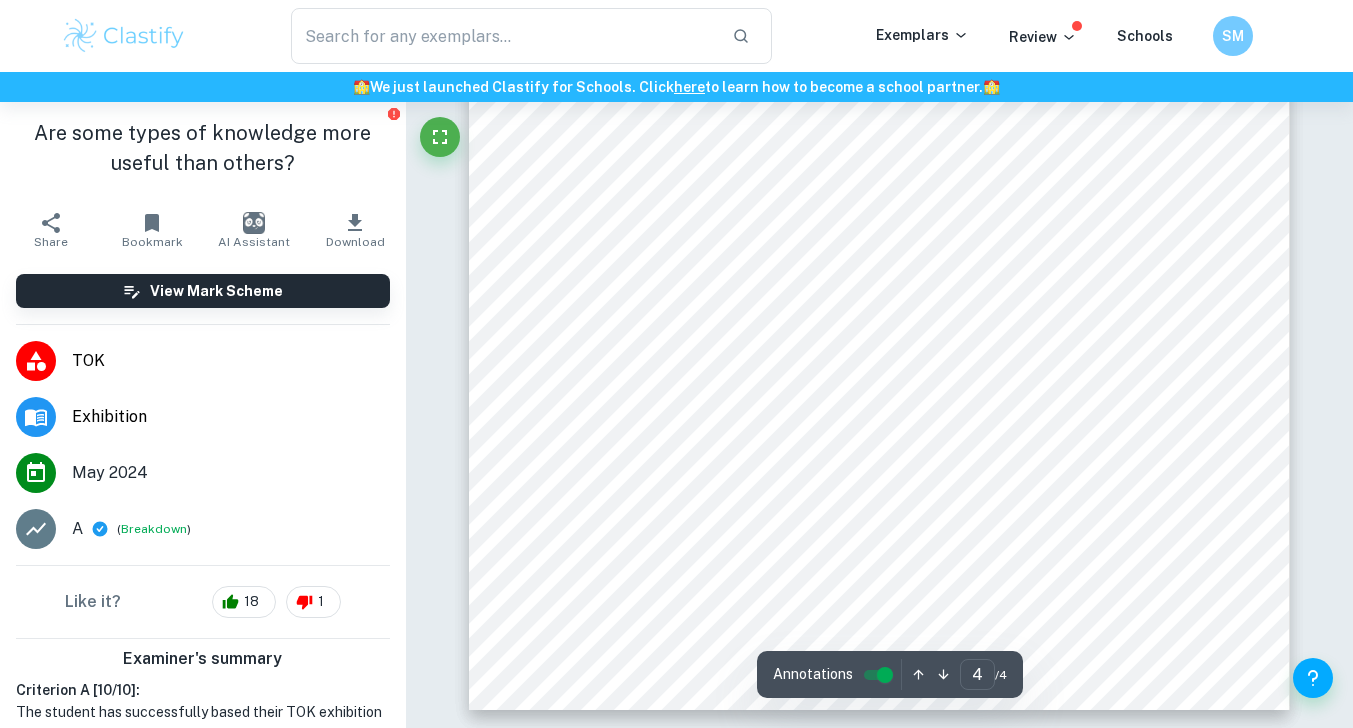 scroll, scrollTop: 4221, scrollLeft: 0, axis: vertical 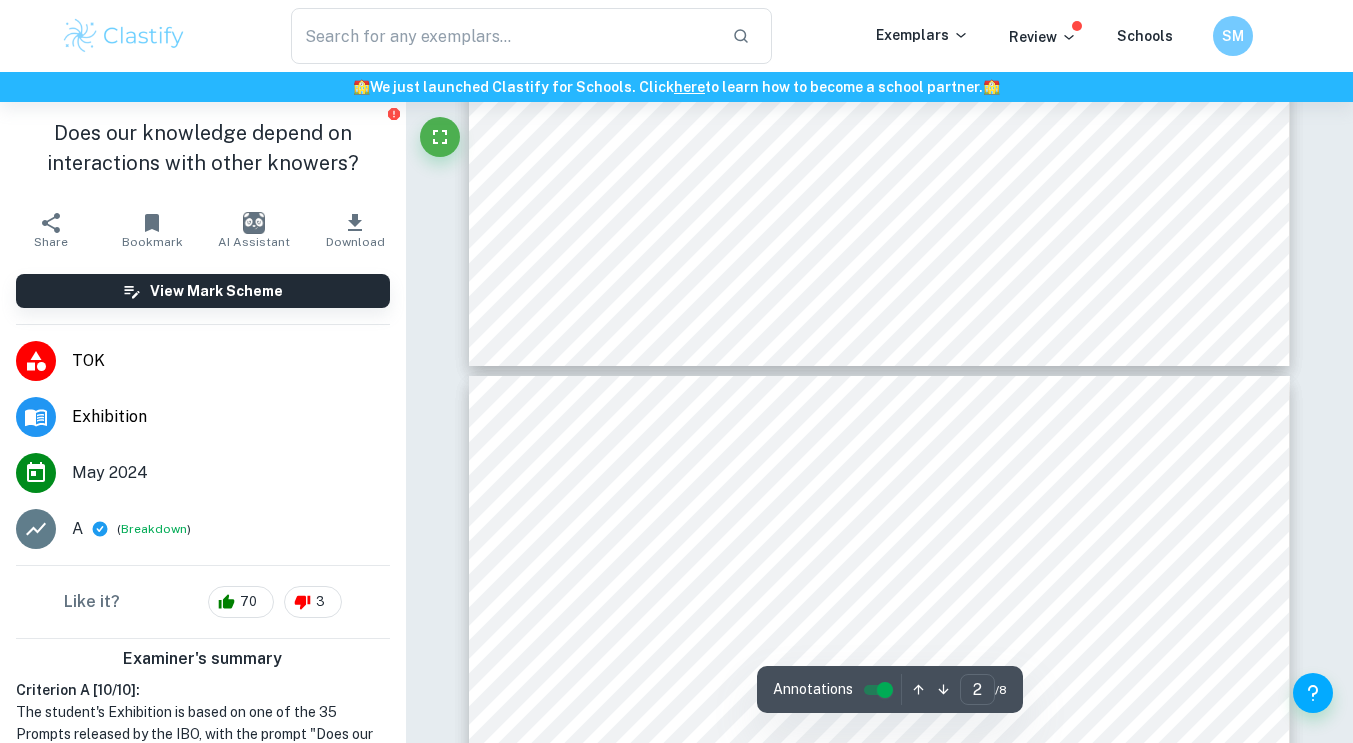 type on "3" 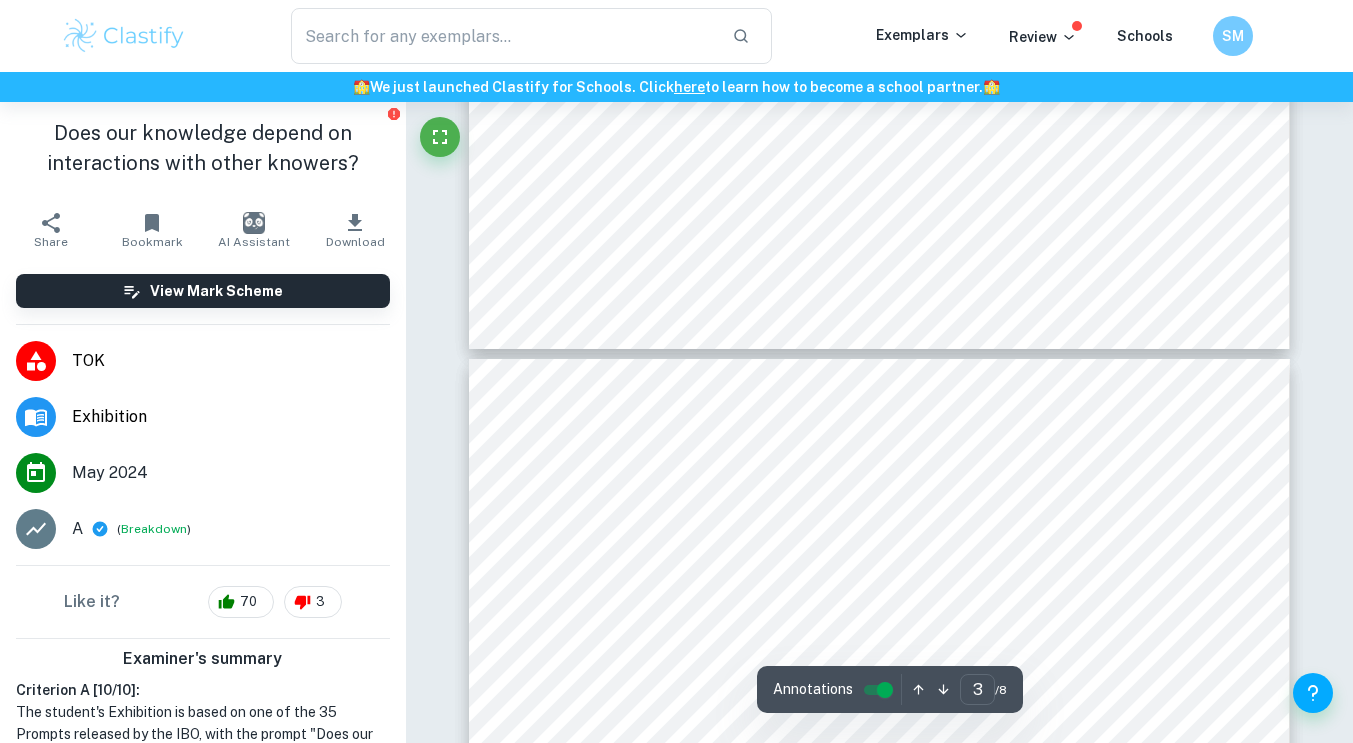 scroll, scrollTop: 2236, scrollLeft: 0, axis: vertical 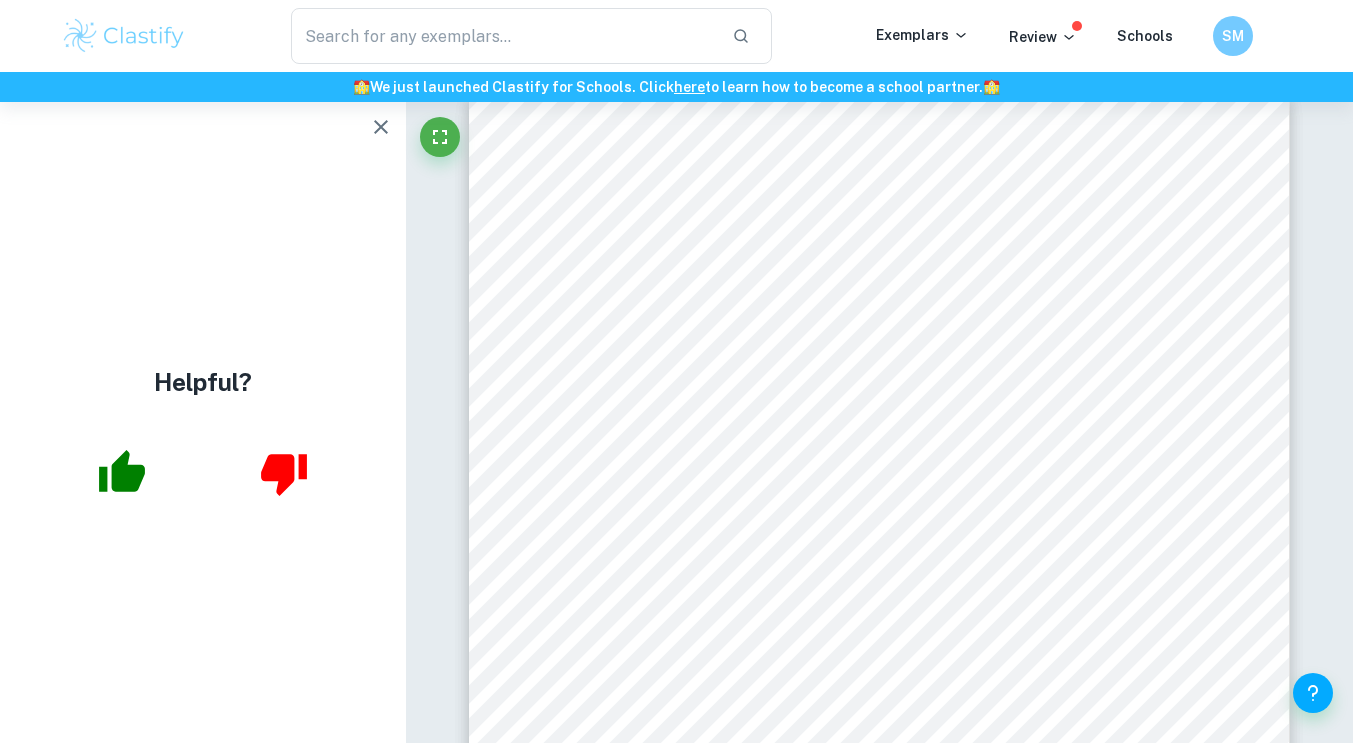 click 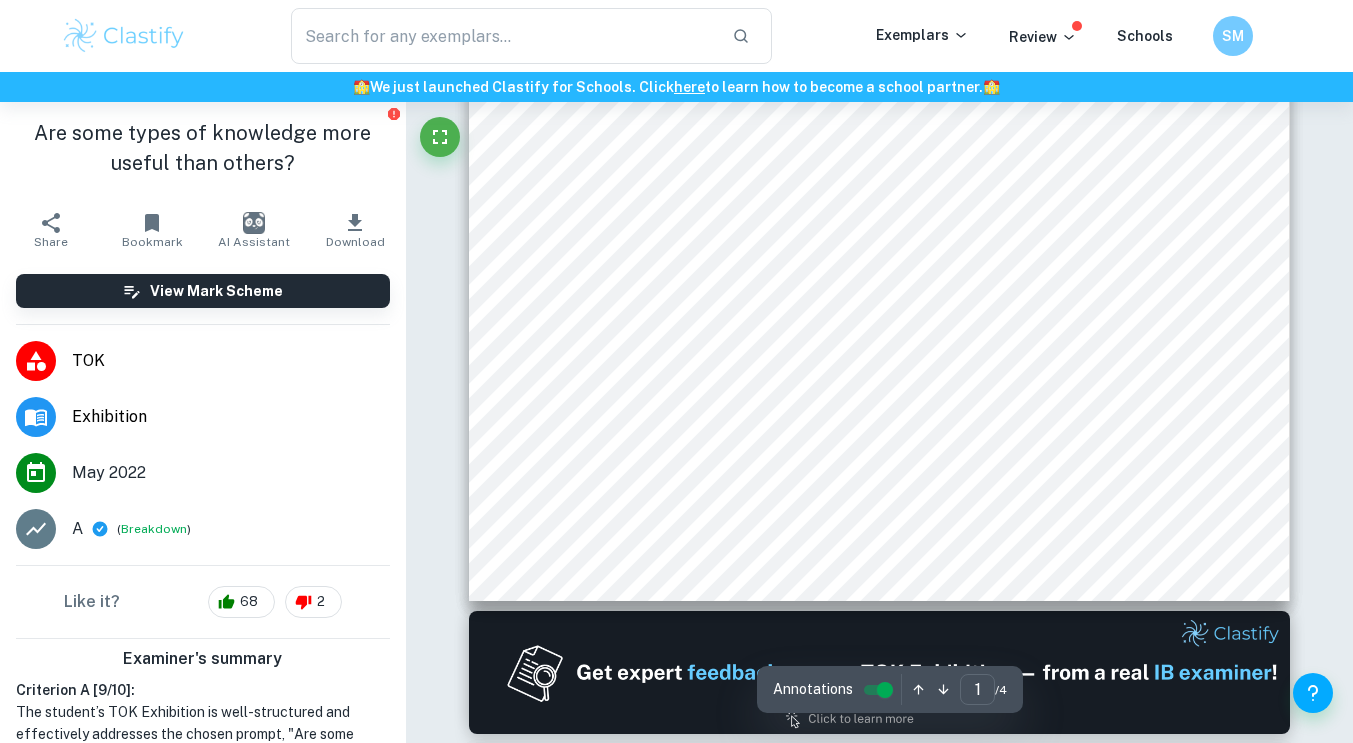 scroll, scrollTop: 0, scrollLeft: 0, axis: both 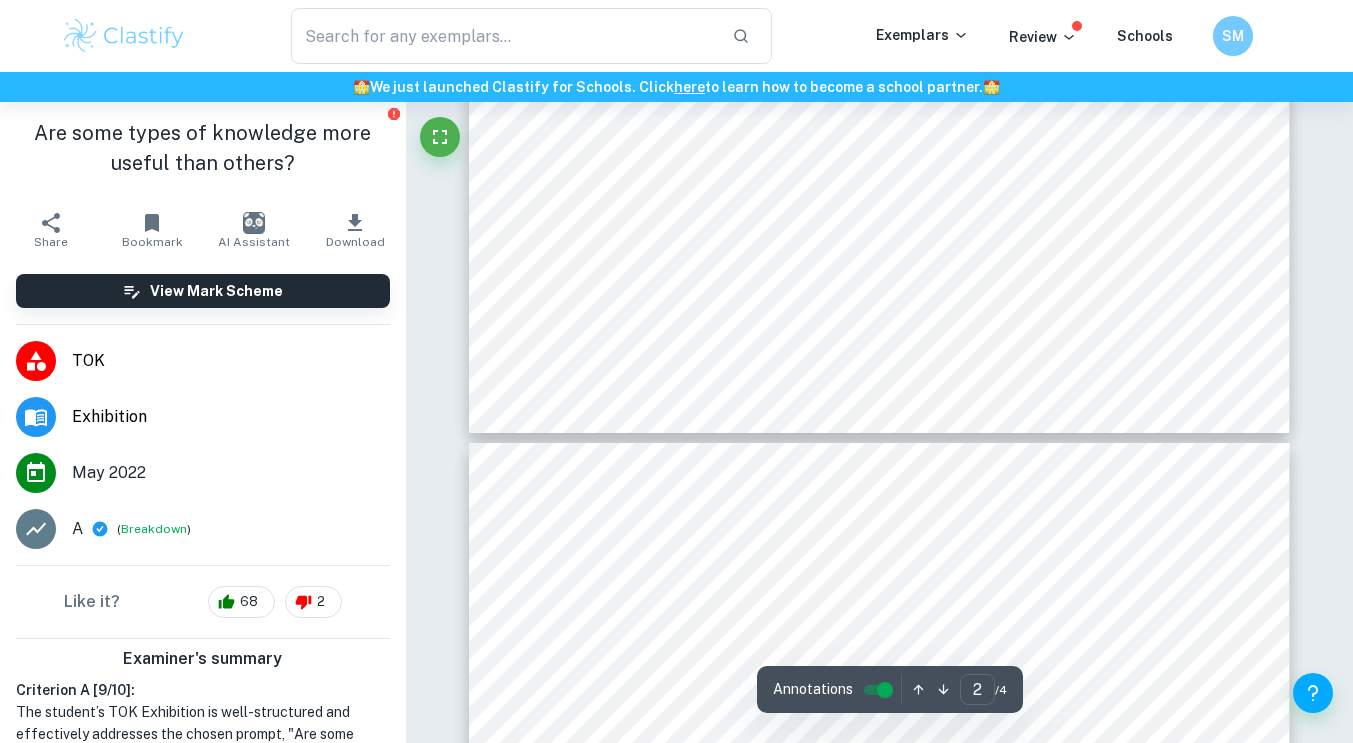 type on "3" 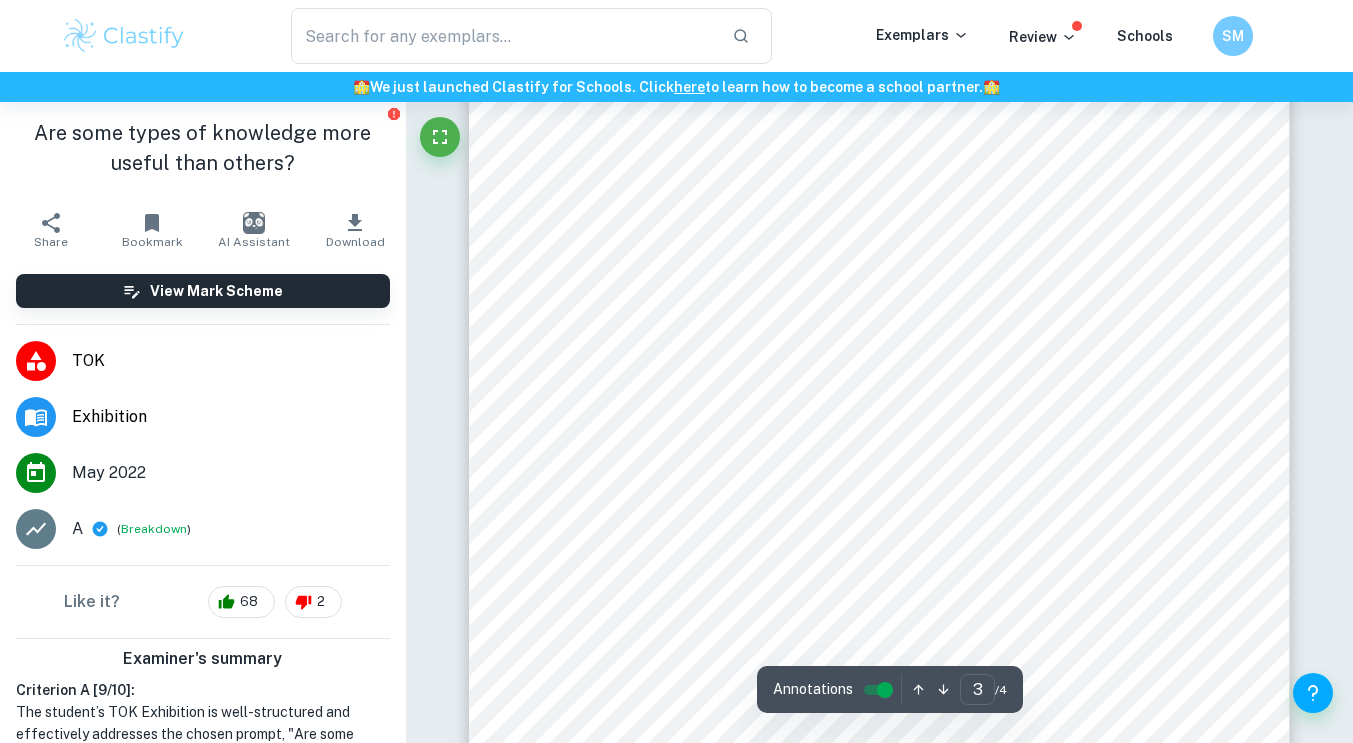 scroll, scrollTop: 2614, scrollLeft: 0, axis: vertical 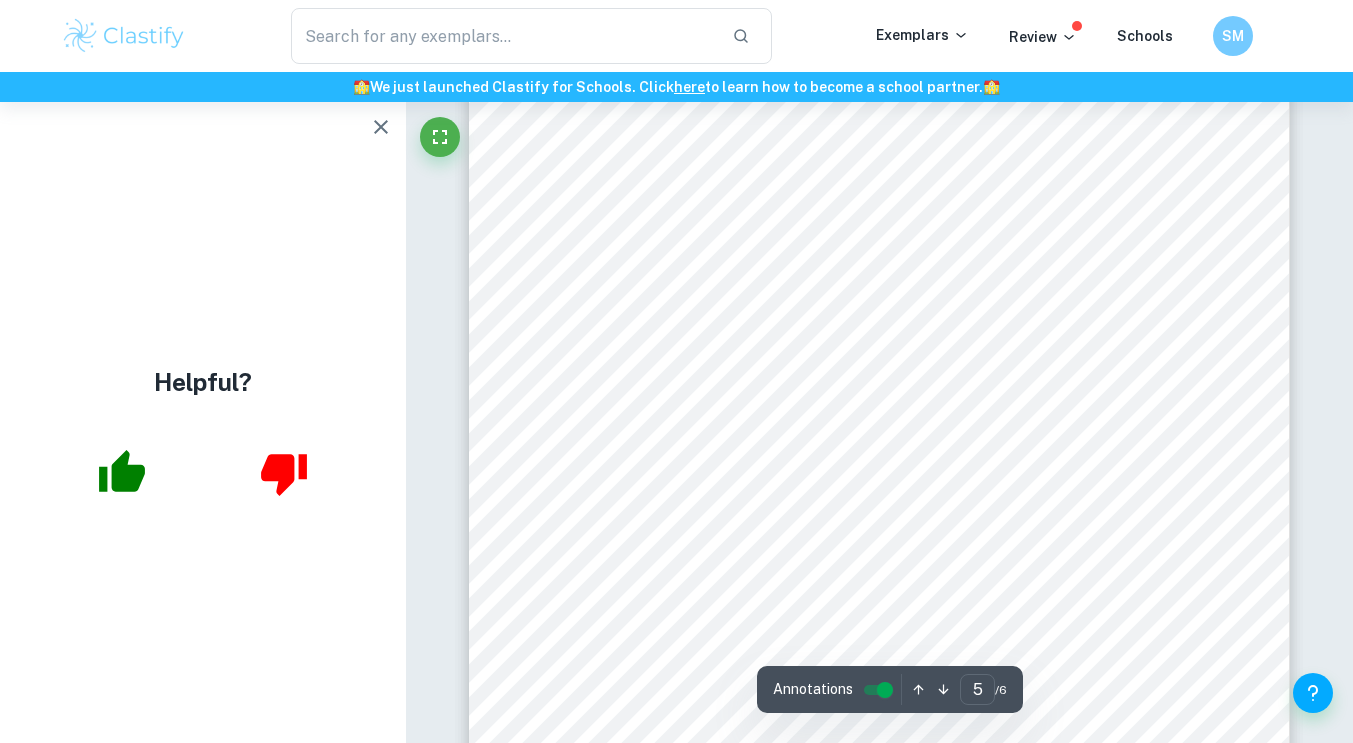 click 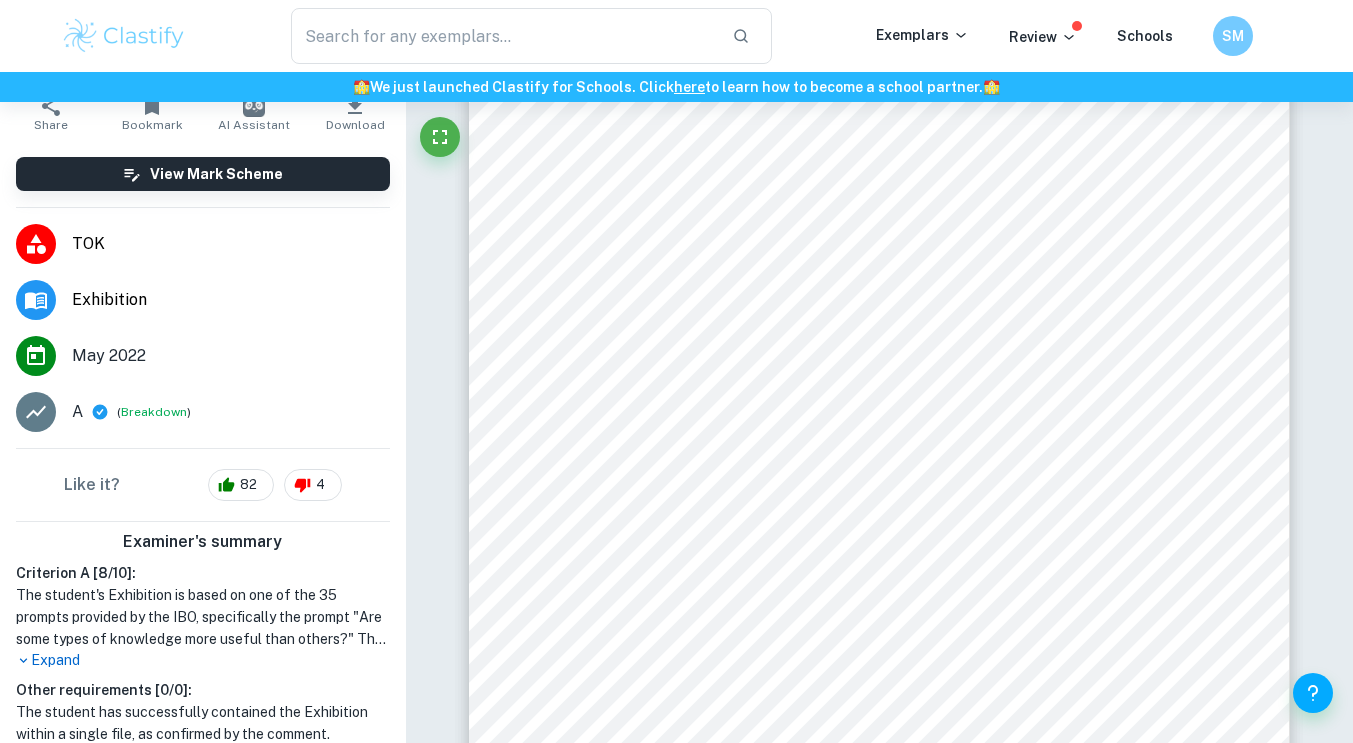 scroll, scrollTop: 216, scrollLeft: 0, axis: vertical 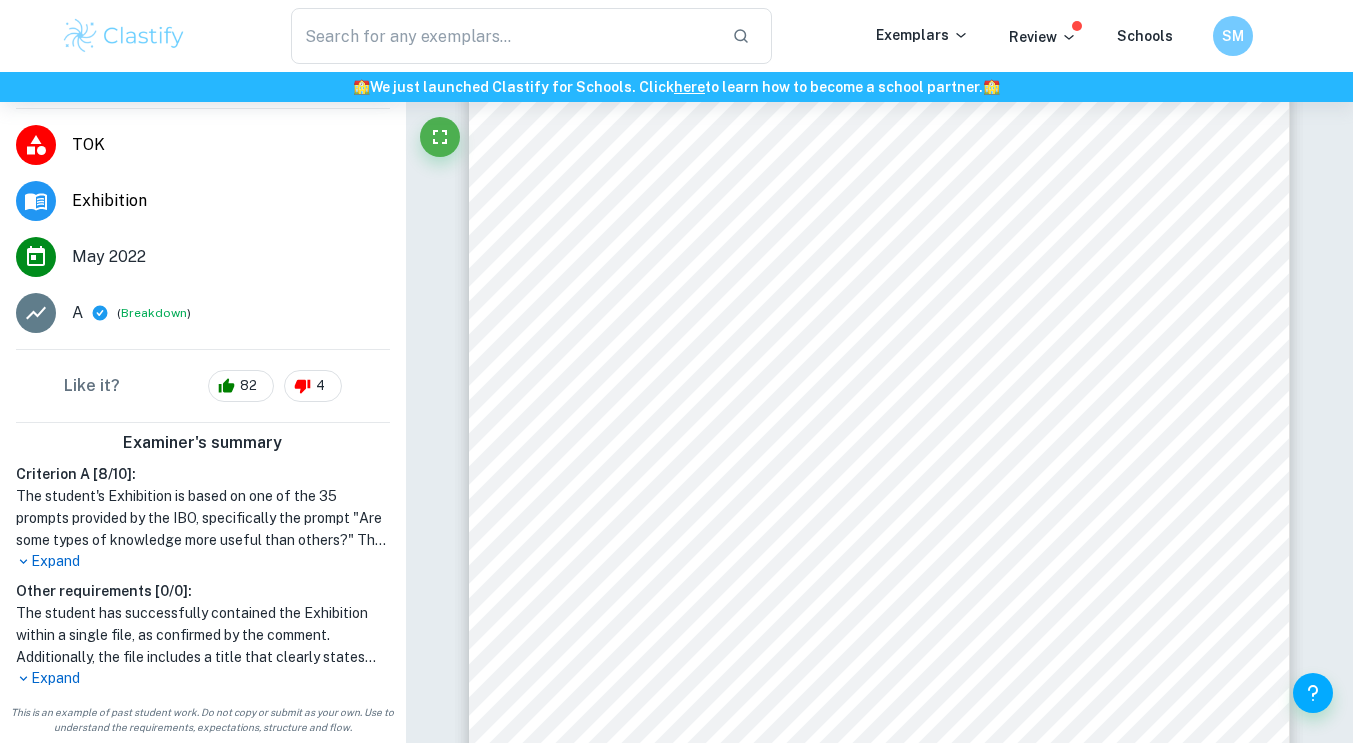 click on "Expand" at bounding box center [203, 561] 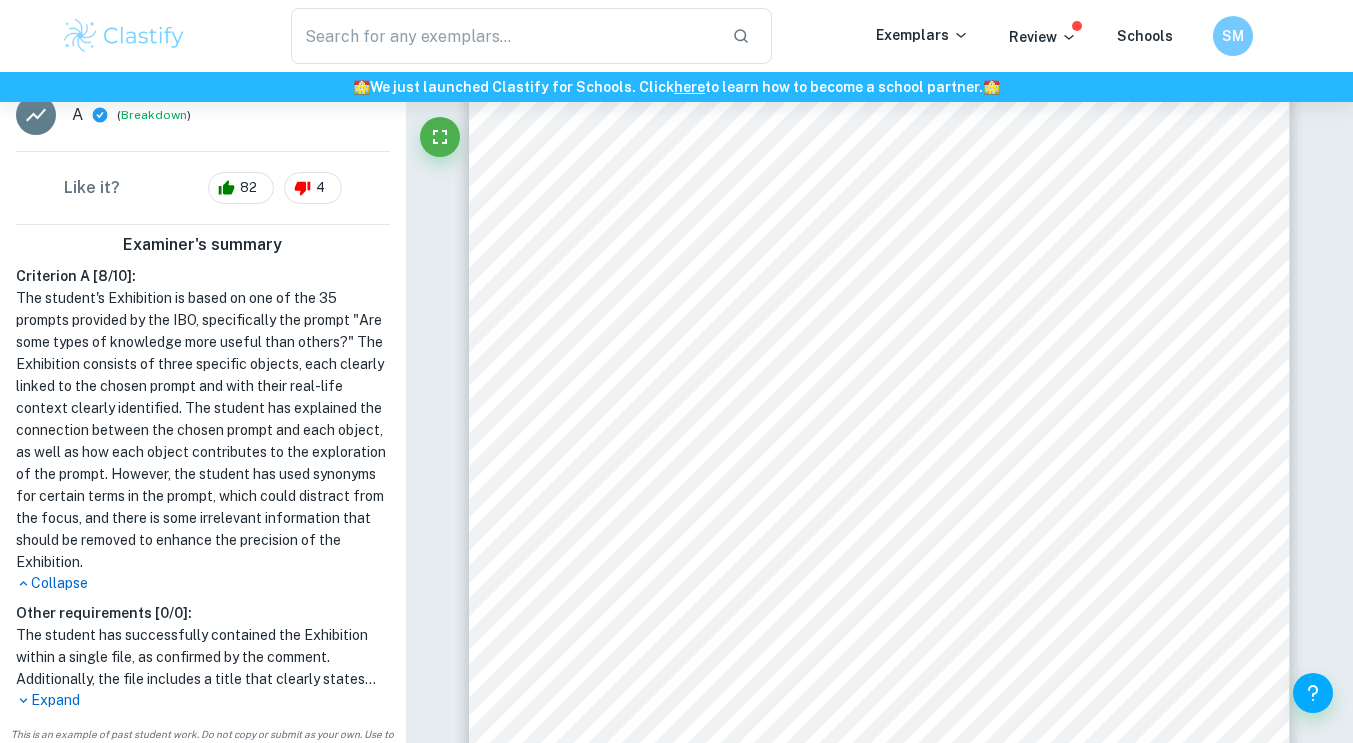 scroll, scrollTop: 458, scrollLeft: 0, axis: vertical 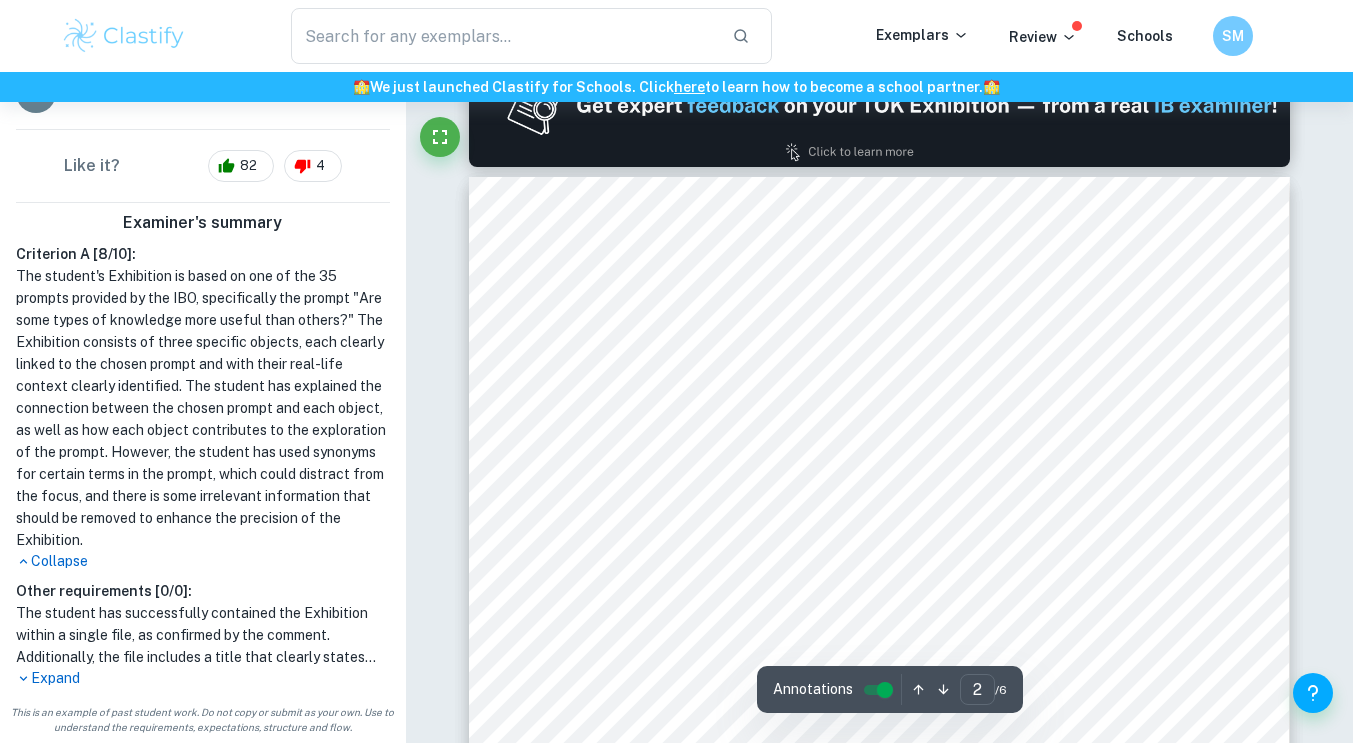 type on "1" 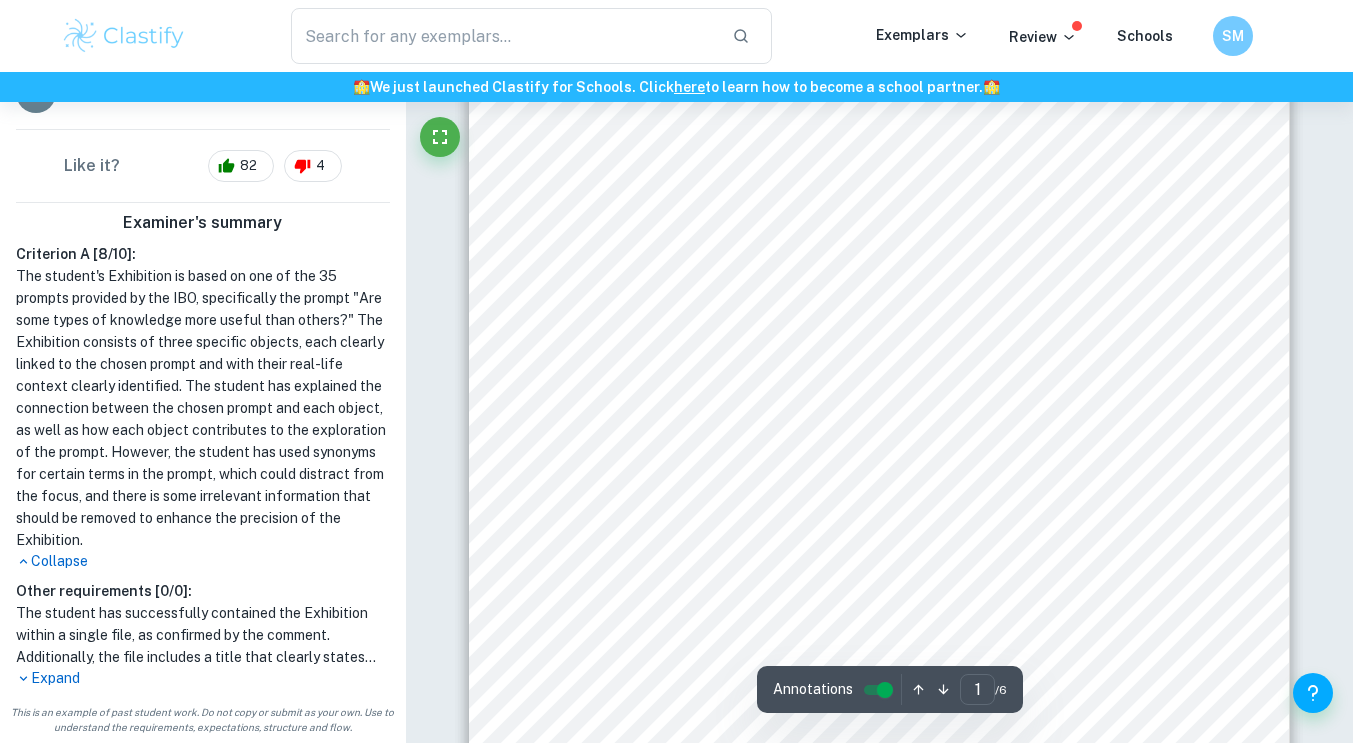 scroll, scrollTop: 0, scrollLeft: 0, axis: both 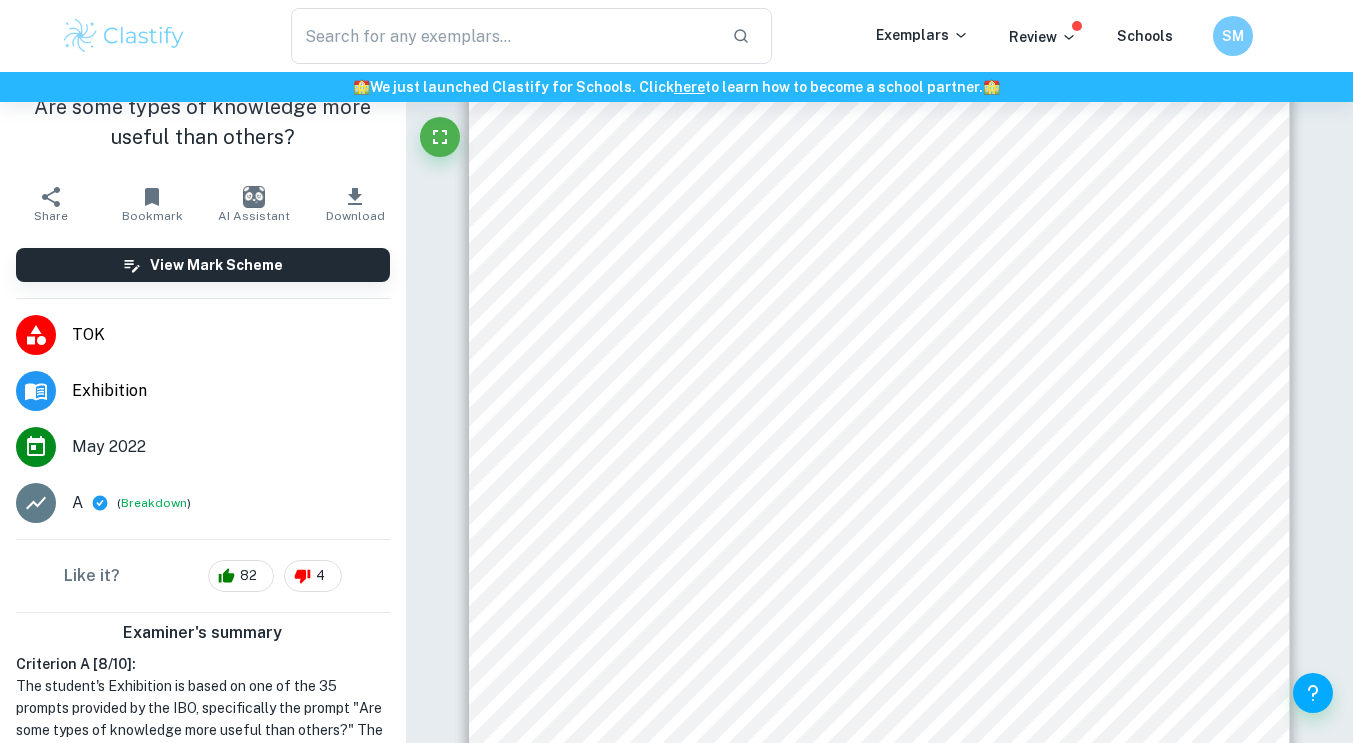 click on "SM" at bounding box center (1233, 36) 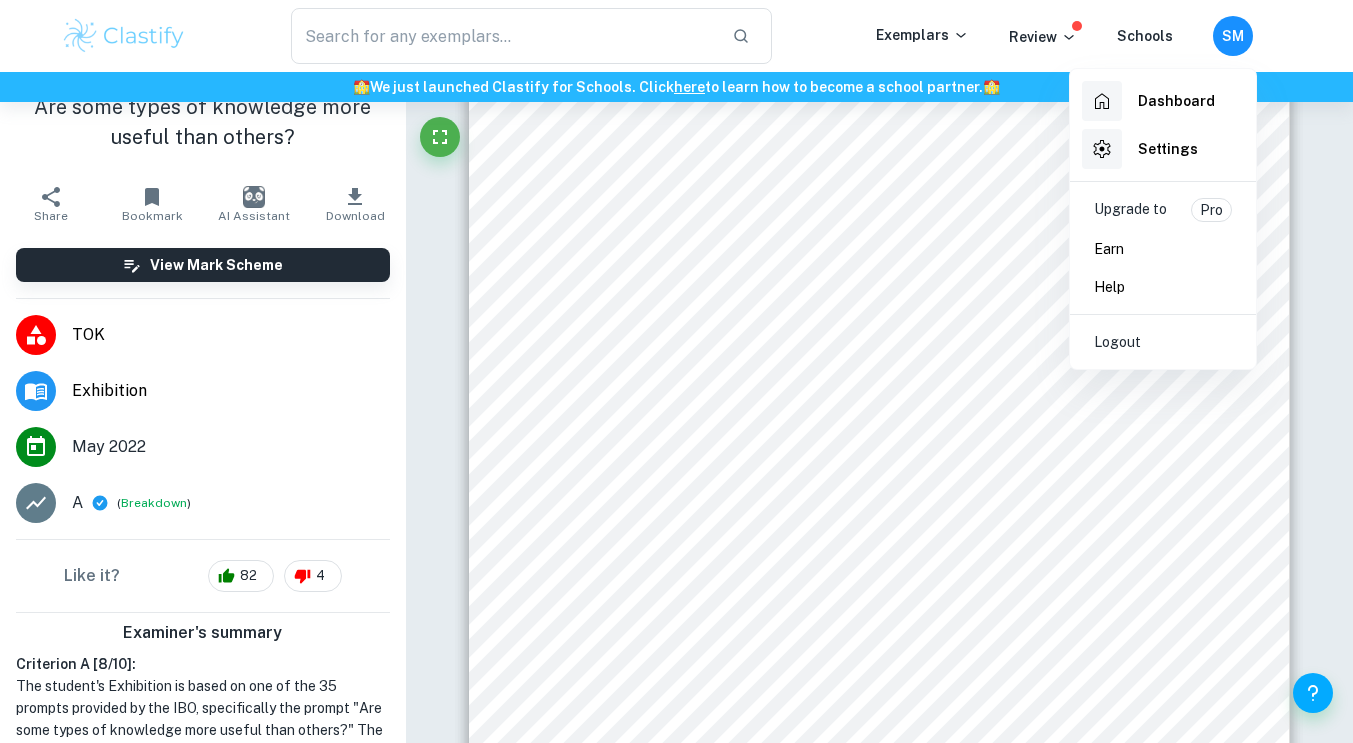click on "Logout" at bounding box center (1163, 342) 